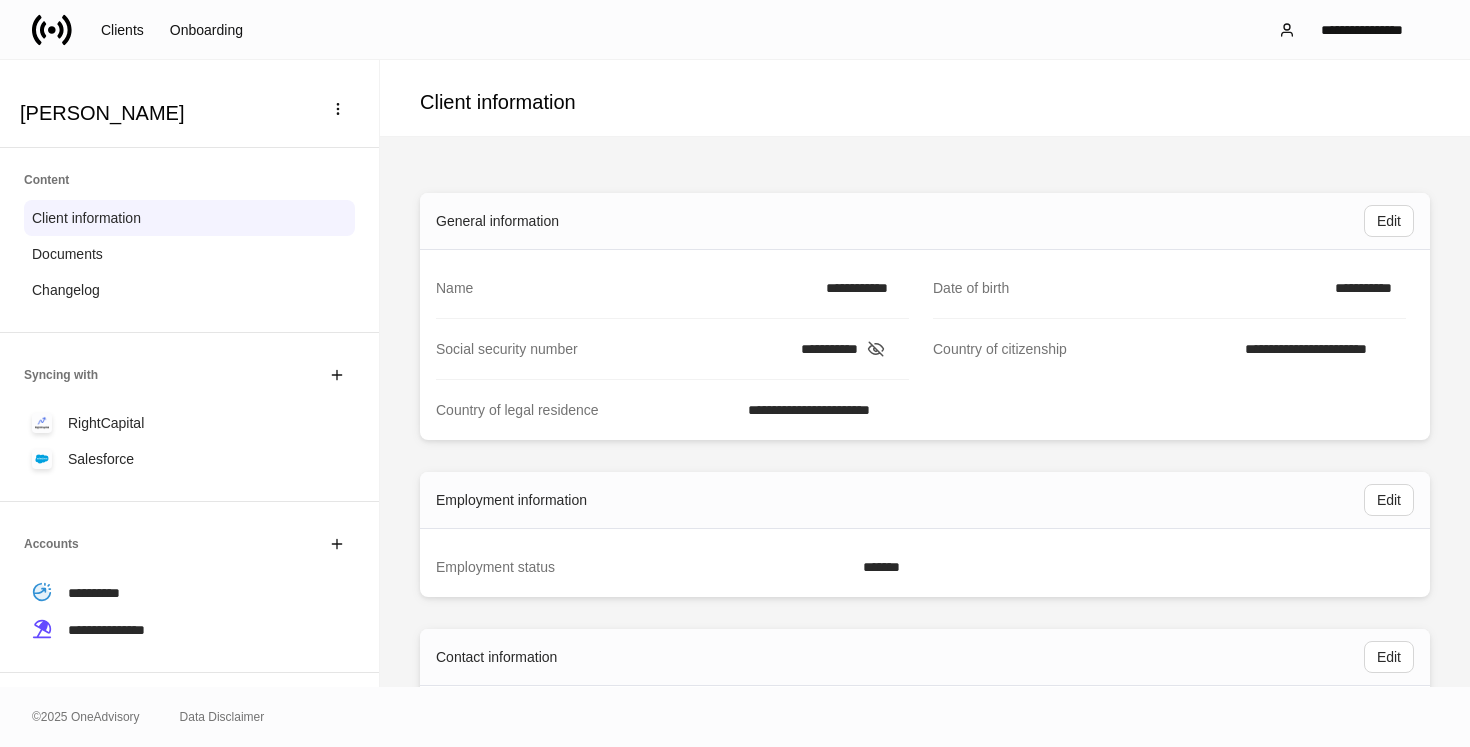 scroll, scrollTop: 0, scrollLeft: 0, axis: both 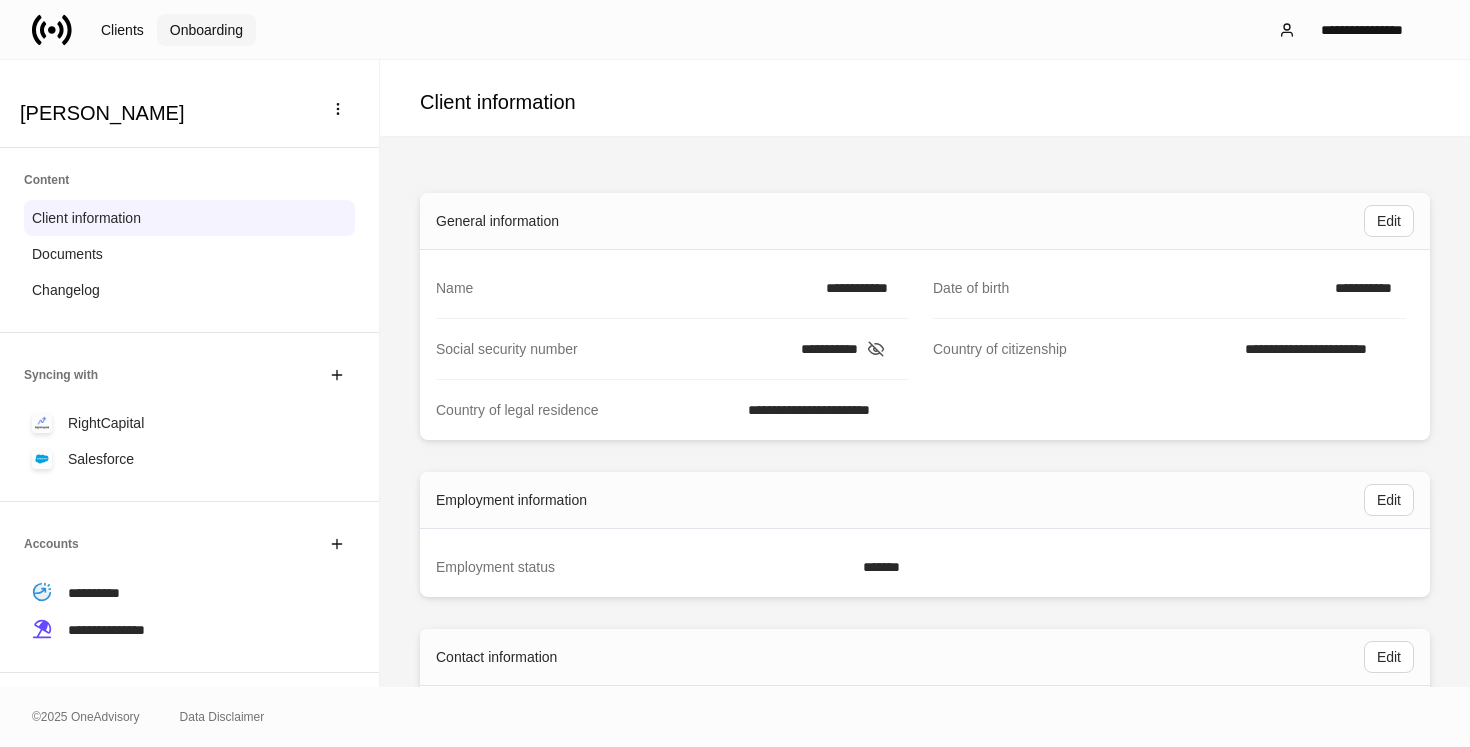 click on "Onboarding" at bounding box center (206, 30) 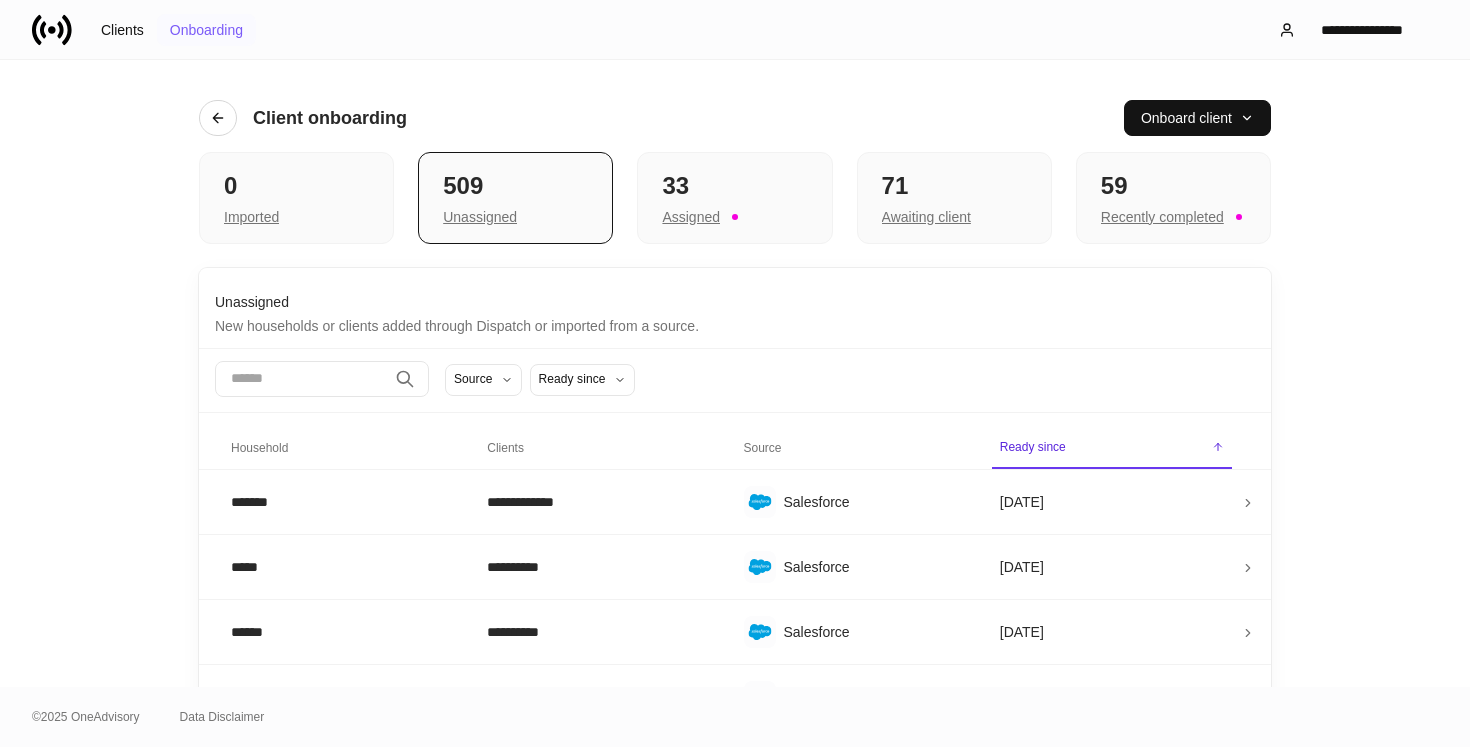 type 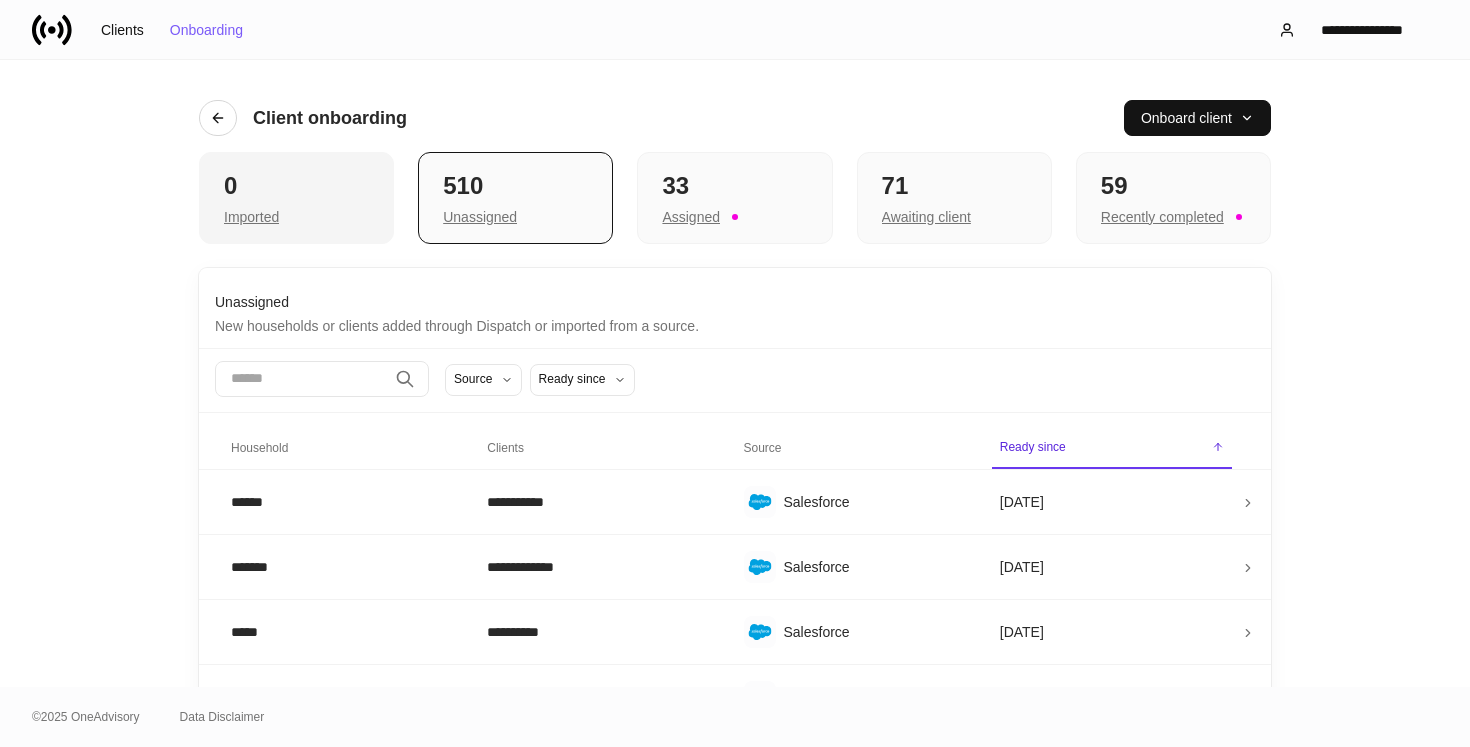 click on "Imported" at bounding box center [296, 215] 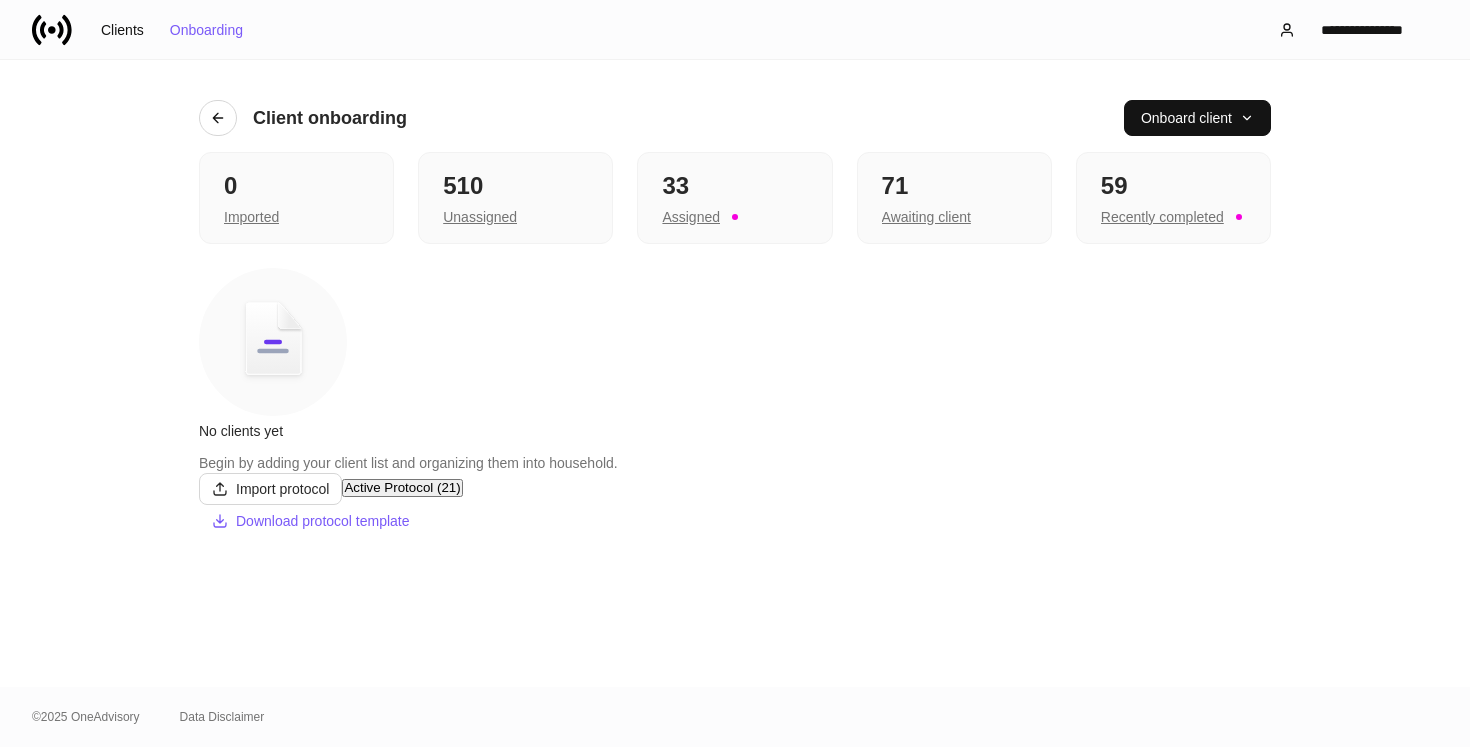scroll, scrollTop: 66, scrollLeft: 0, axis: vertical 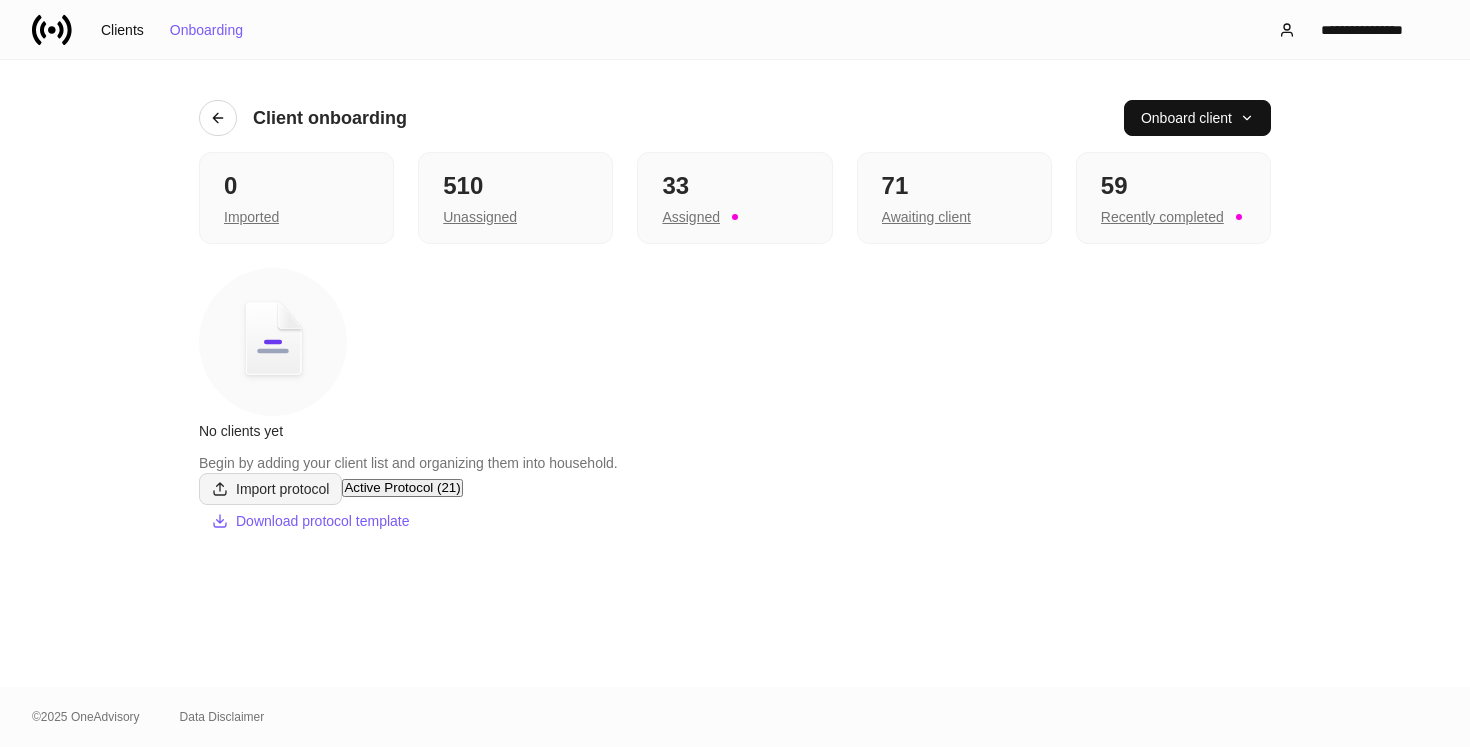 click on "Import protocol" at bounding box center [270, 489] 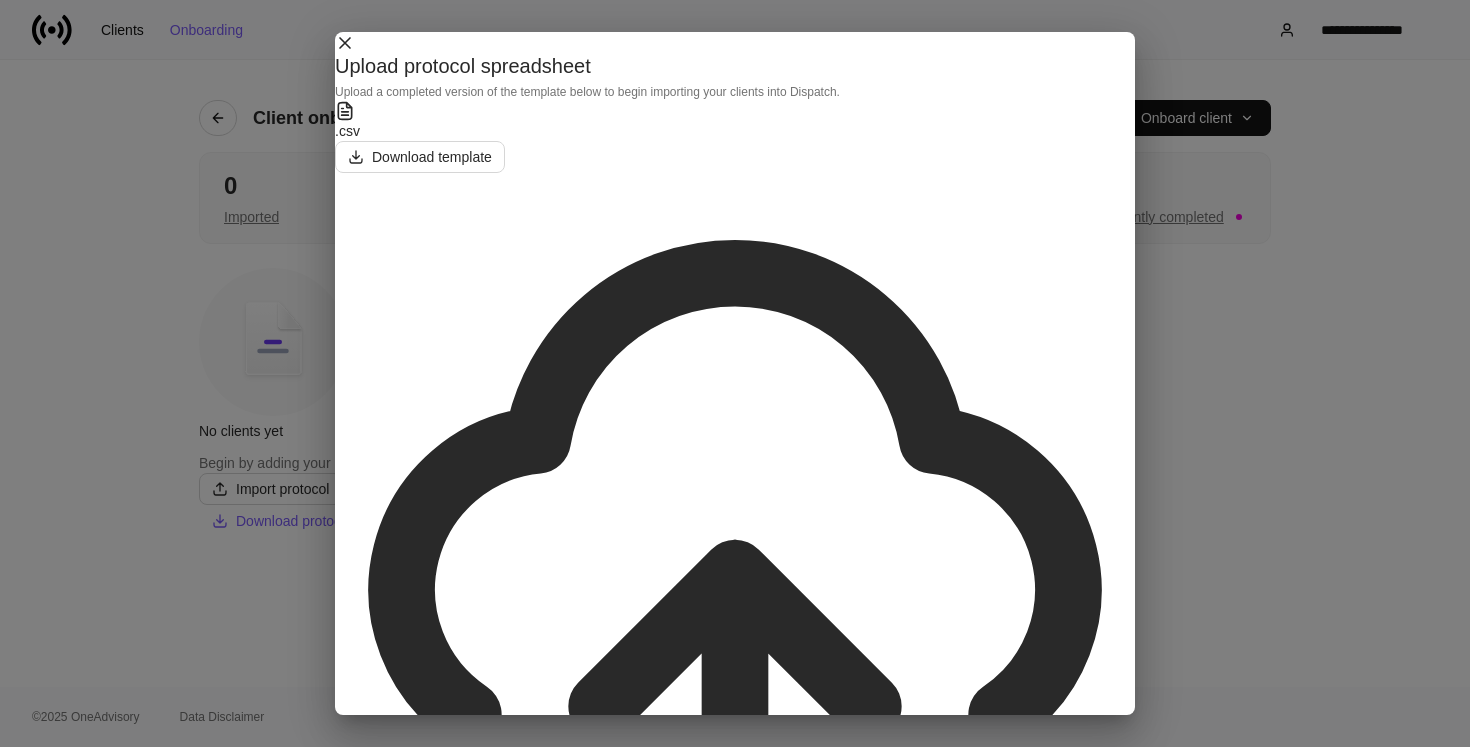 click on "Browse" at bounding box center (518, 988) 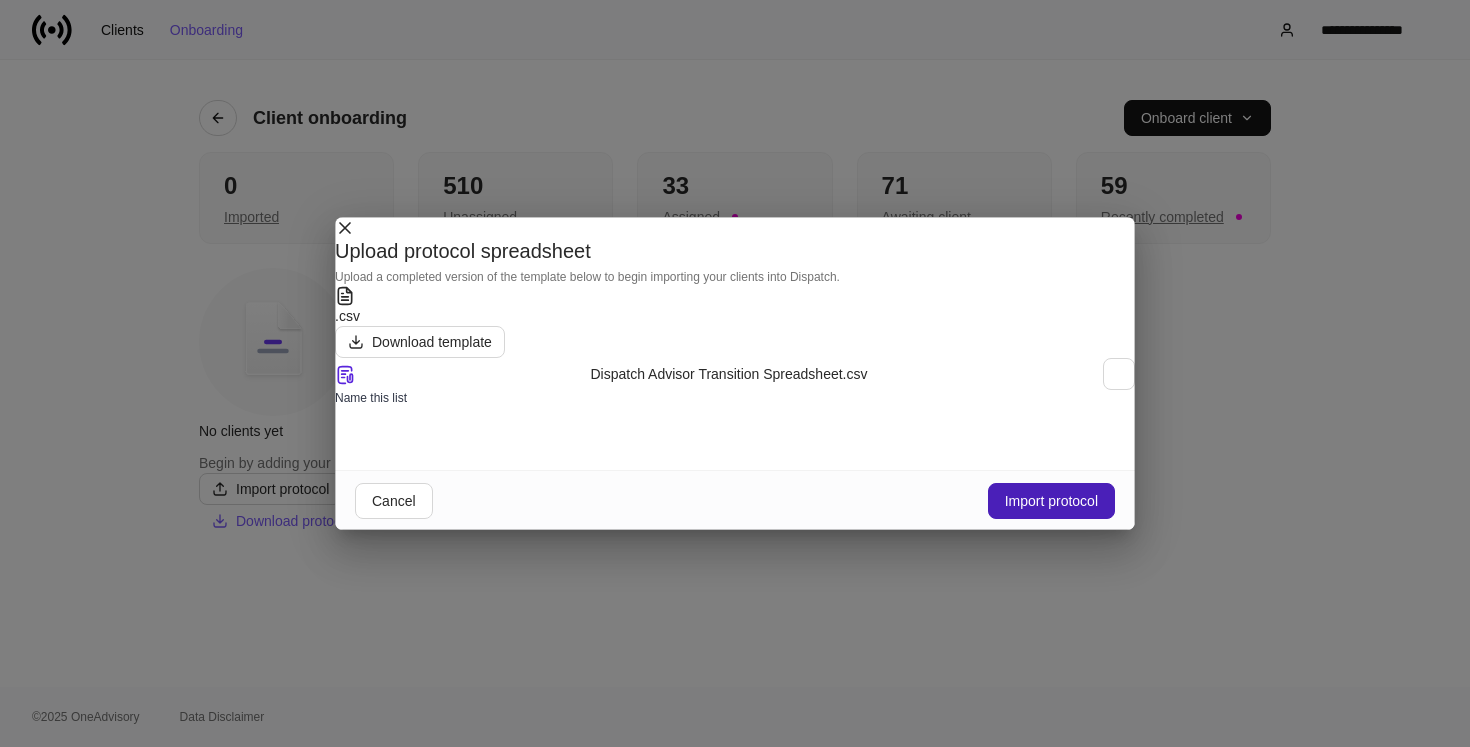 click on "Import protocol" at bounding box center [1051, 501] 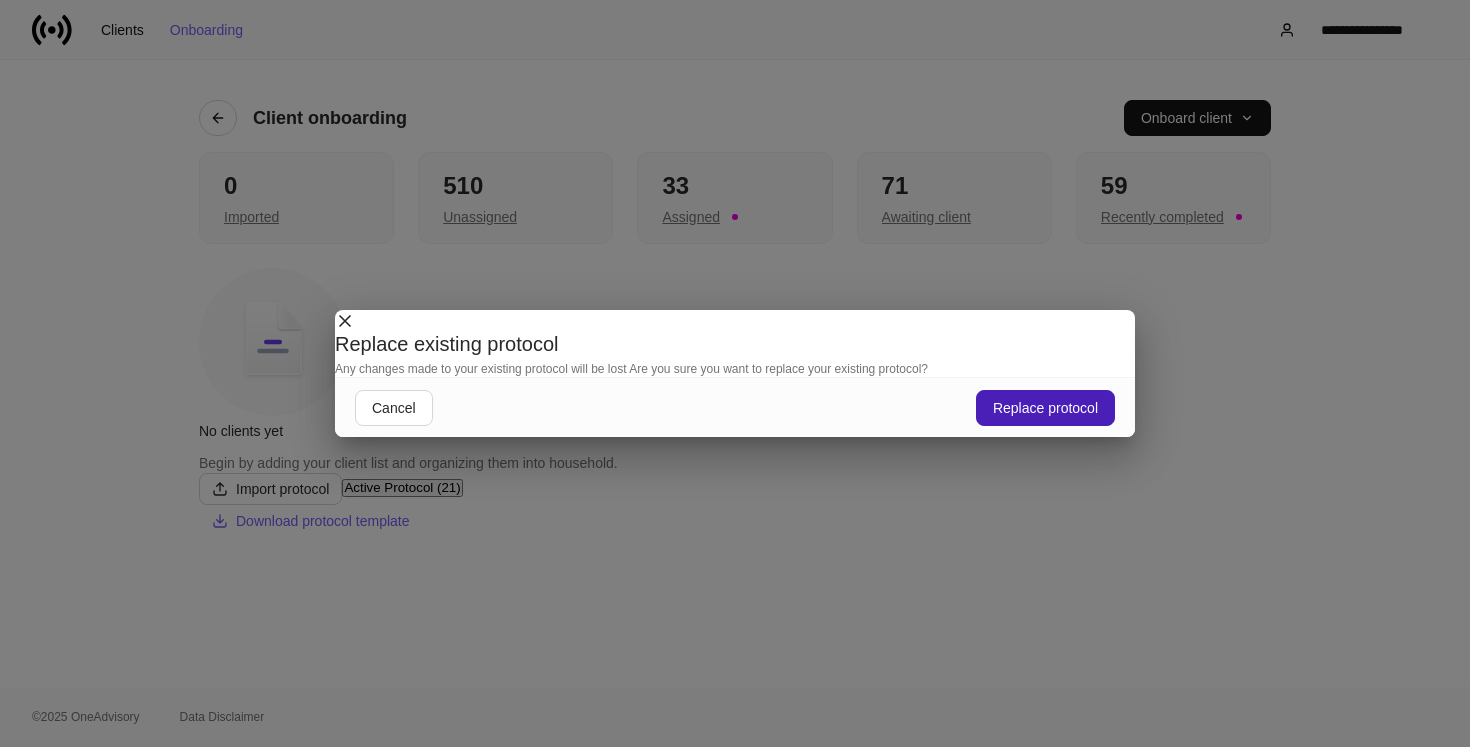 click on "Replace protocol" at bounding box center (1045, 408) 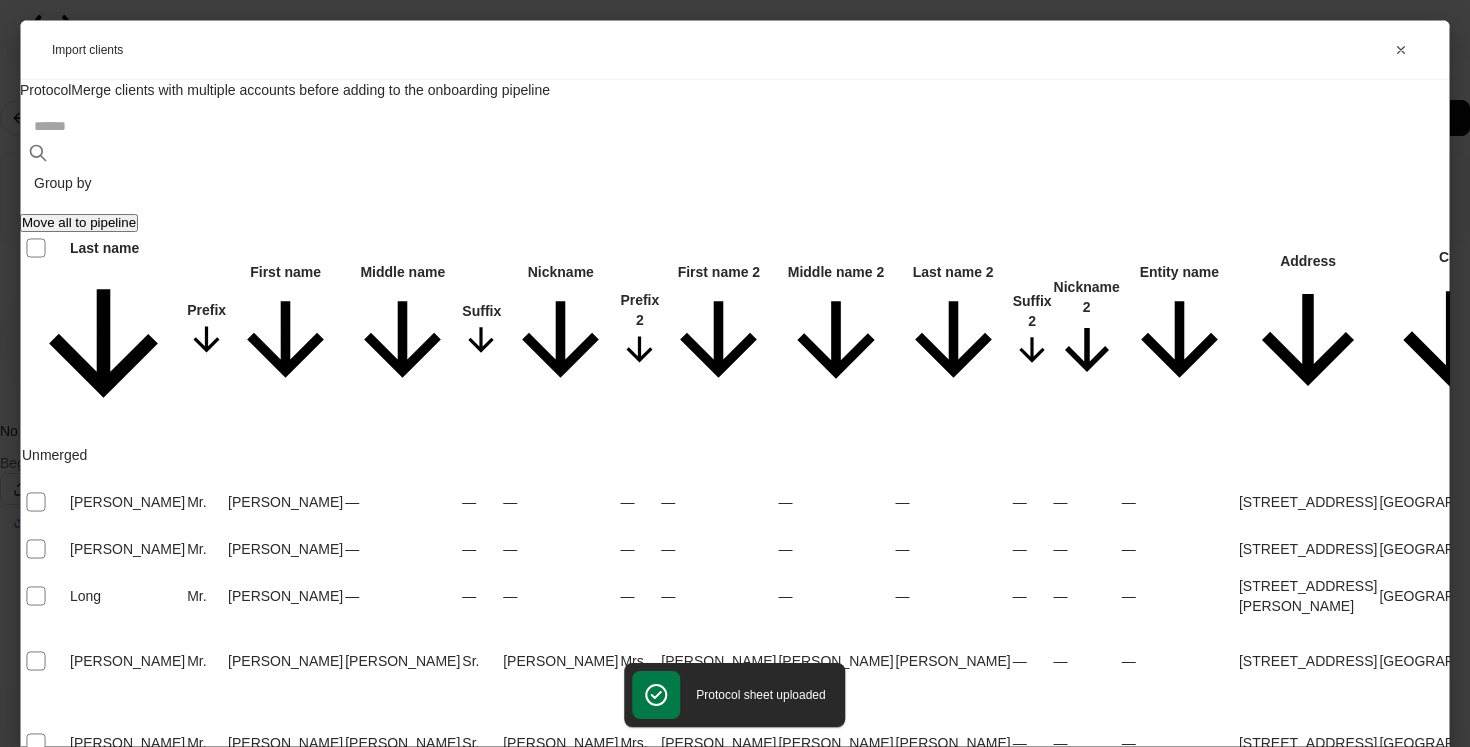 scroll, scrollTop: 0, scrollLeft: 0, axis: both 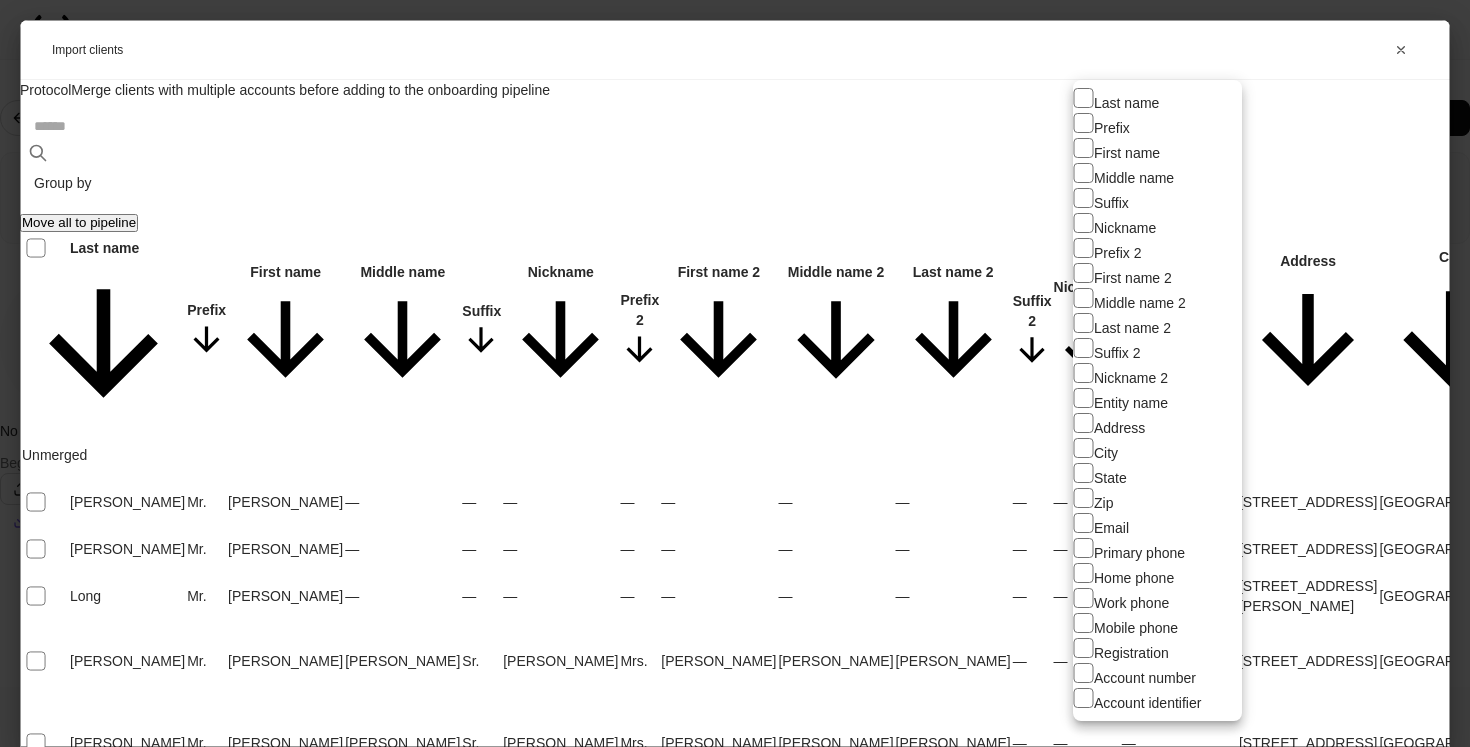 click on "**********" at bounding box center (735, 373) 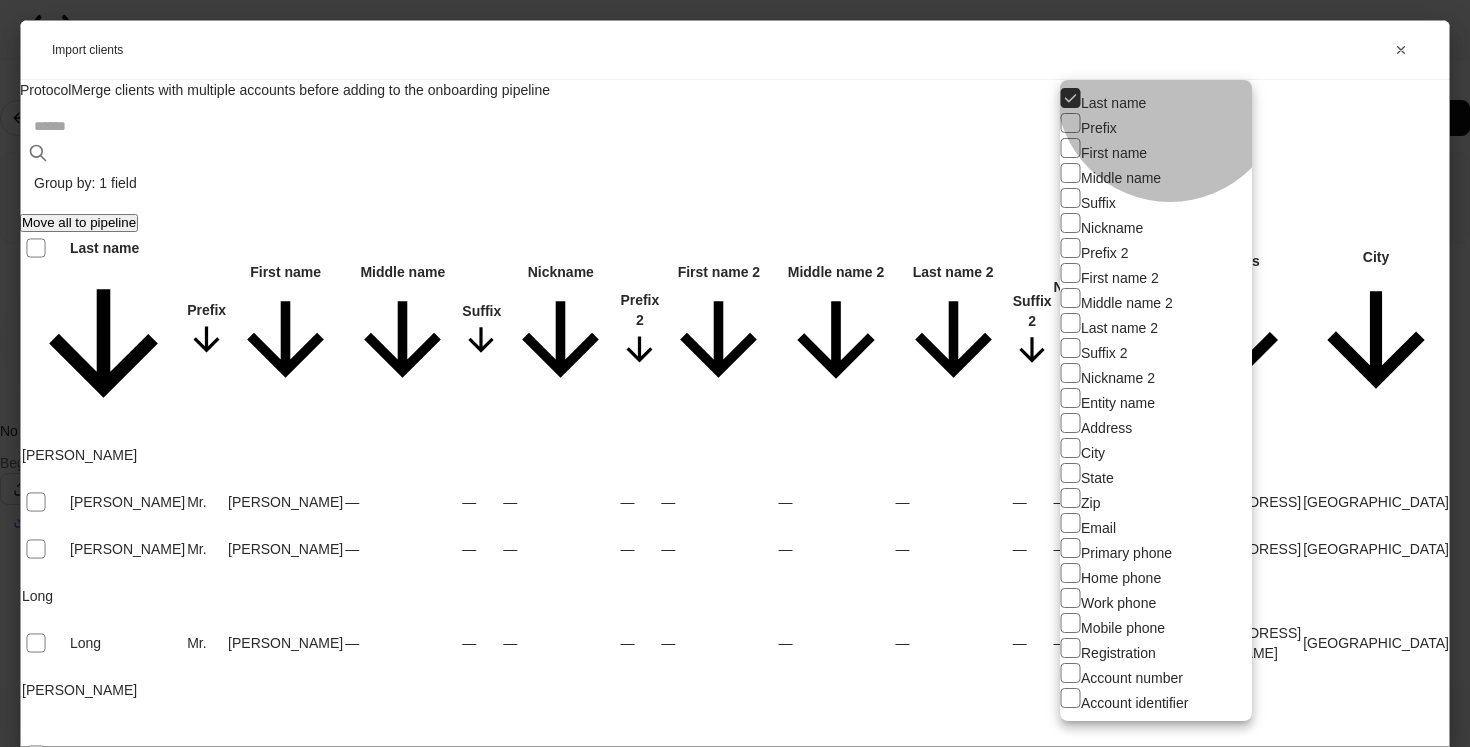 click on "First name" at bounding box center [1156, 150] 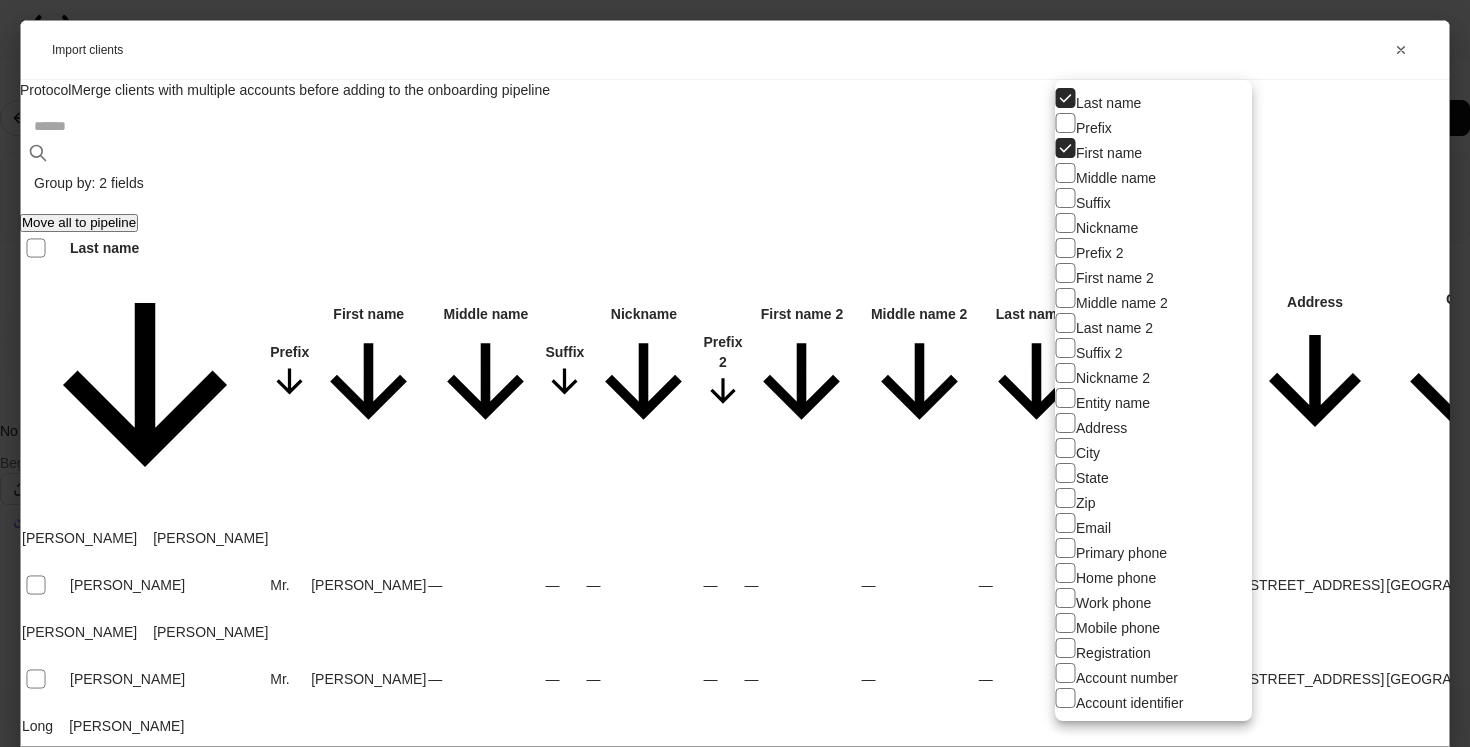 click at bounding box center [735, 373] 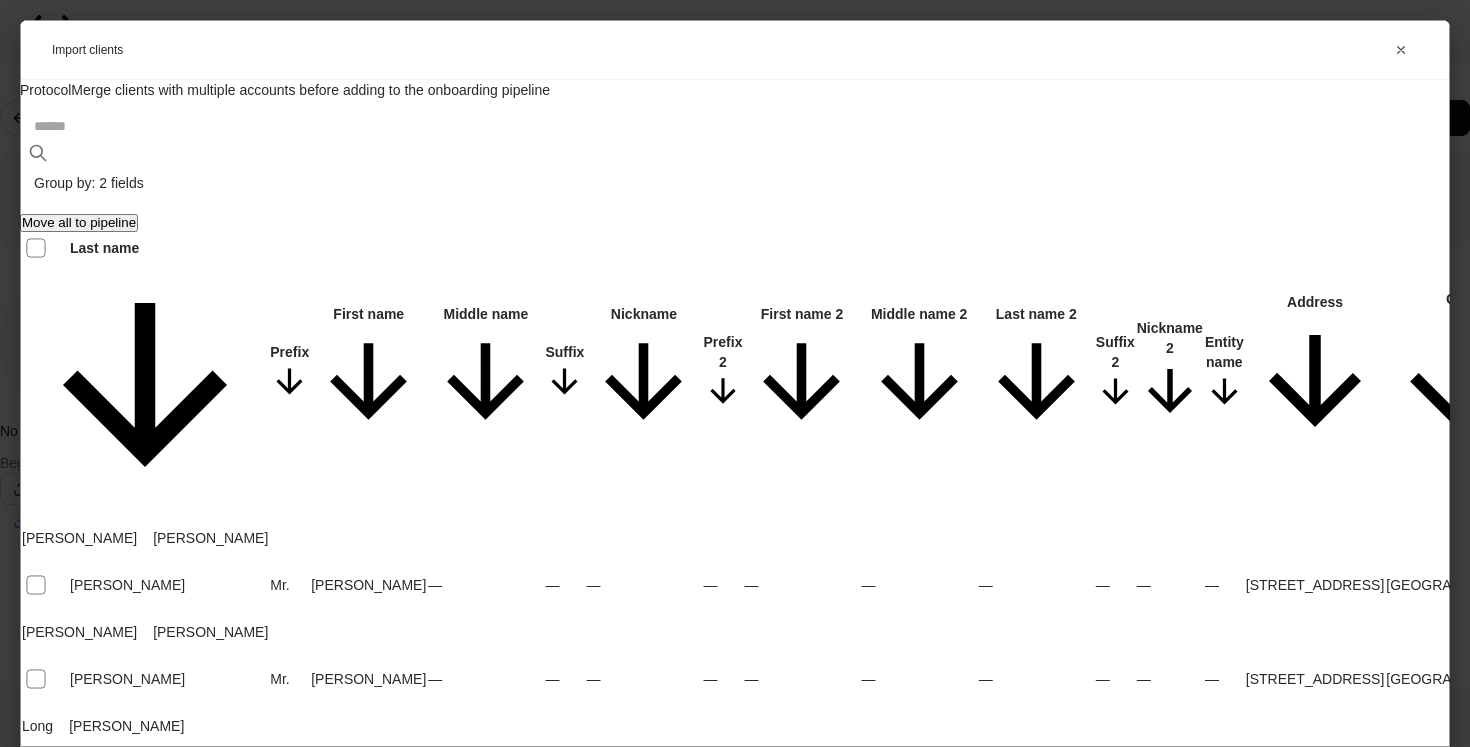 scroll, scrollTop: 0, scrollLeft: 0, axis: both 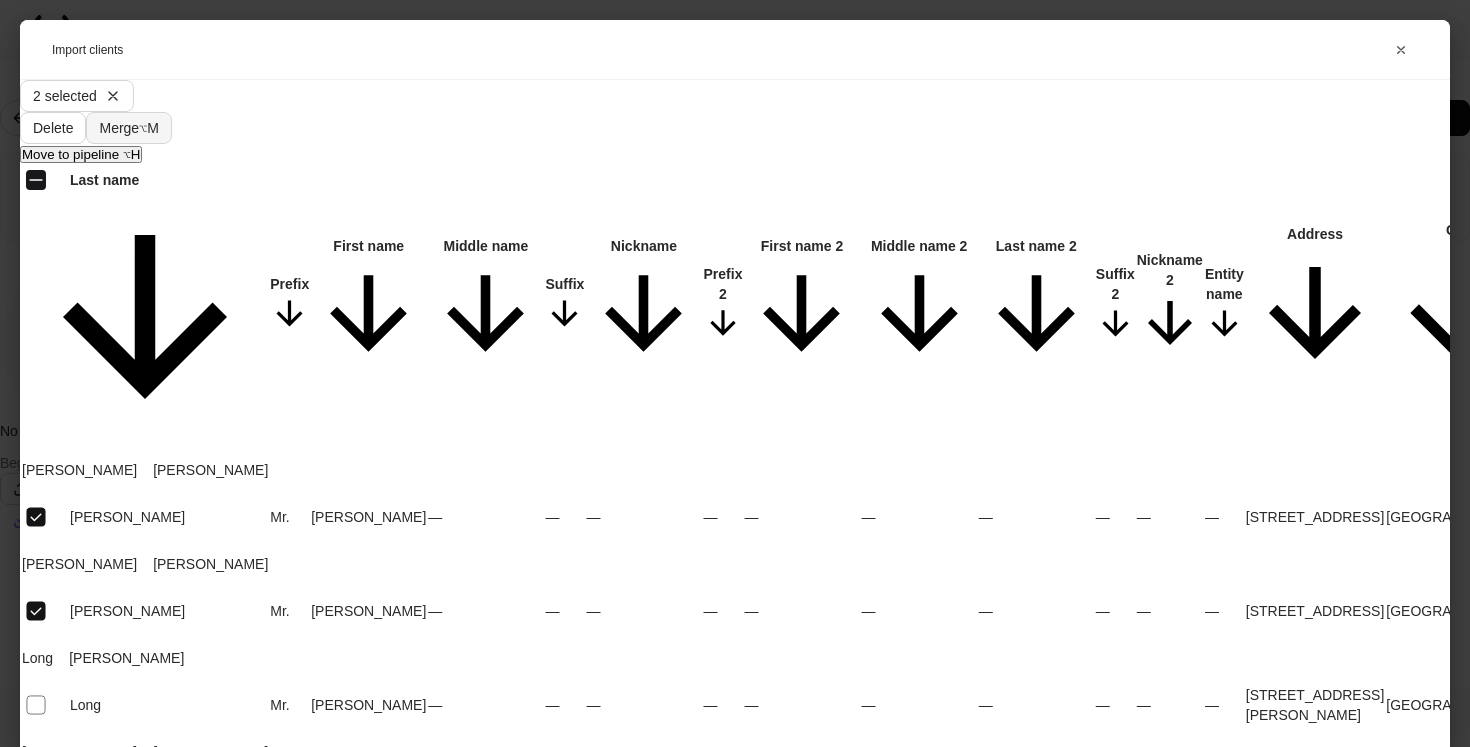 click on "⌥ M" at bounding box center (149, 128) 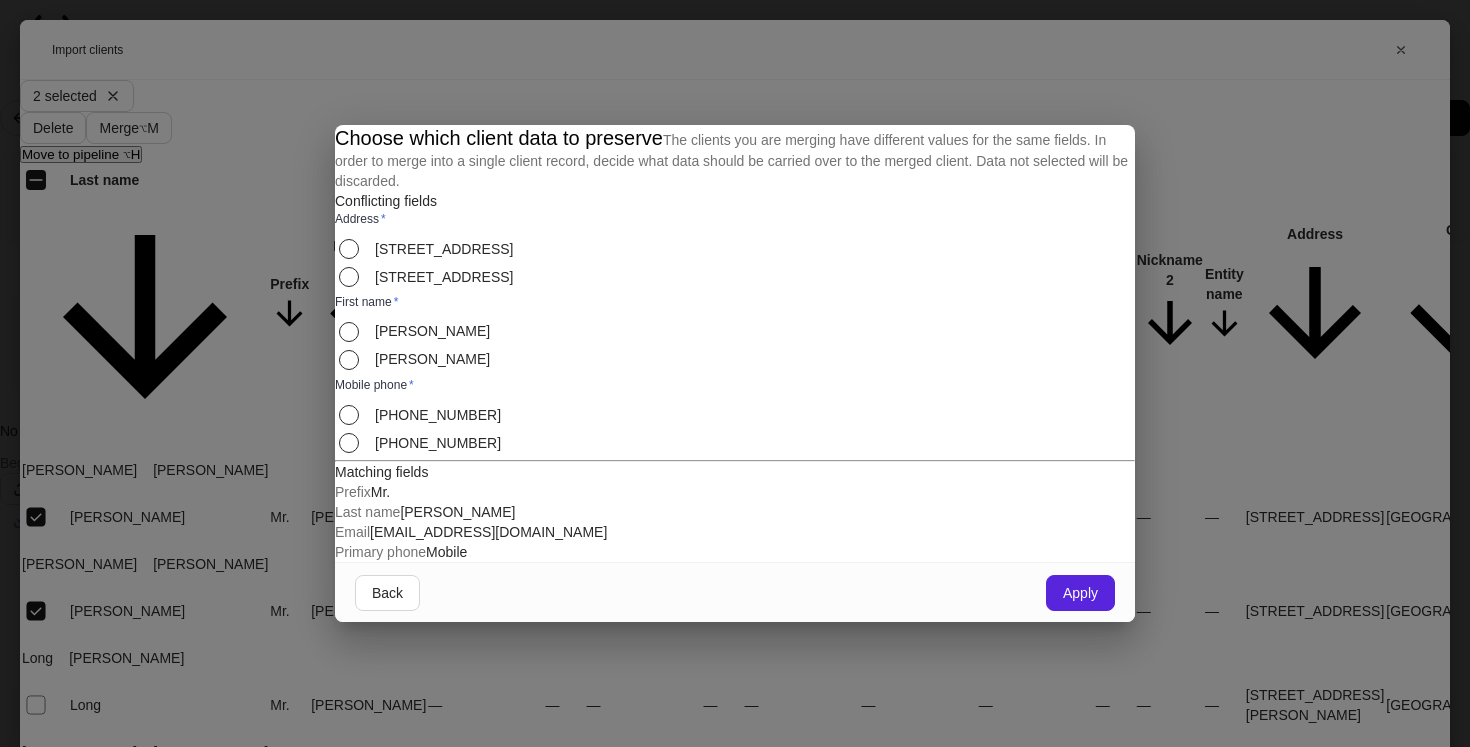 scroll, scrollTop: 0, scrollLeft: 0, axis: both 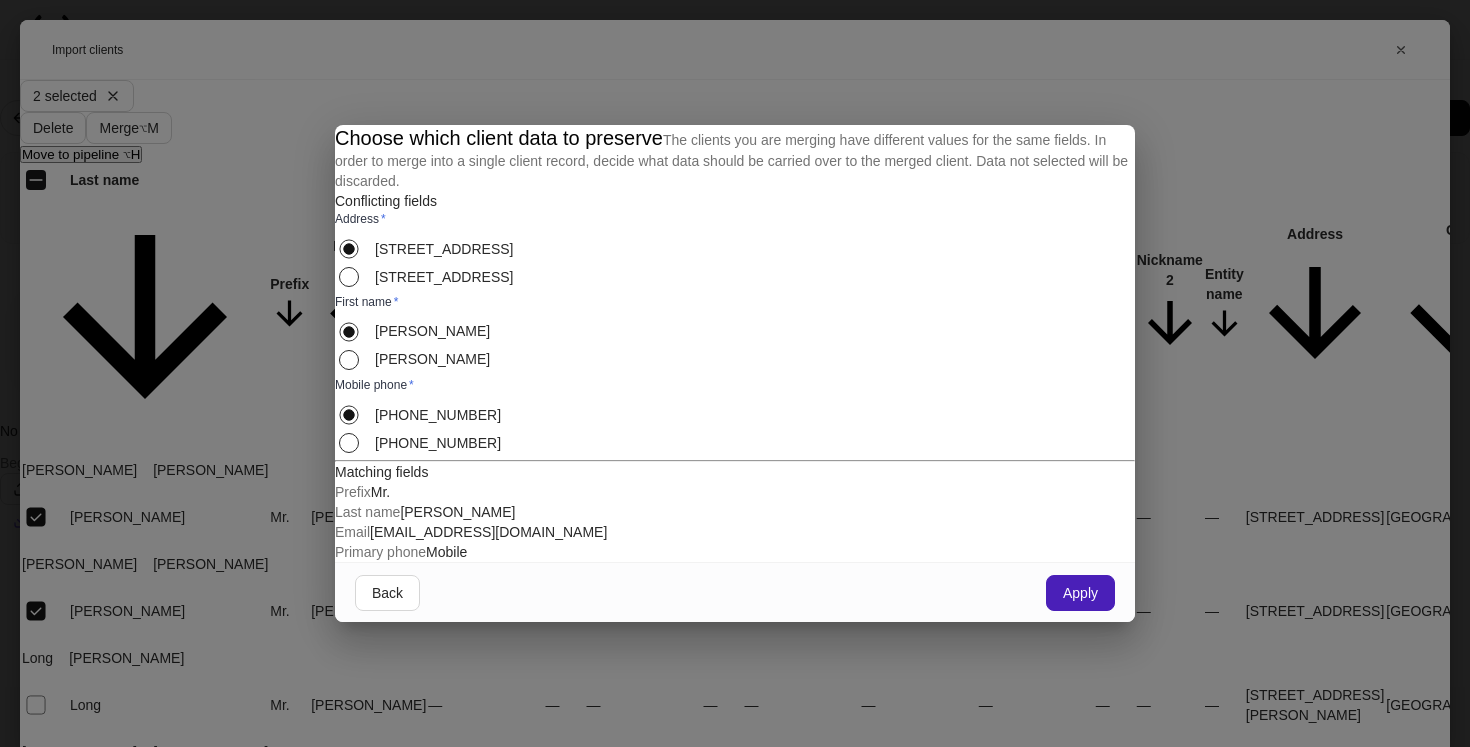 click on "Apply" at bounding box center (1080, 593) 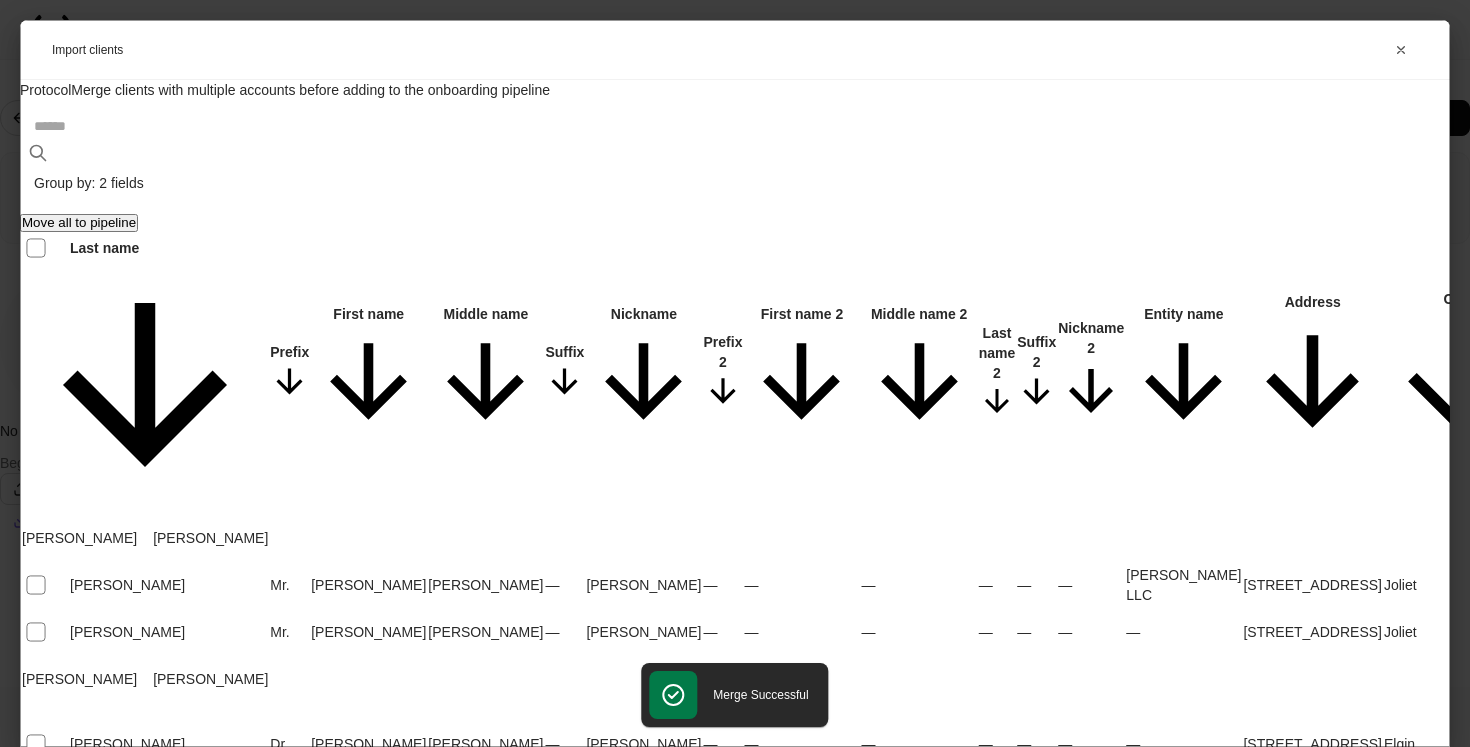 scroll, scrollTop: 882, scrollLeft: 0, axis: vertical 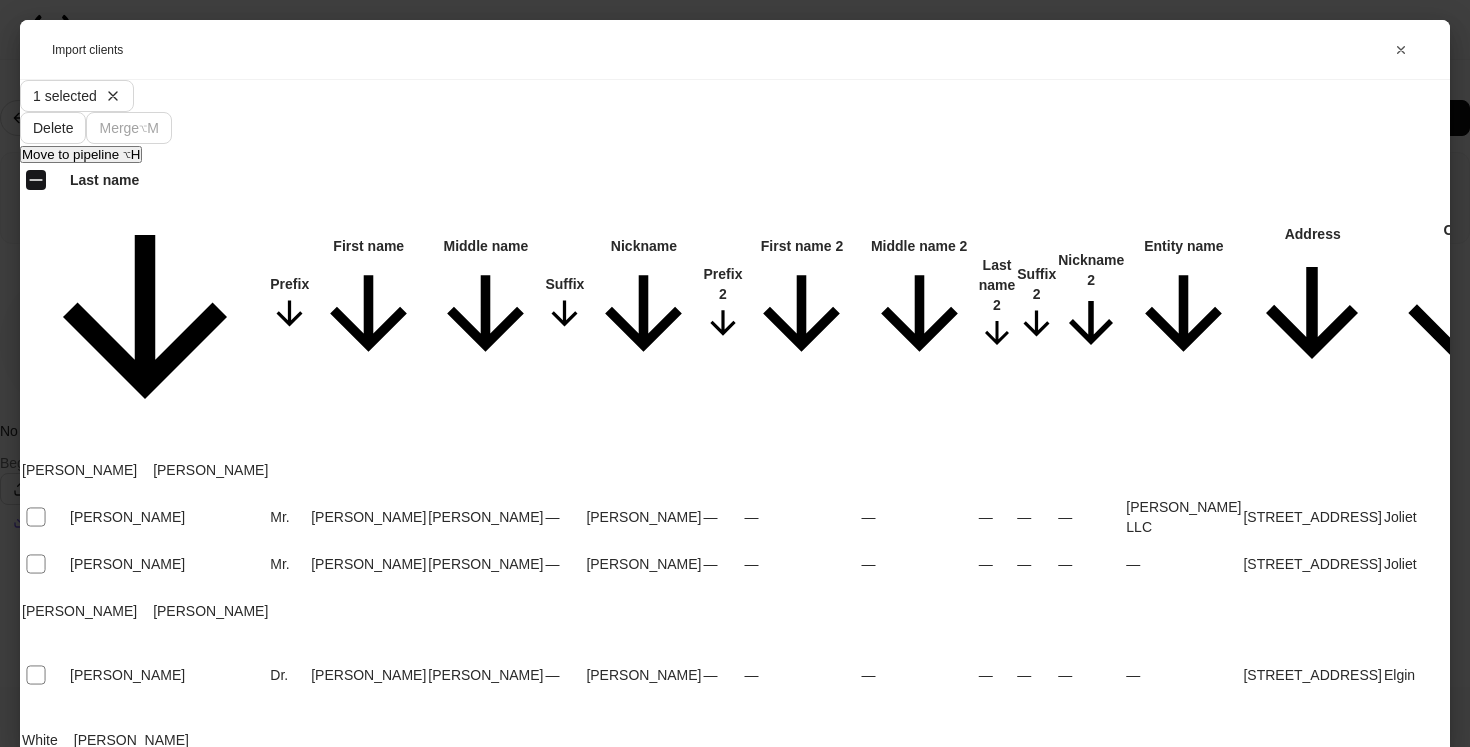 click on "Move to pipeline ⌥H" at bounding box center [81, 154] 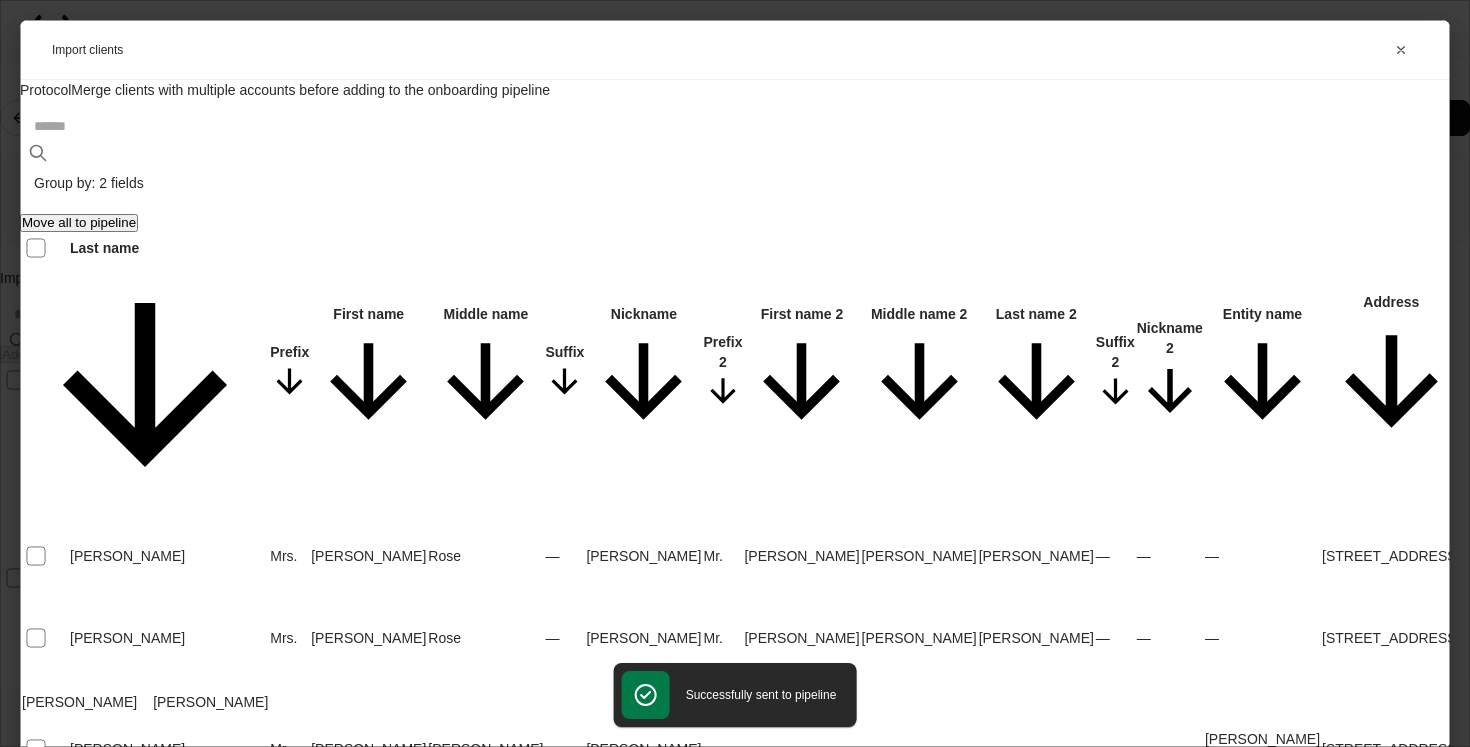 scroll, scrollTop: 800, scrollLeft: 0, axis: vertical 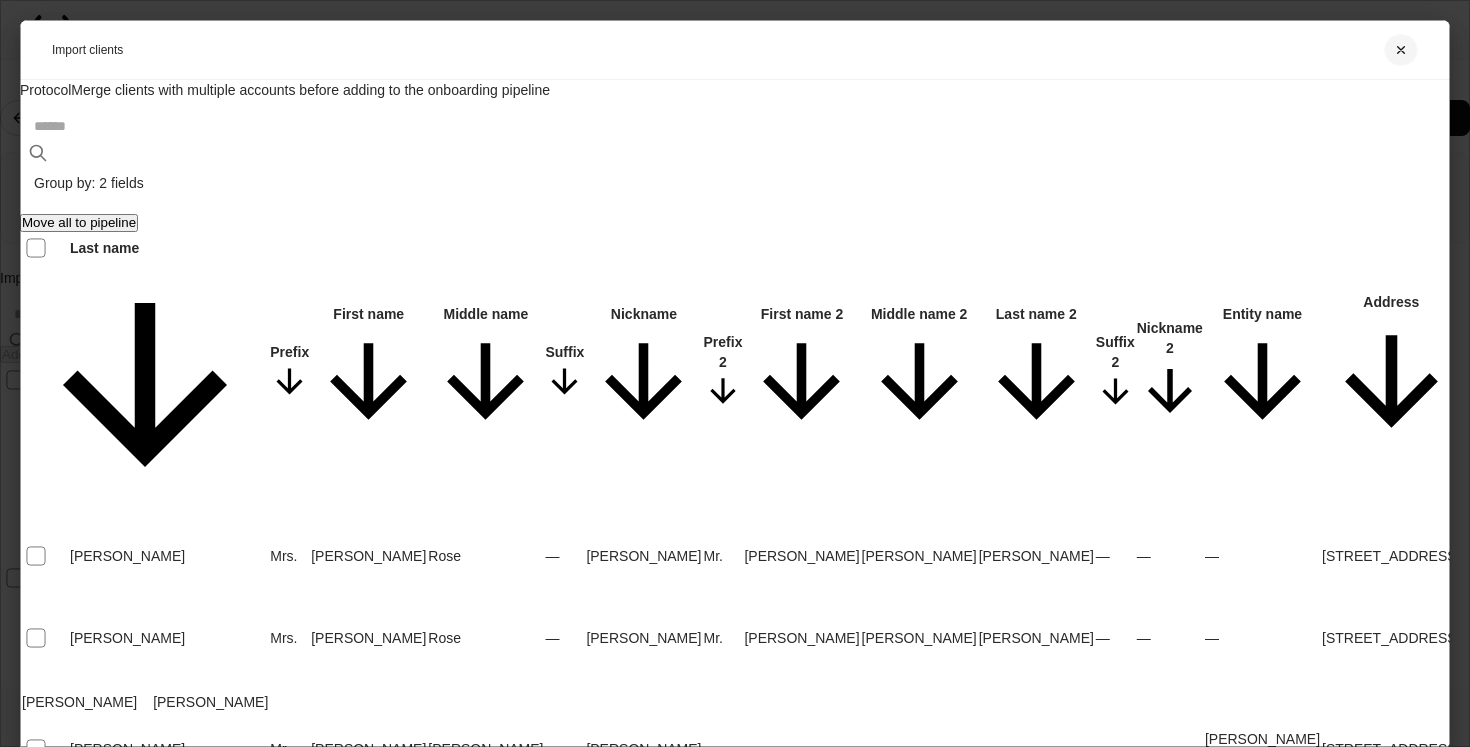 click 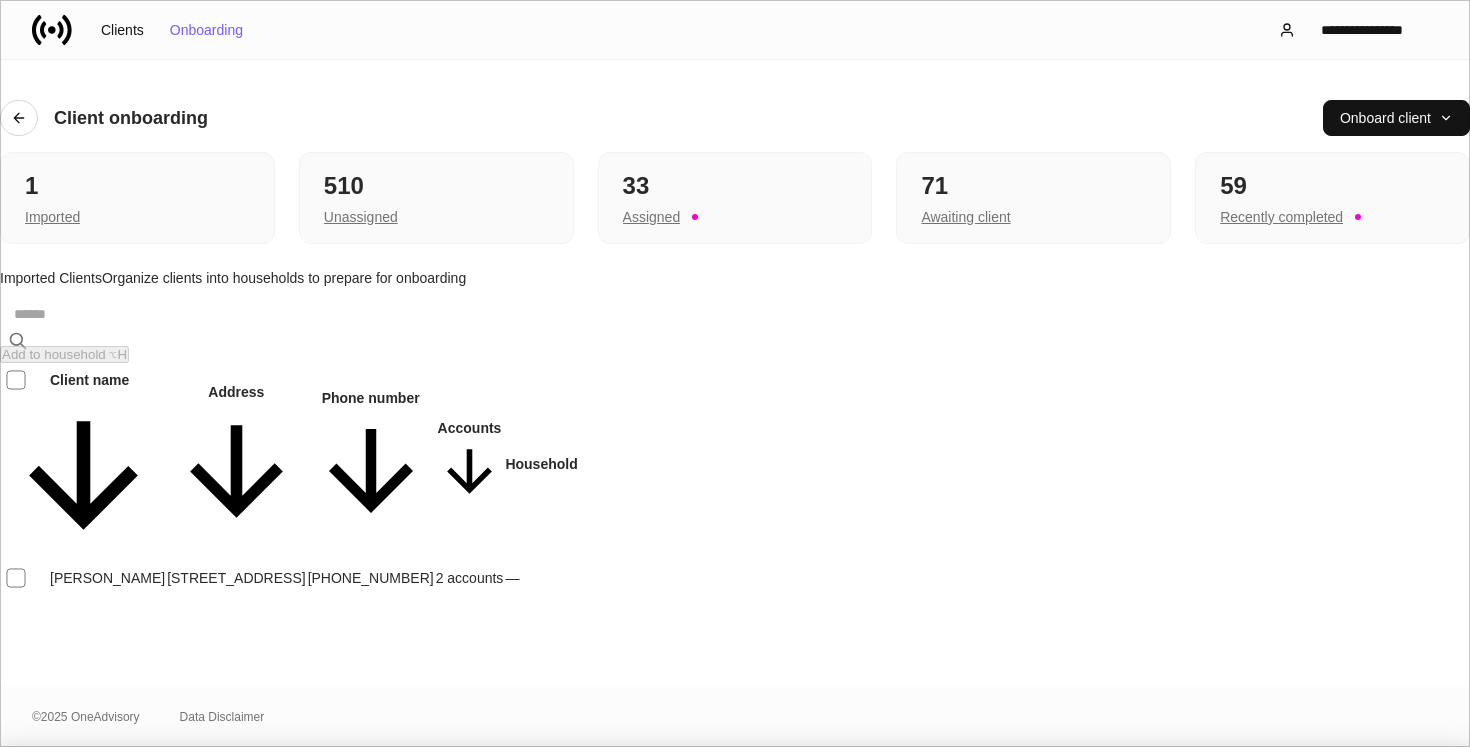 scroll, scrollTop: 780, scrollLeft: 0, axis: vertical 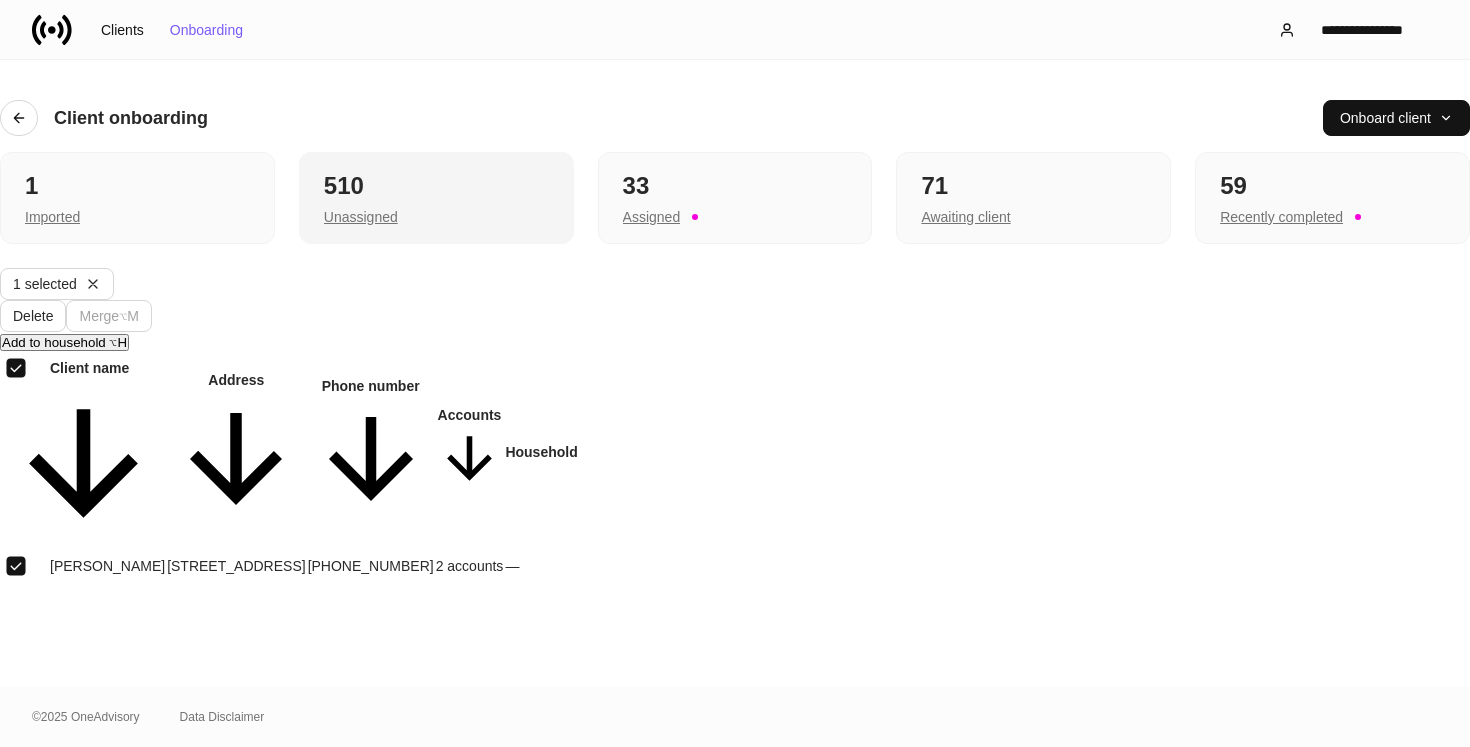 click on "510" at bounding box center [436, 186] 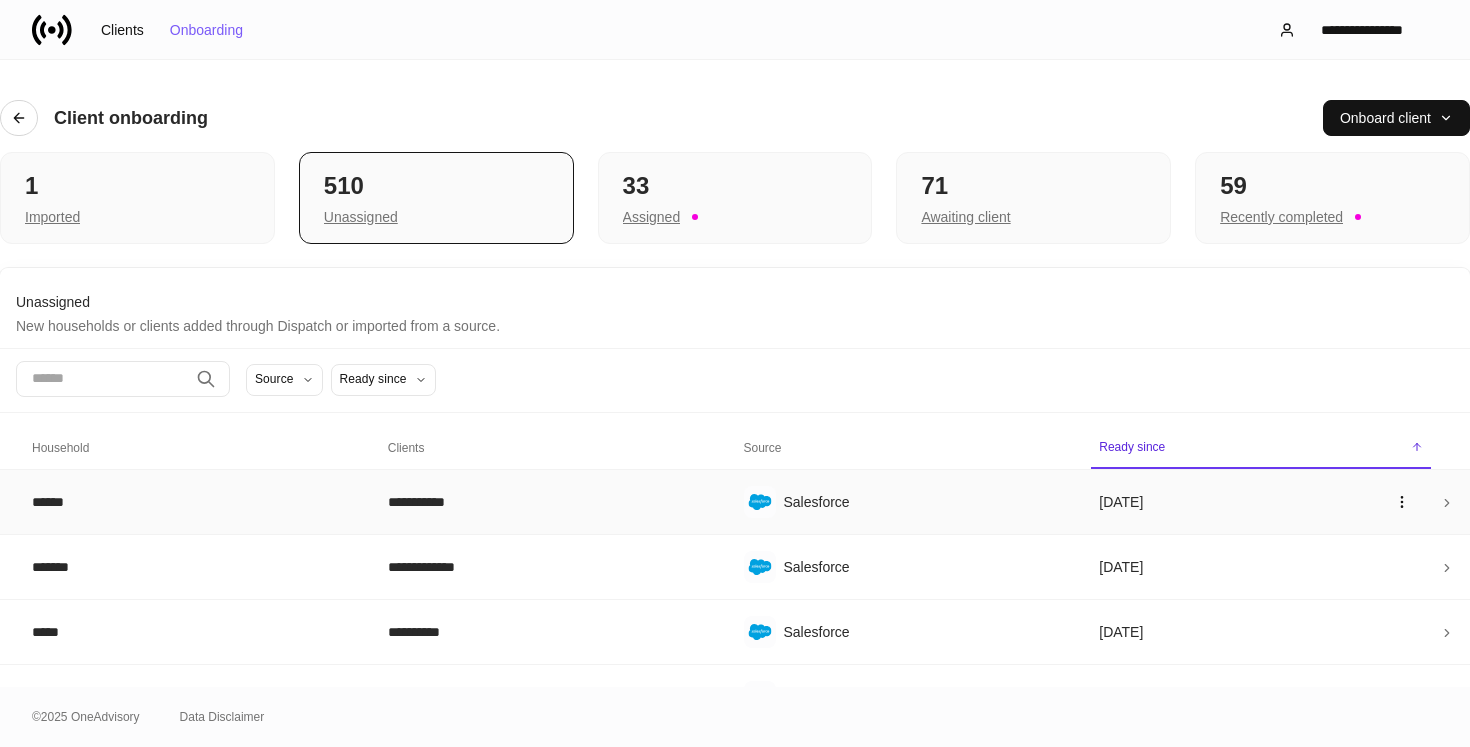 click on "**********" at bounding box center (550, 501) 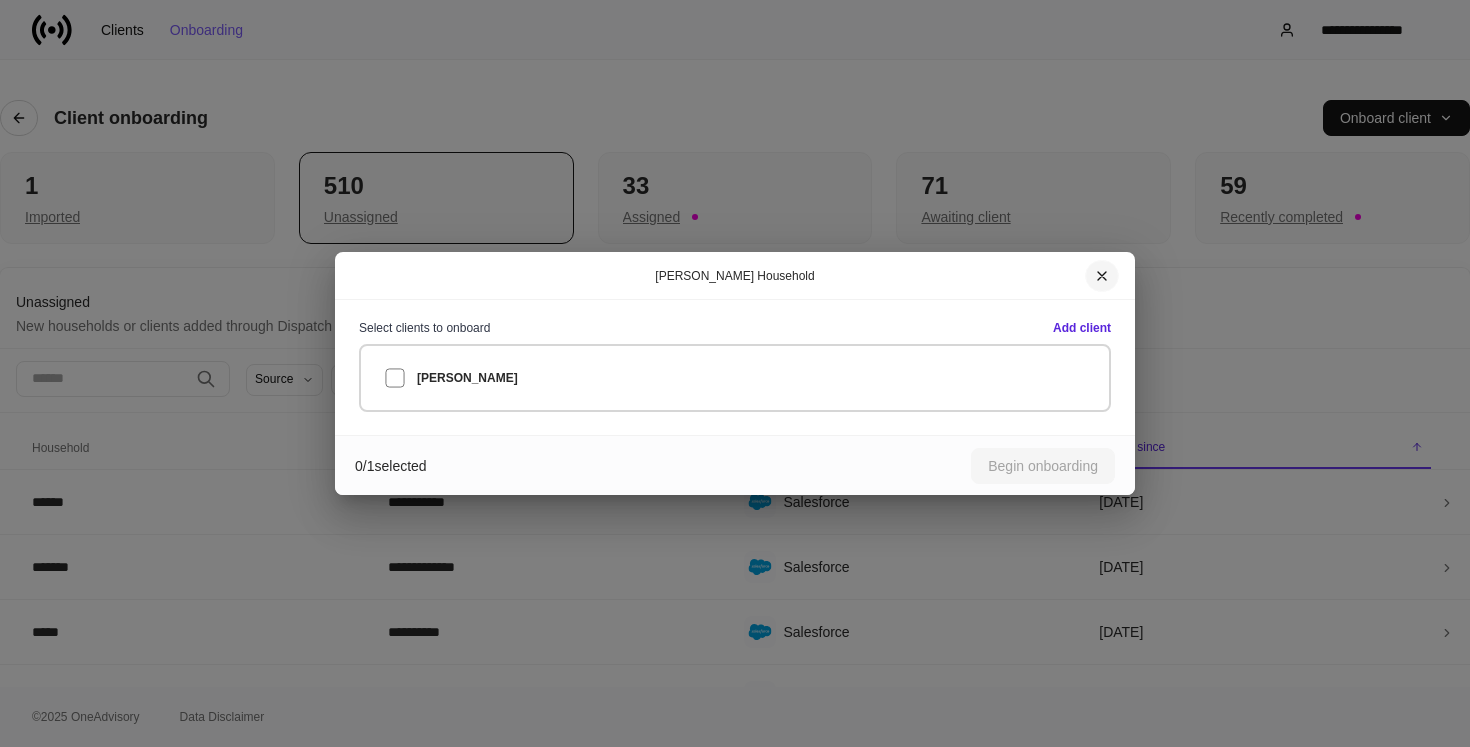 click at bounding box center [1102, 276] 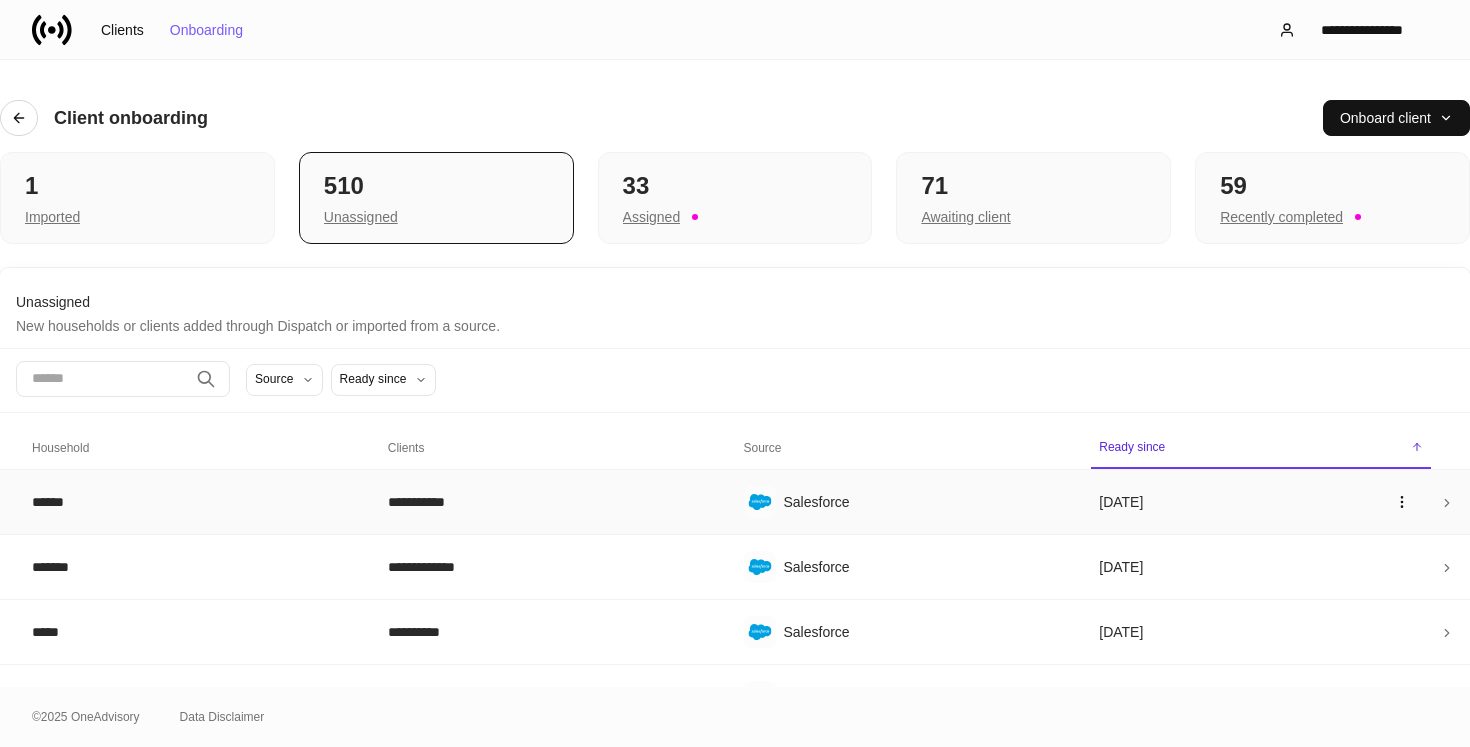 click on "**********" at bounding box center (500, 502) 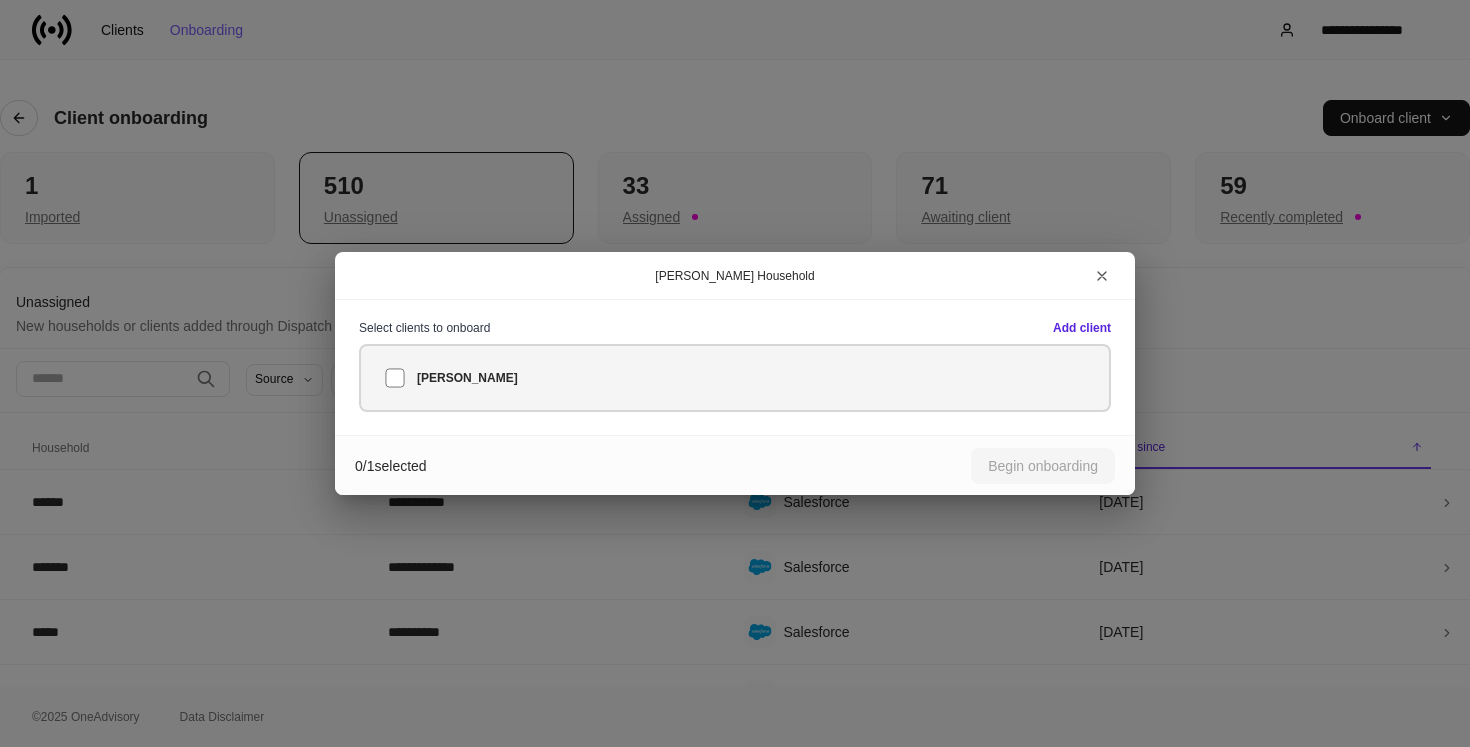 click on "[PERSON_NAME]" at bounding box center (735, 378) 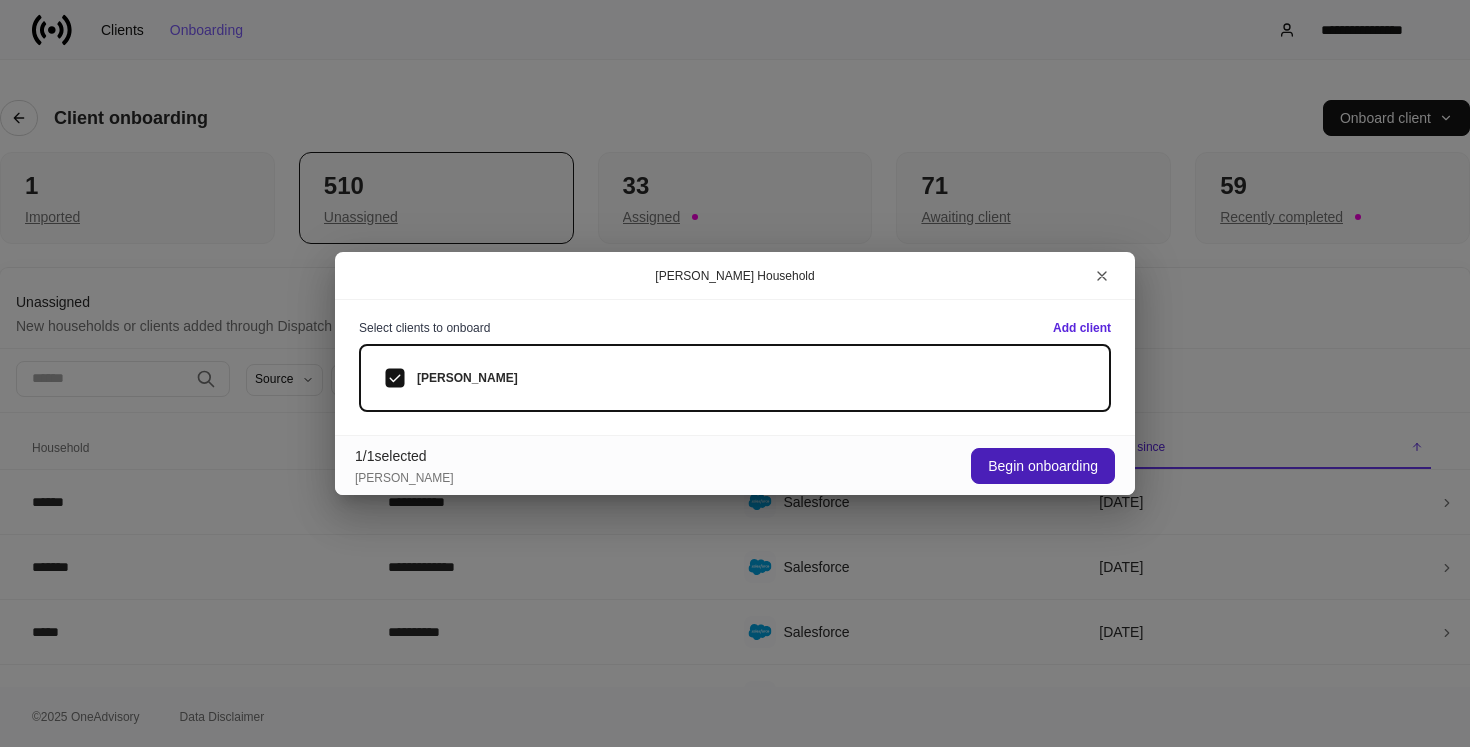 click on "Begin onboarding" at bounding box center (1043, 466) 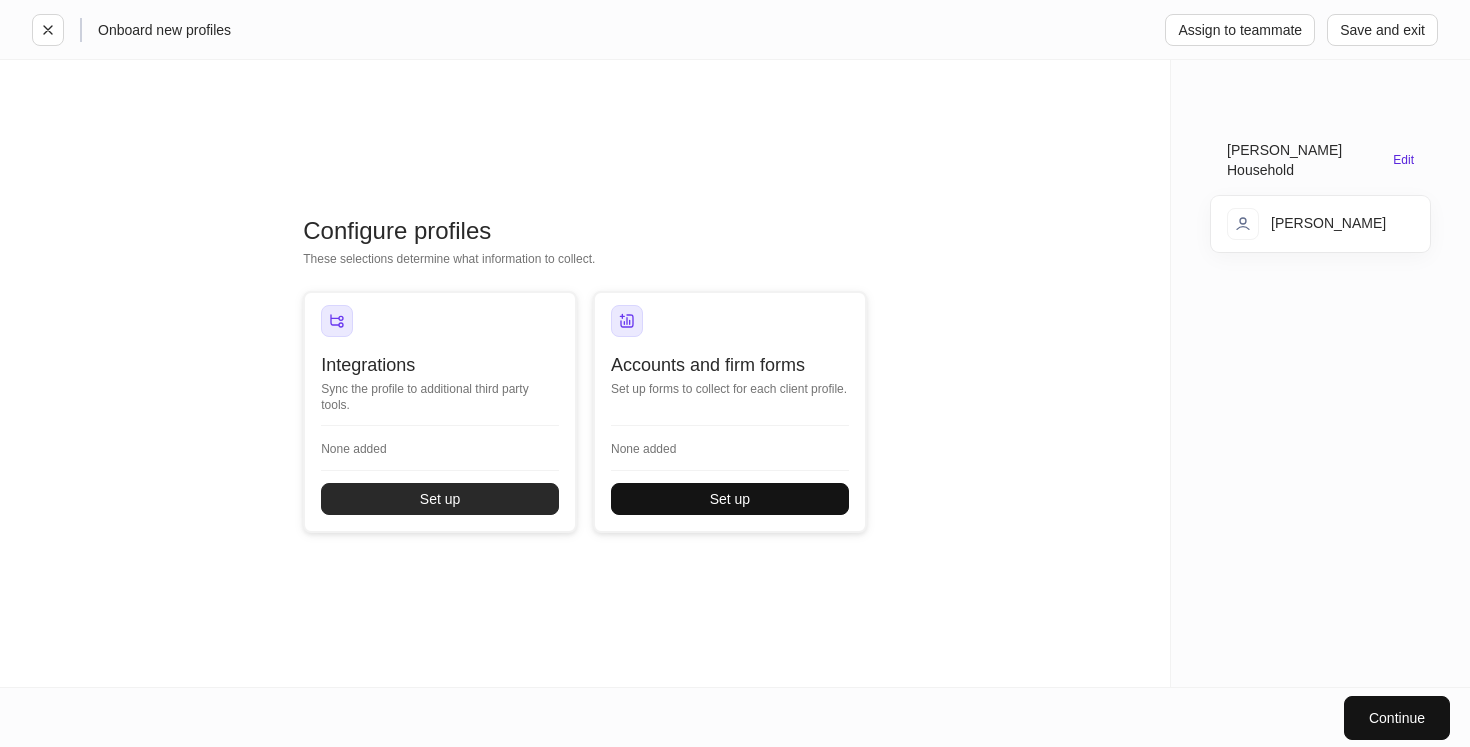 click on "Set up" at bounding box center (440, 499) 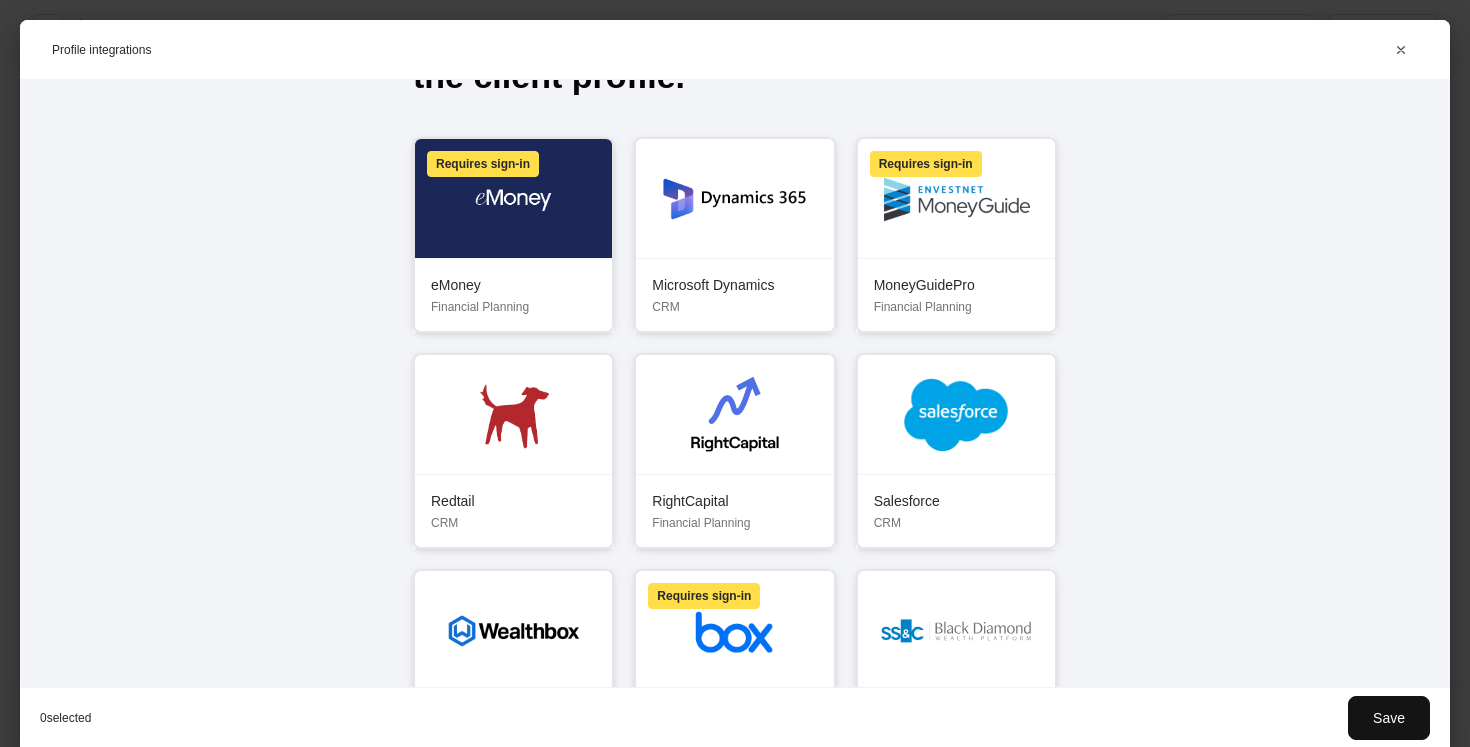 scroll, scrollTop: 139, scrollLeft: 0, axis: vertical 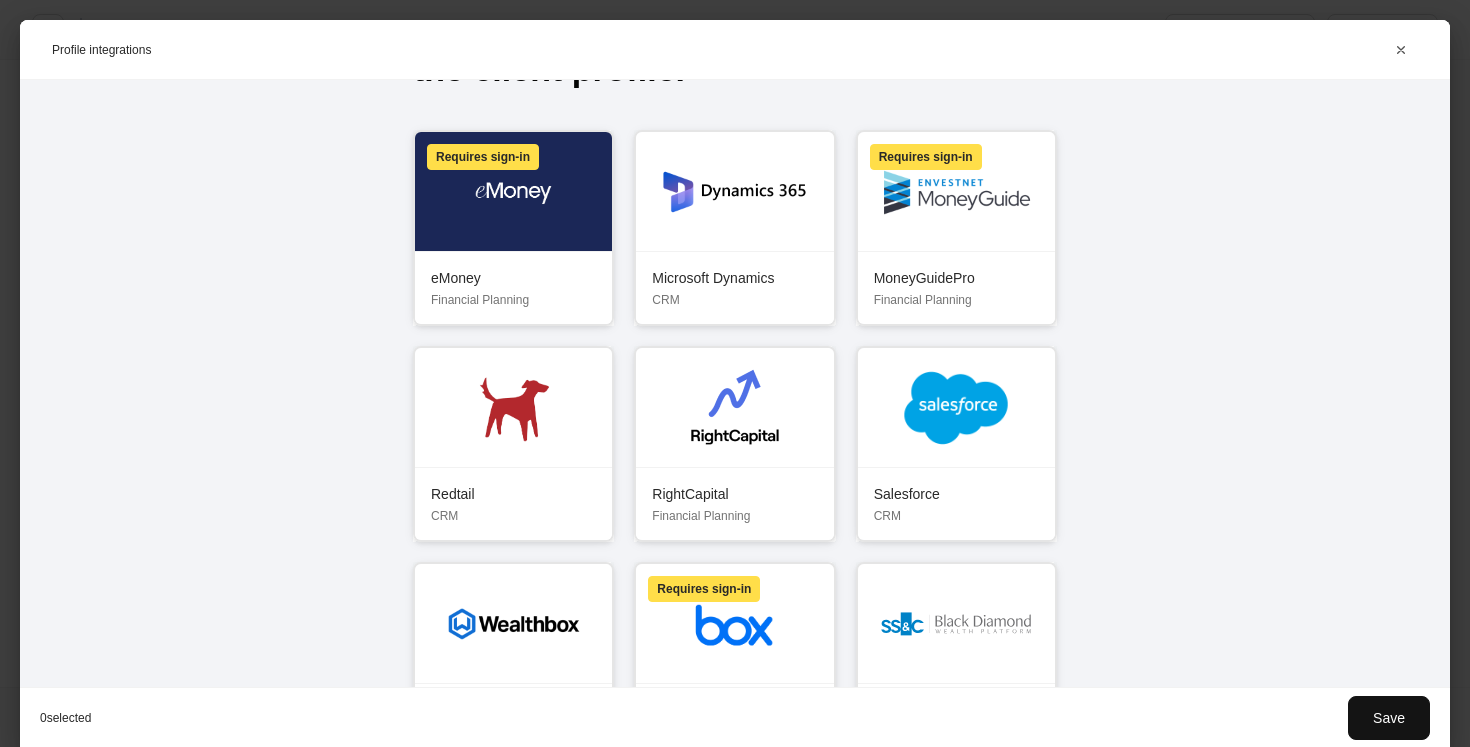 click at bounding box center [956, 408] 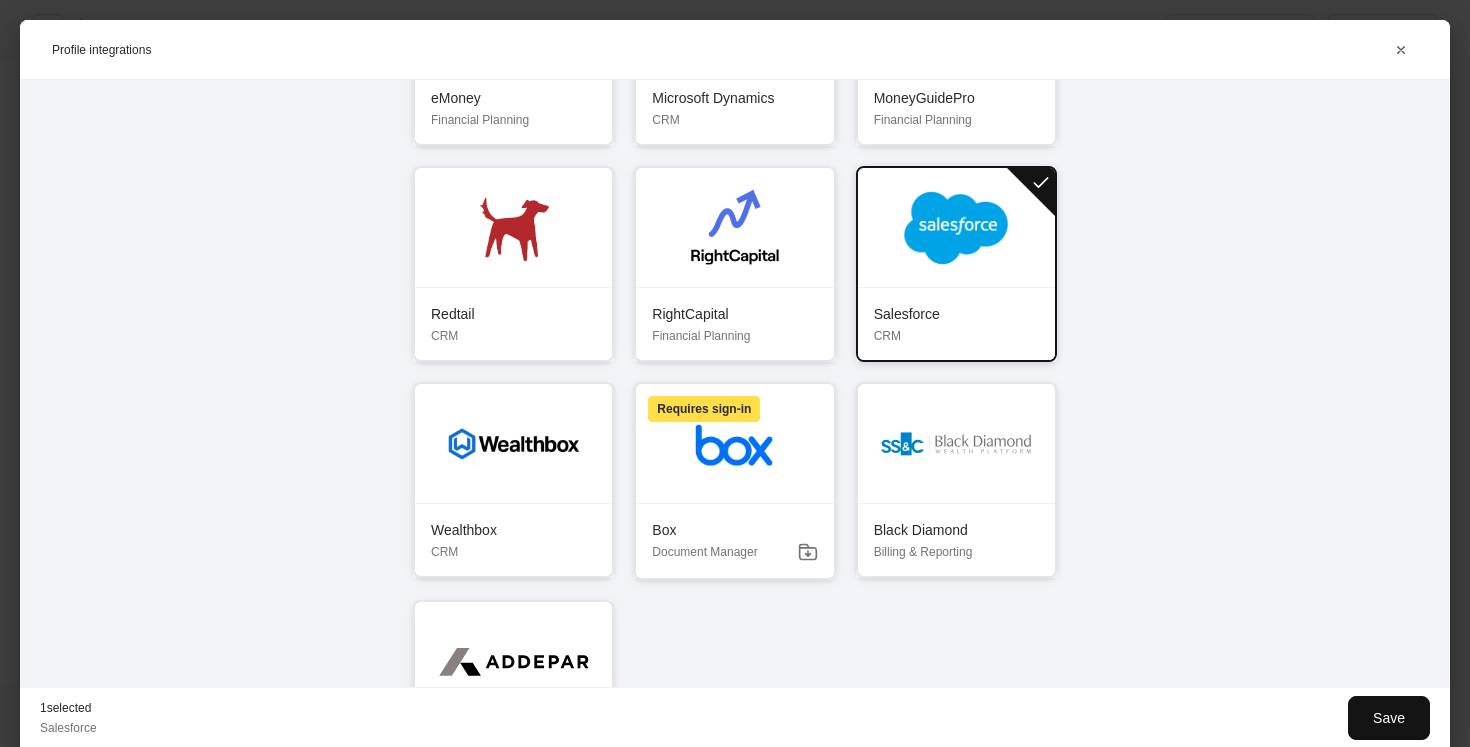 scroll, scrollTop: 320, scrollLeft: 0, axis: vertical 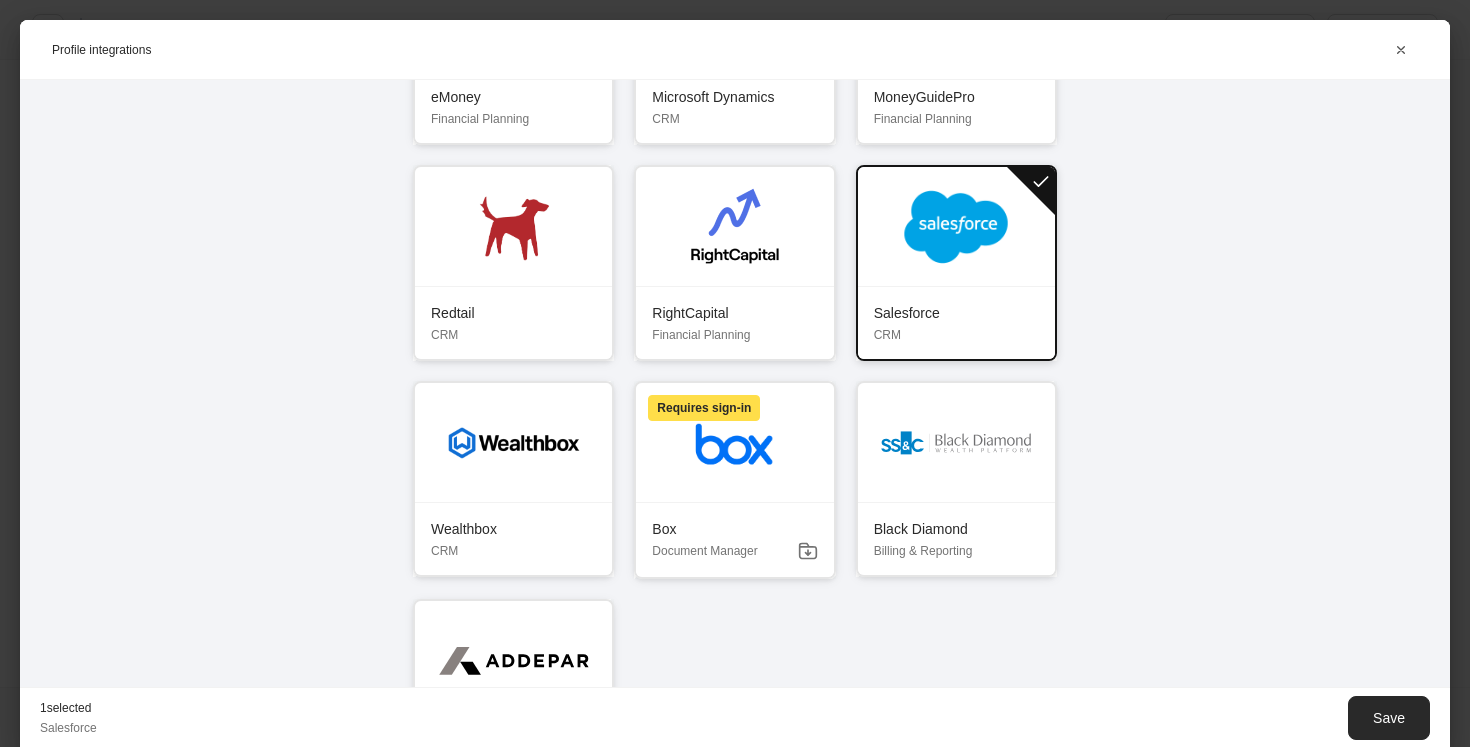 click on "Save" at bounding box center (1389, 718) 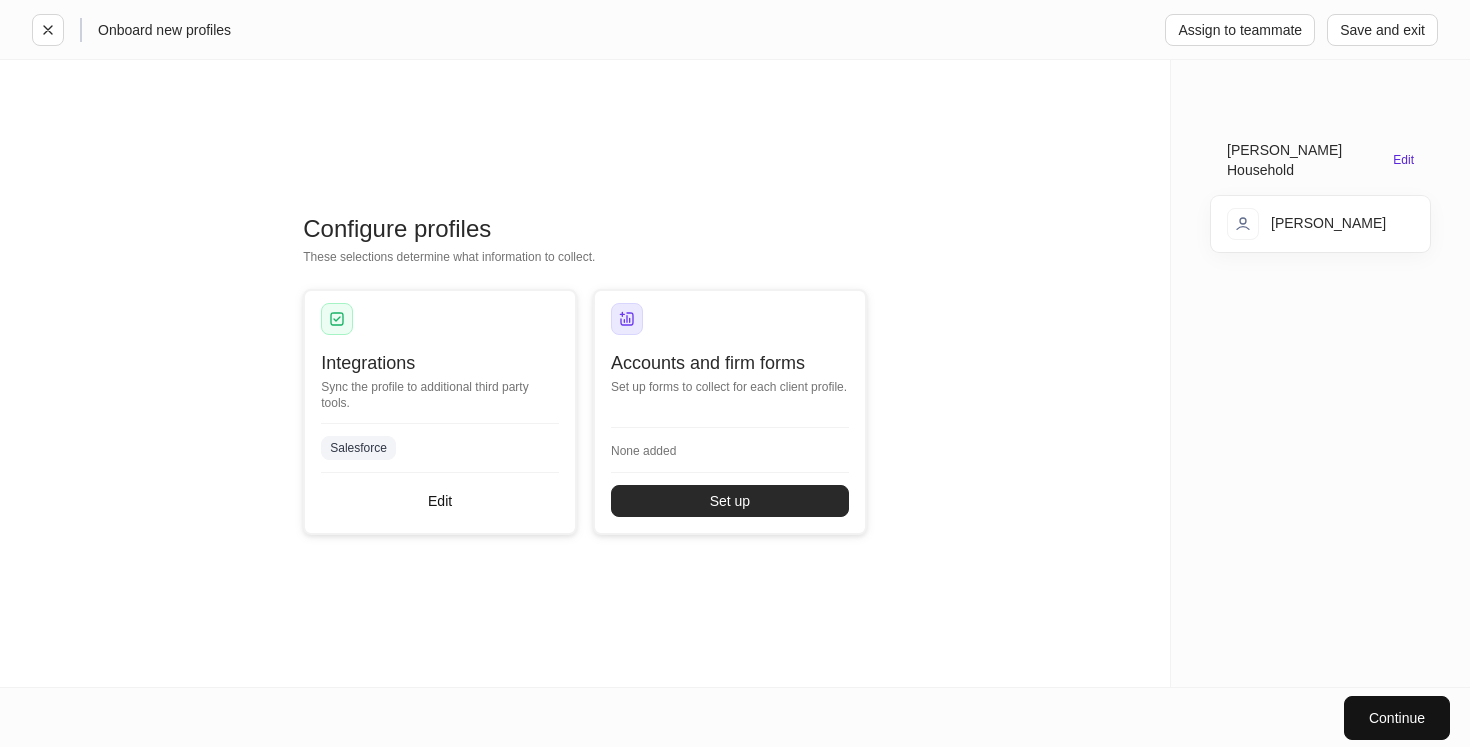 click on "Set up" at bounding box center (730, 501) 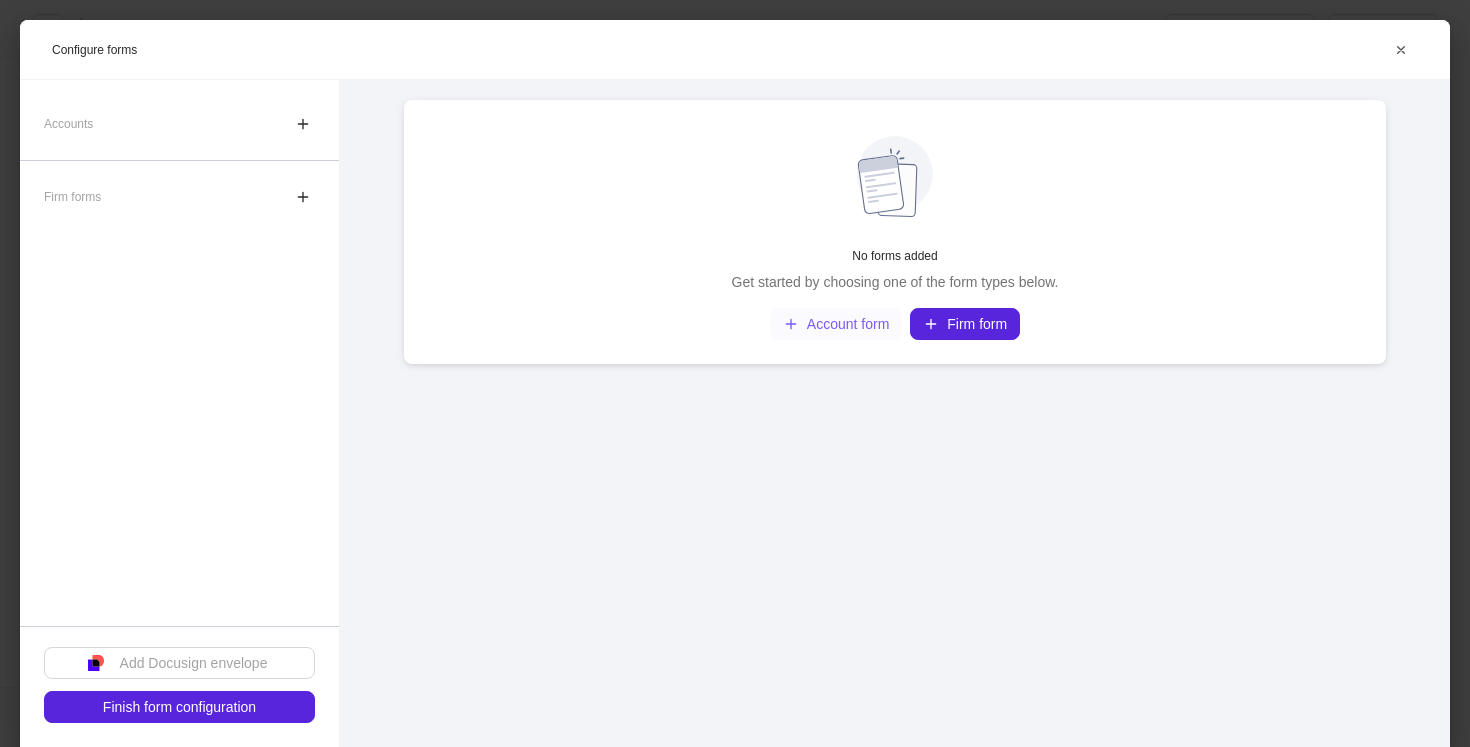 click on "Account form" at bounding box center (836, 324) 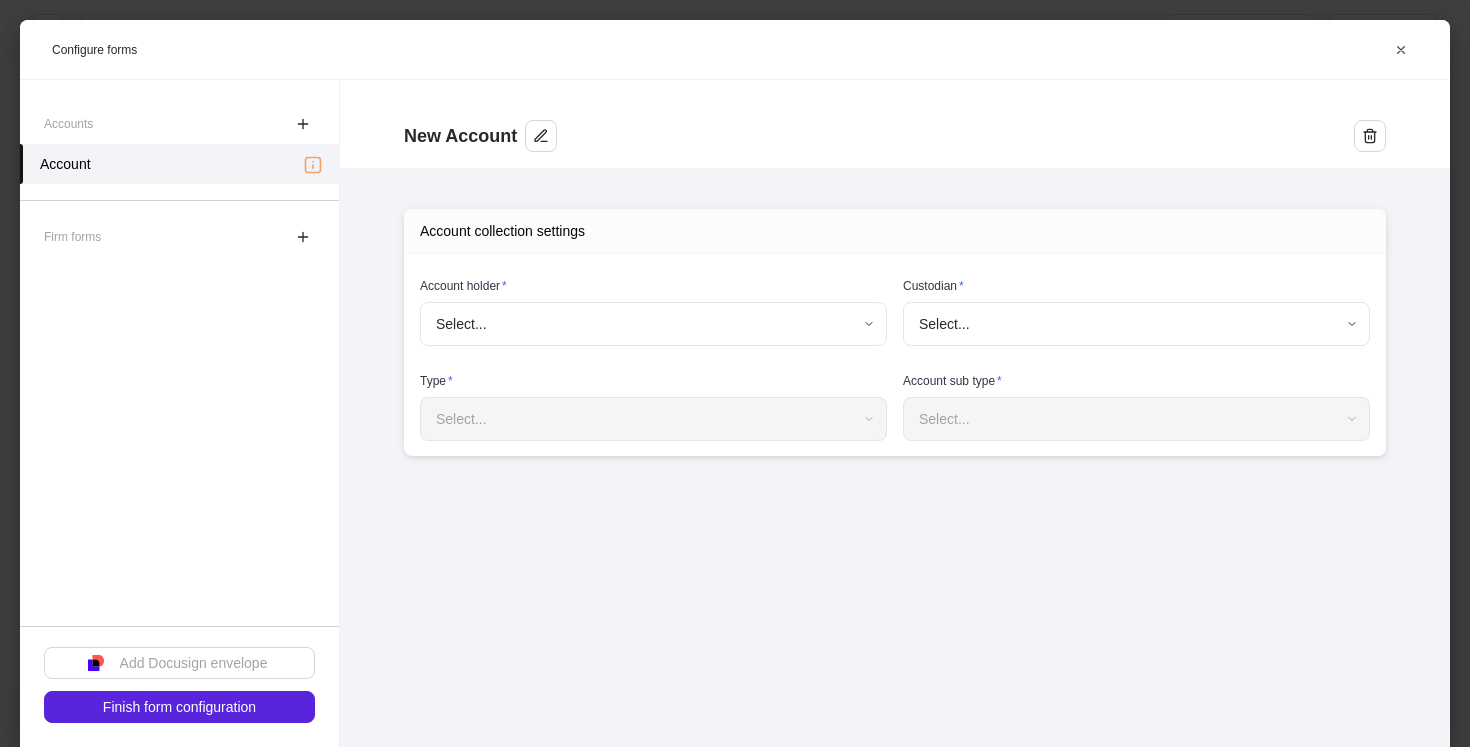 type on "**********" 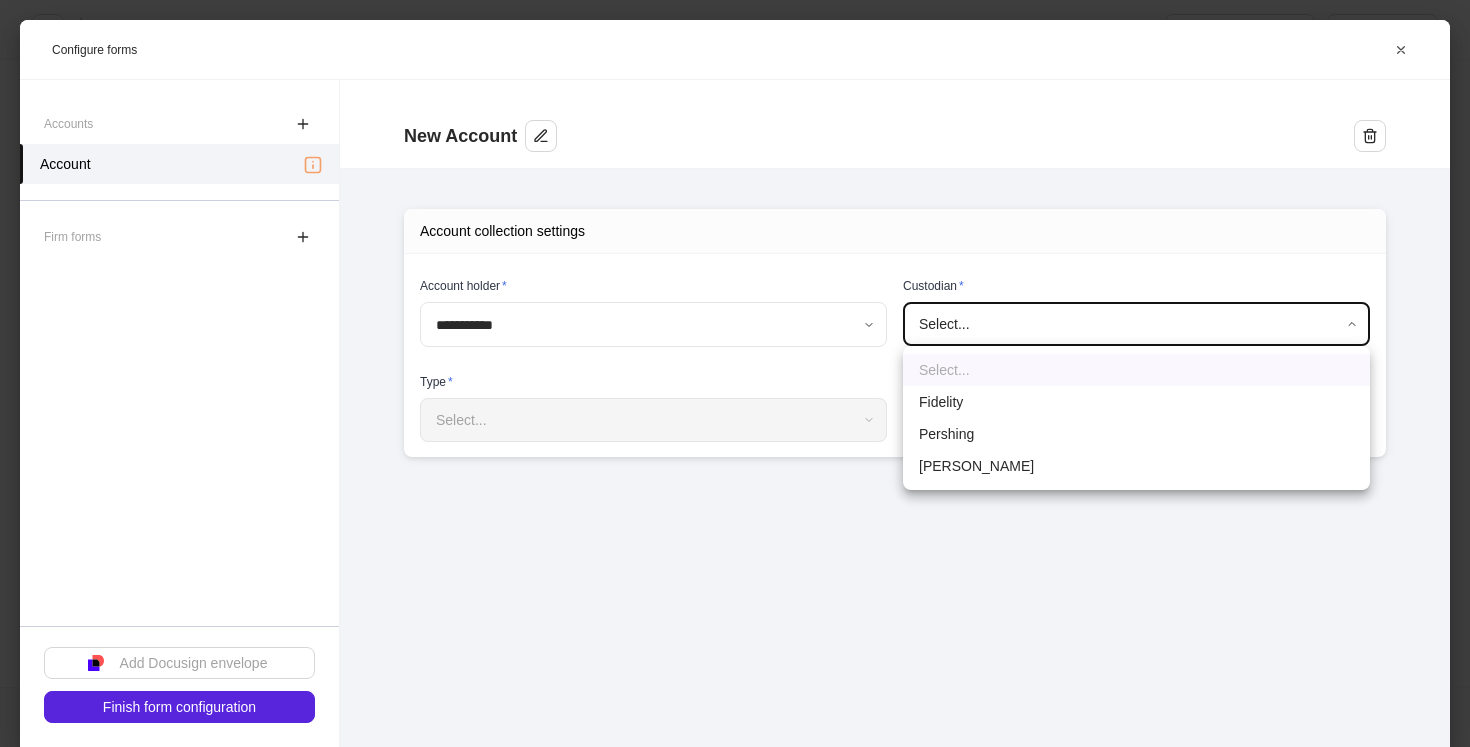 click on "**********" at bounding box center [735, 373] 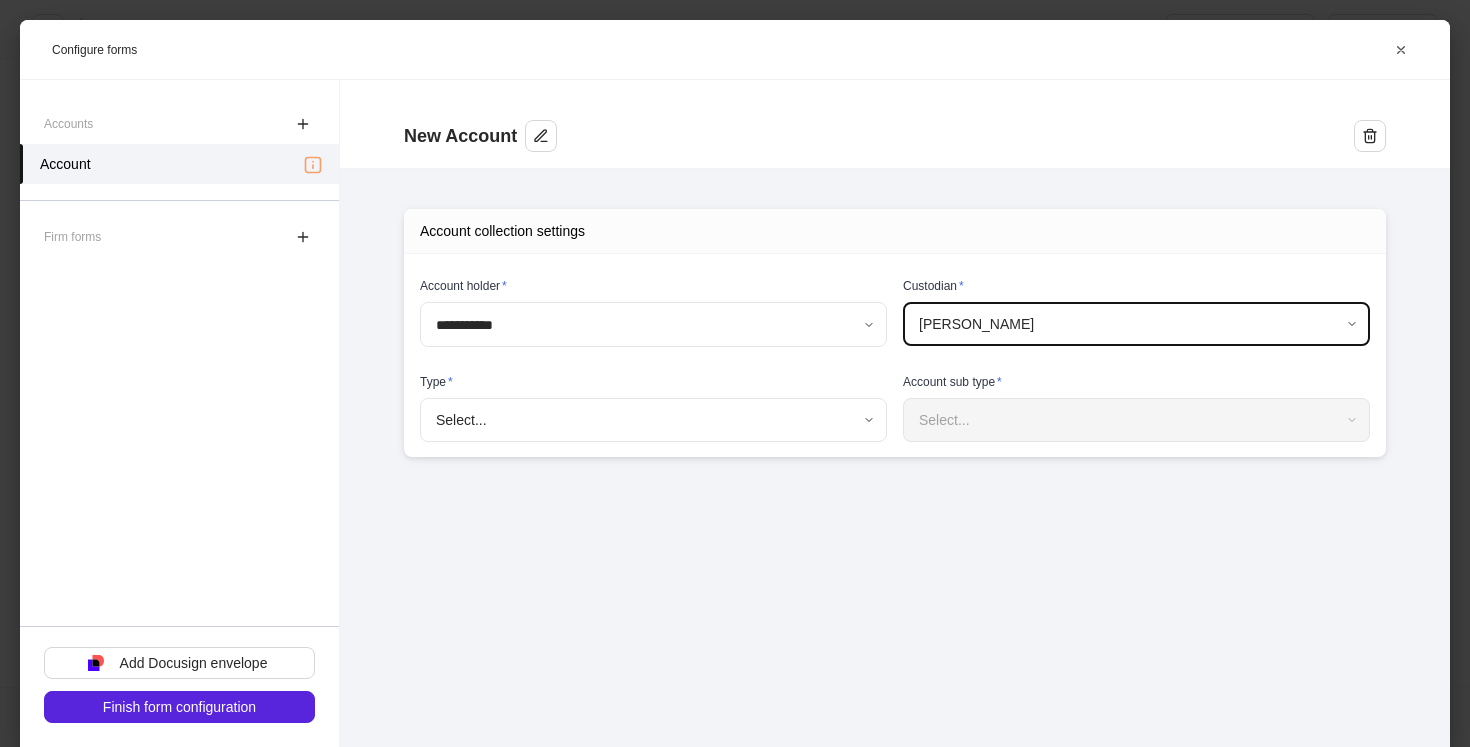 click on "**********" at bounding box center (735, 373) 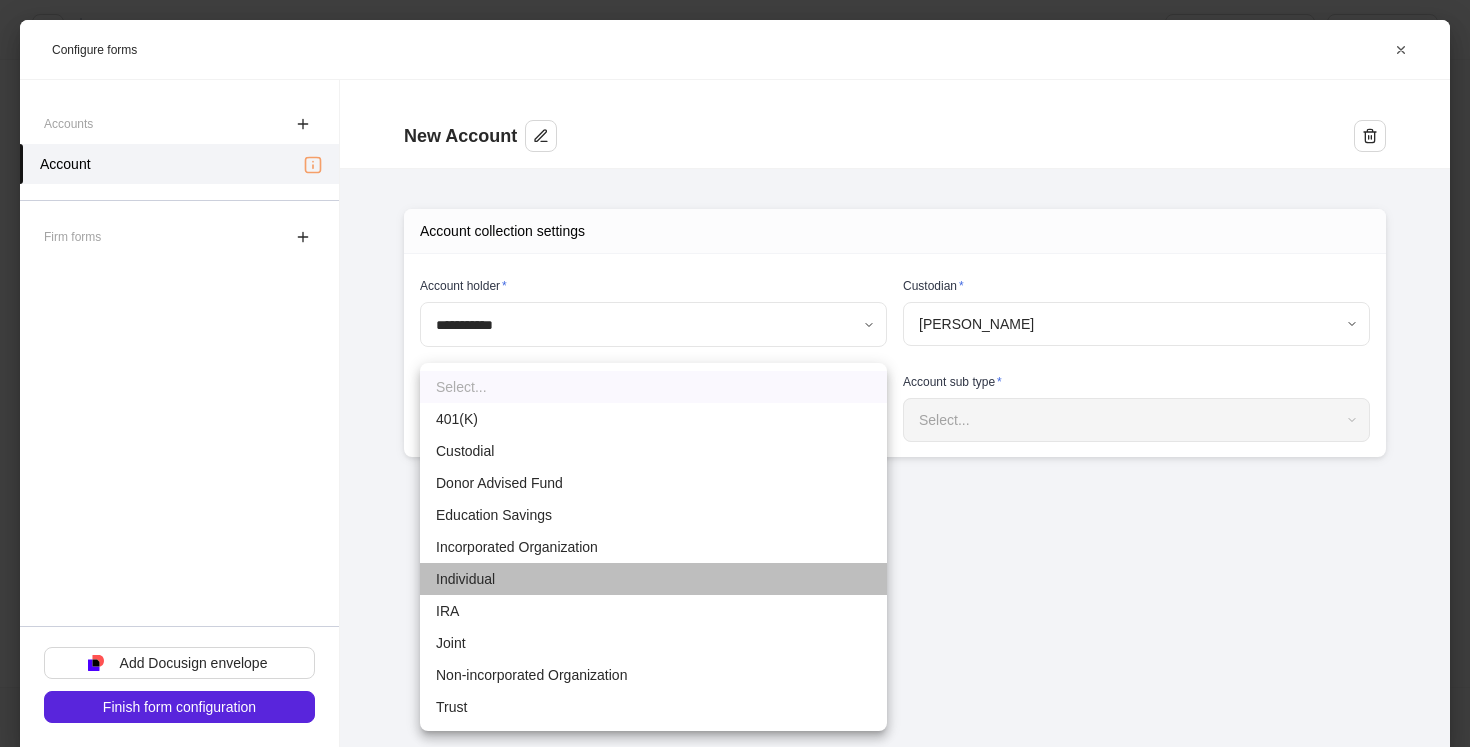 click on "Individual" at bounding box center (653, 579) 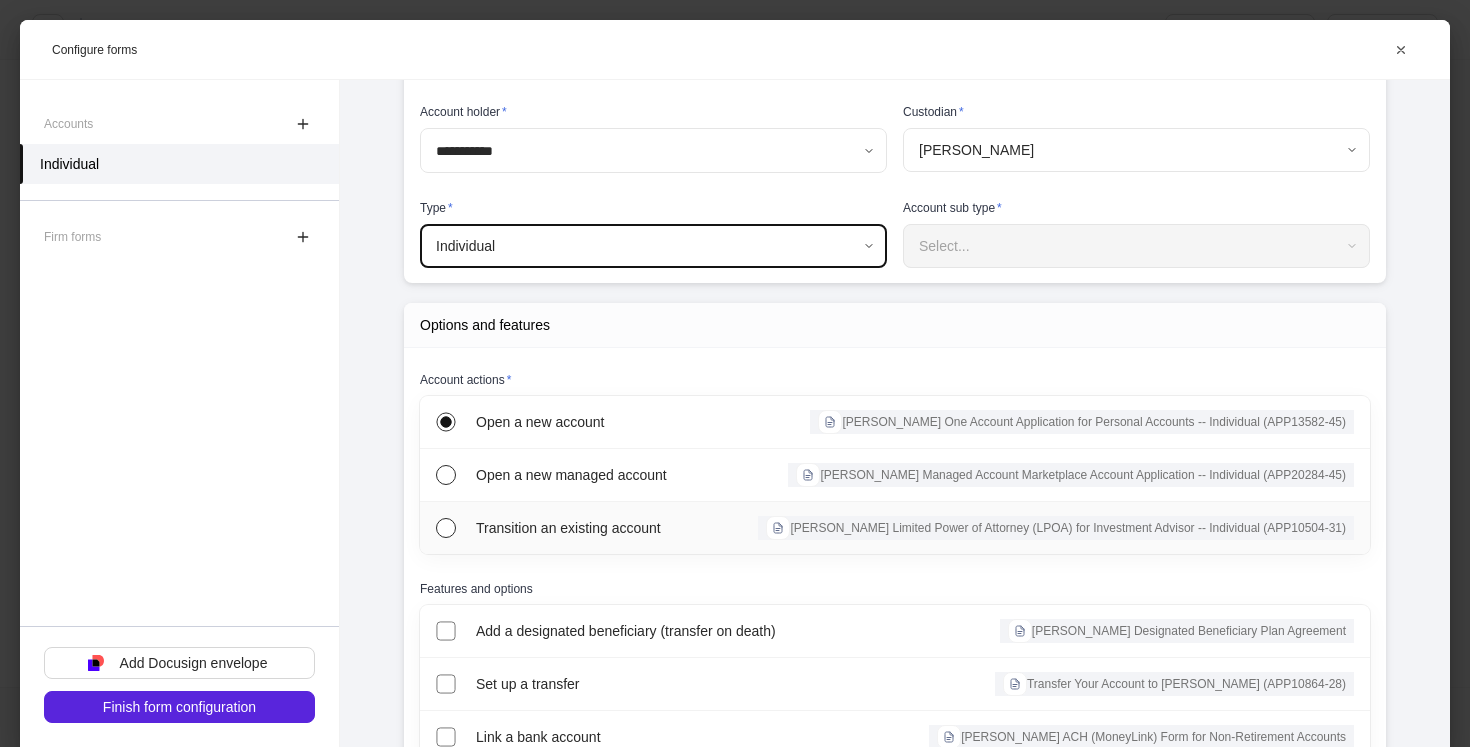 scroll, scrollTop: 173, scrollLeft: 0, axis: vertical 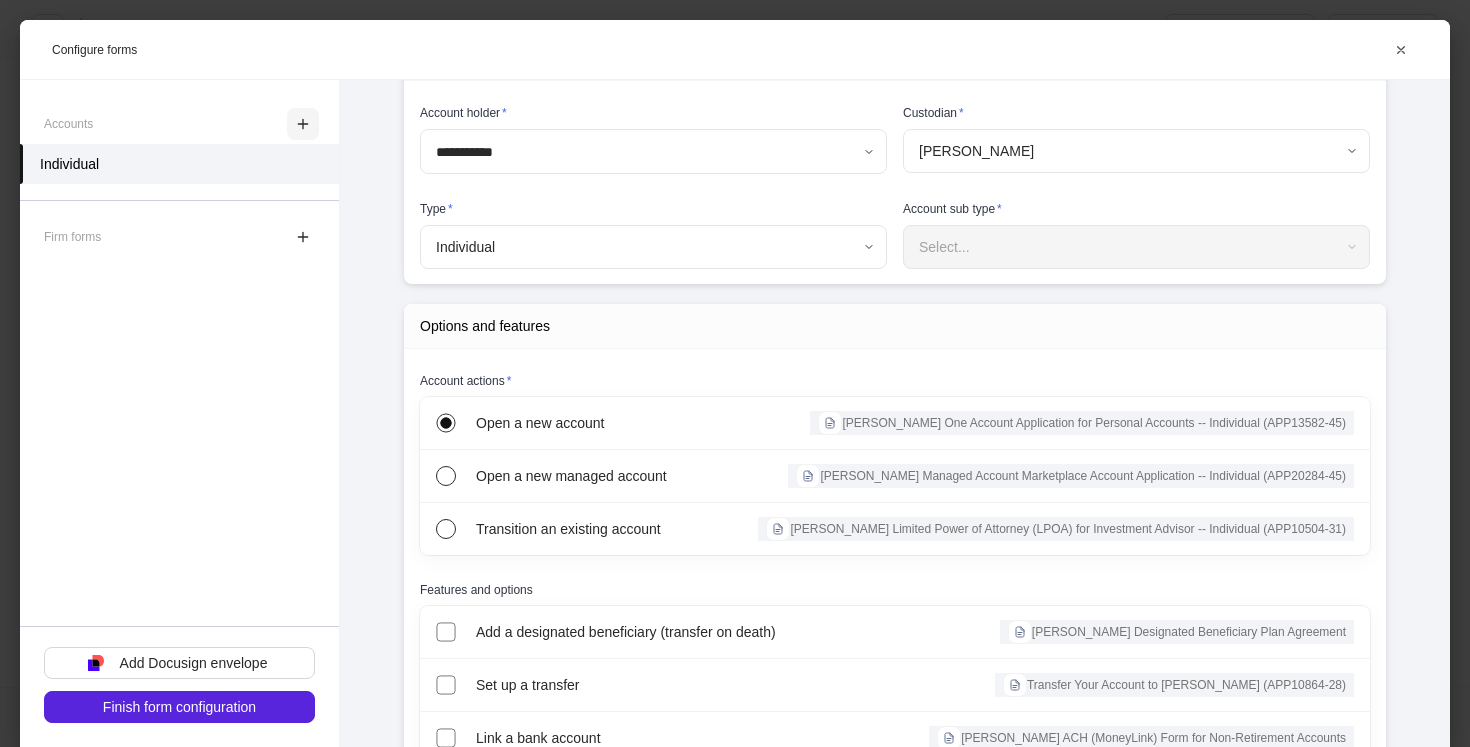 click 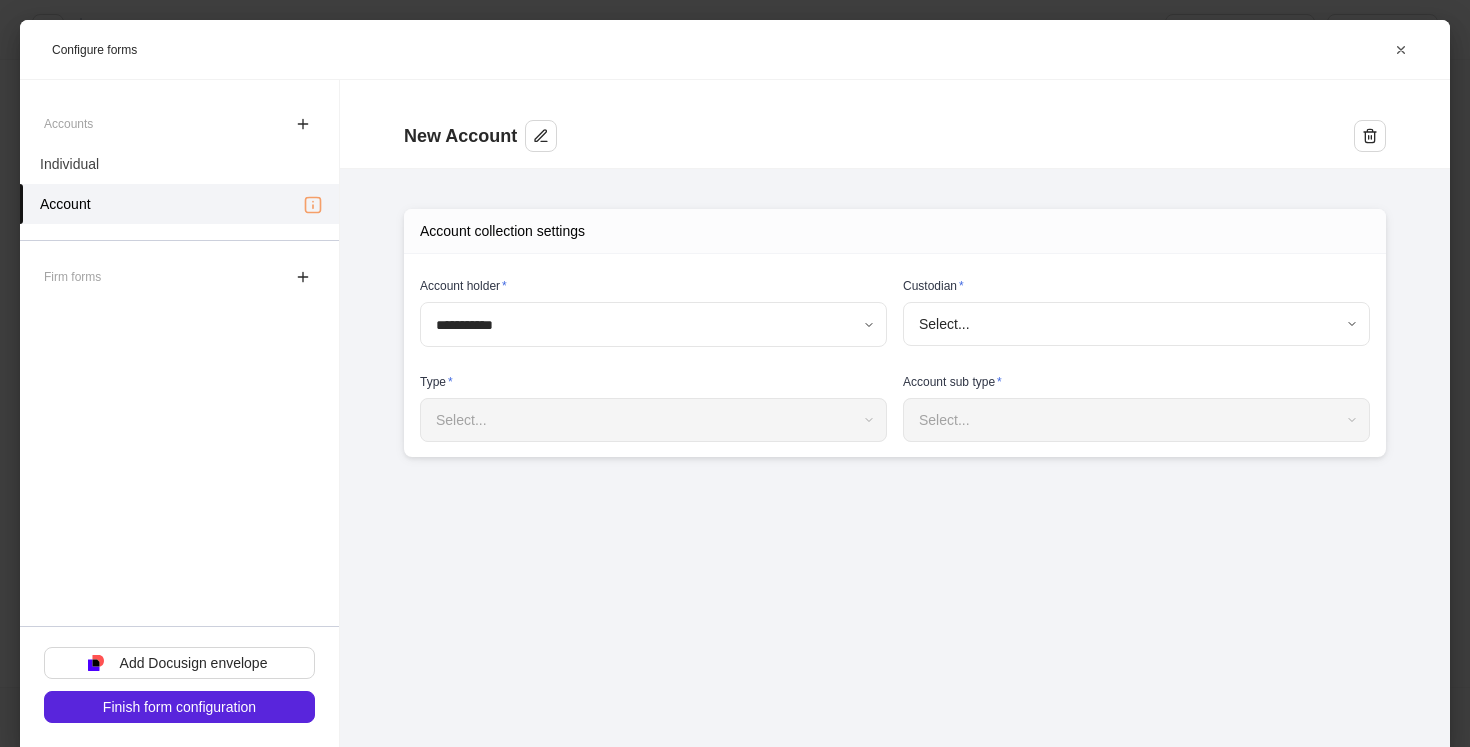 click on "**********" at bounding box center [735, 373] 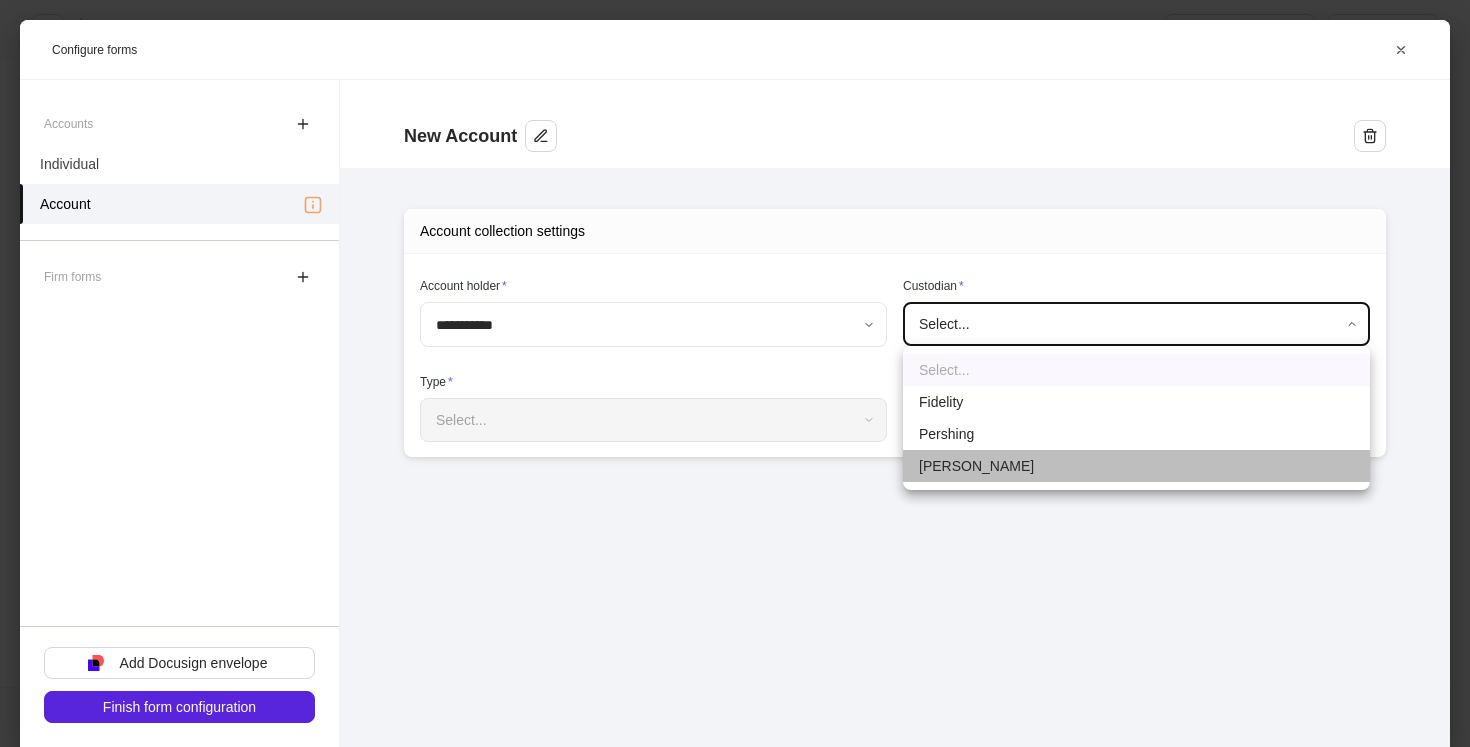 click on "Schwab" at bounding box center [1136, 466] 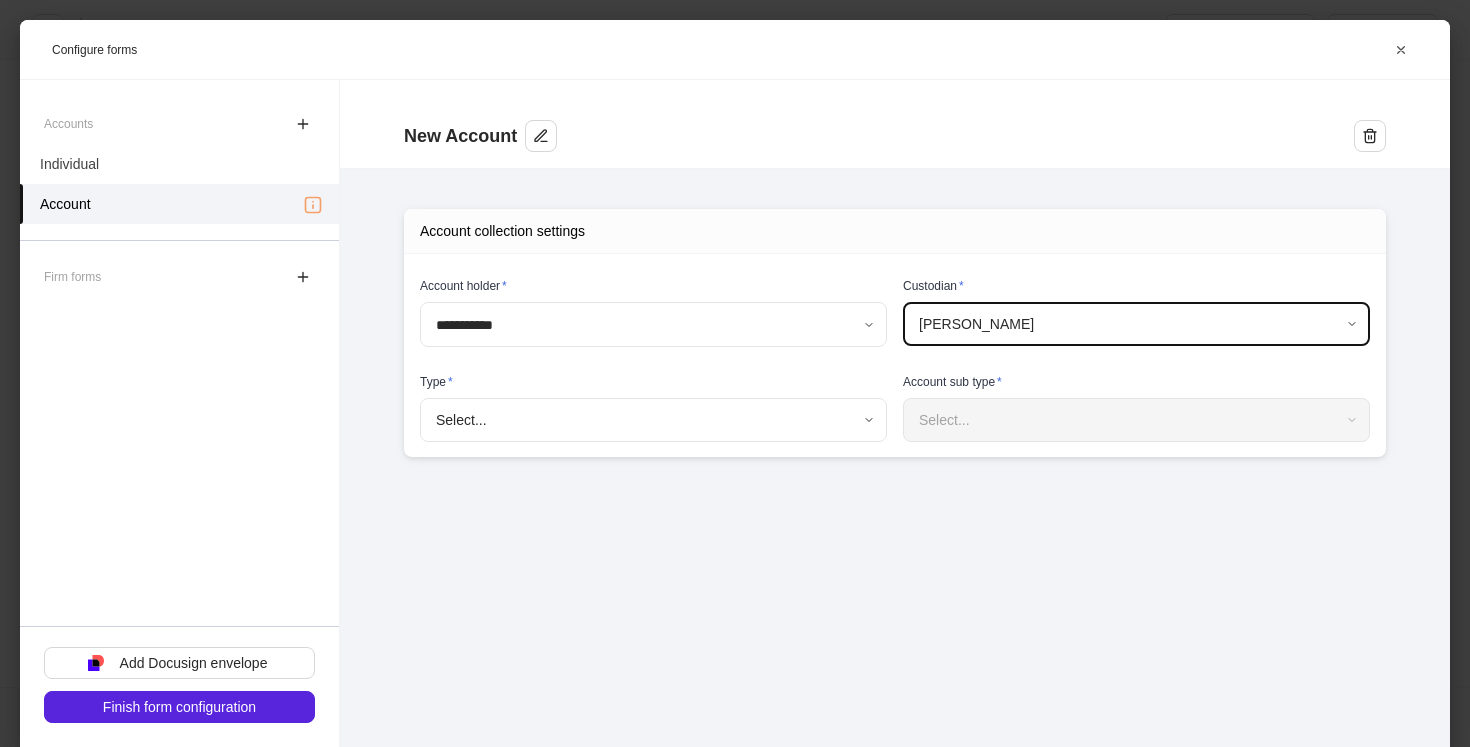 click on "**********" at bounding box center (735, 373) 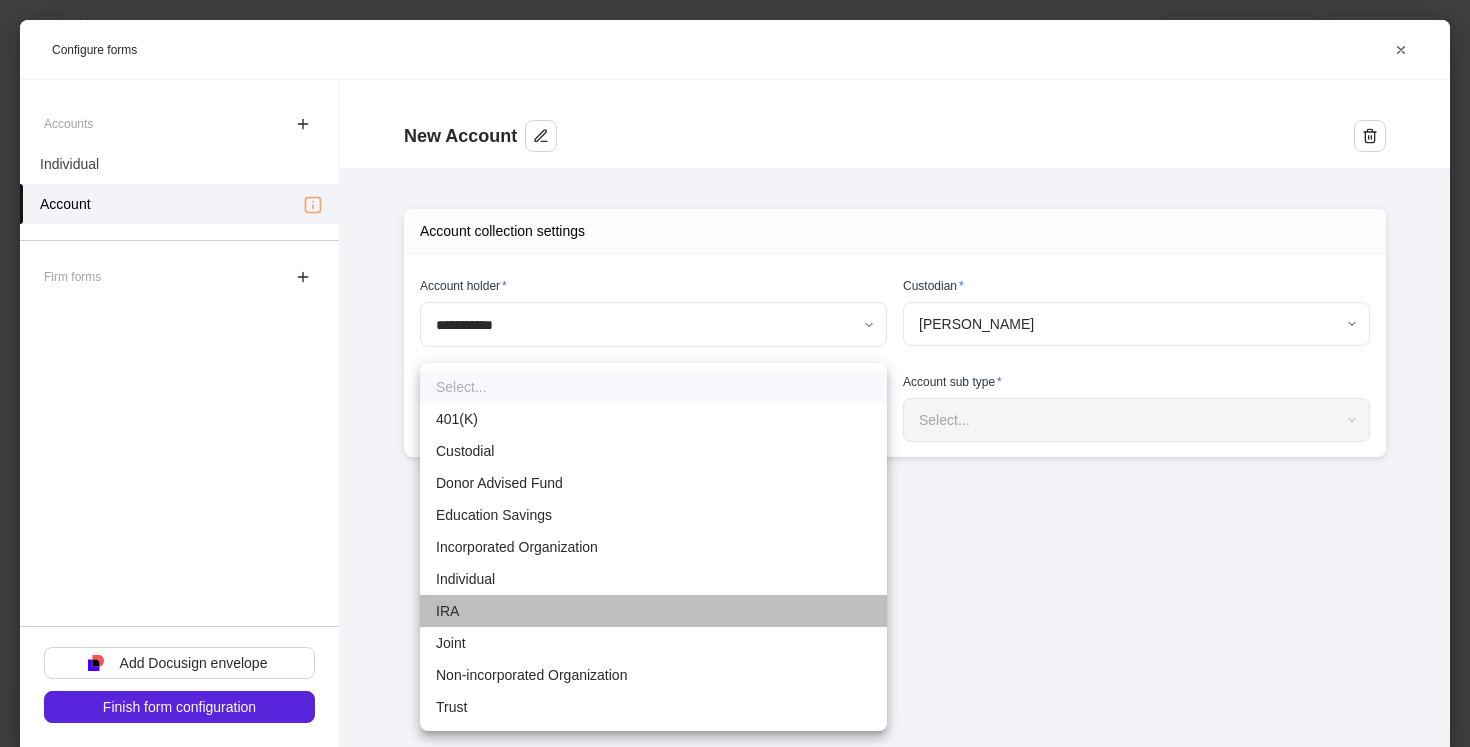 click on "IRA" at bounding box center (653, 611) 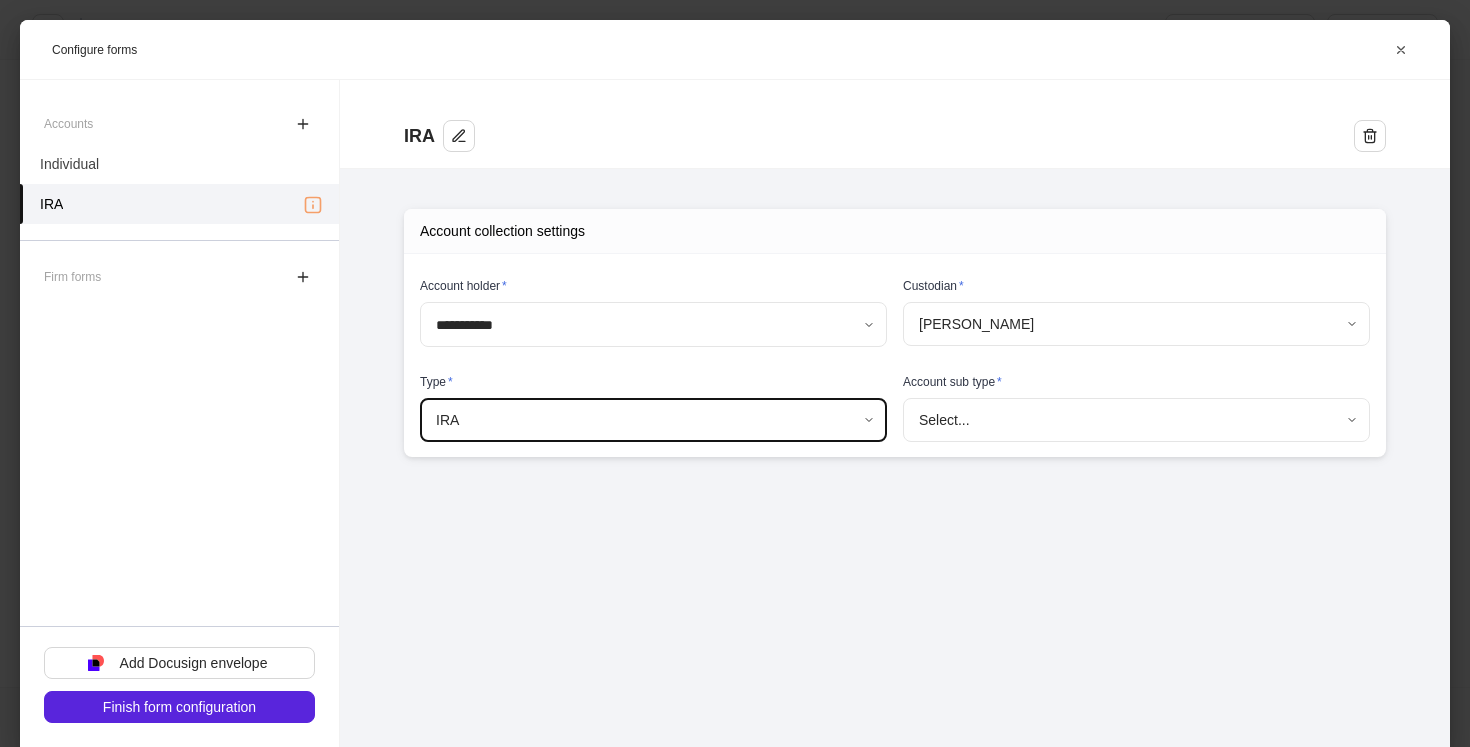 click on "**********" at bounding box center [735, 373] 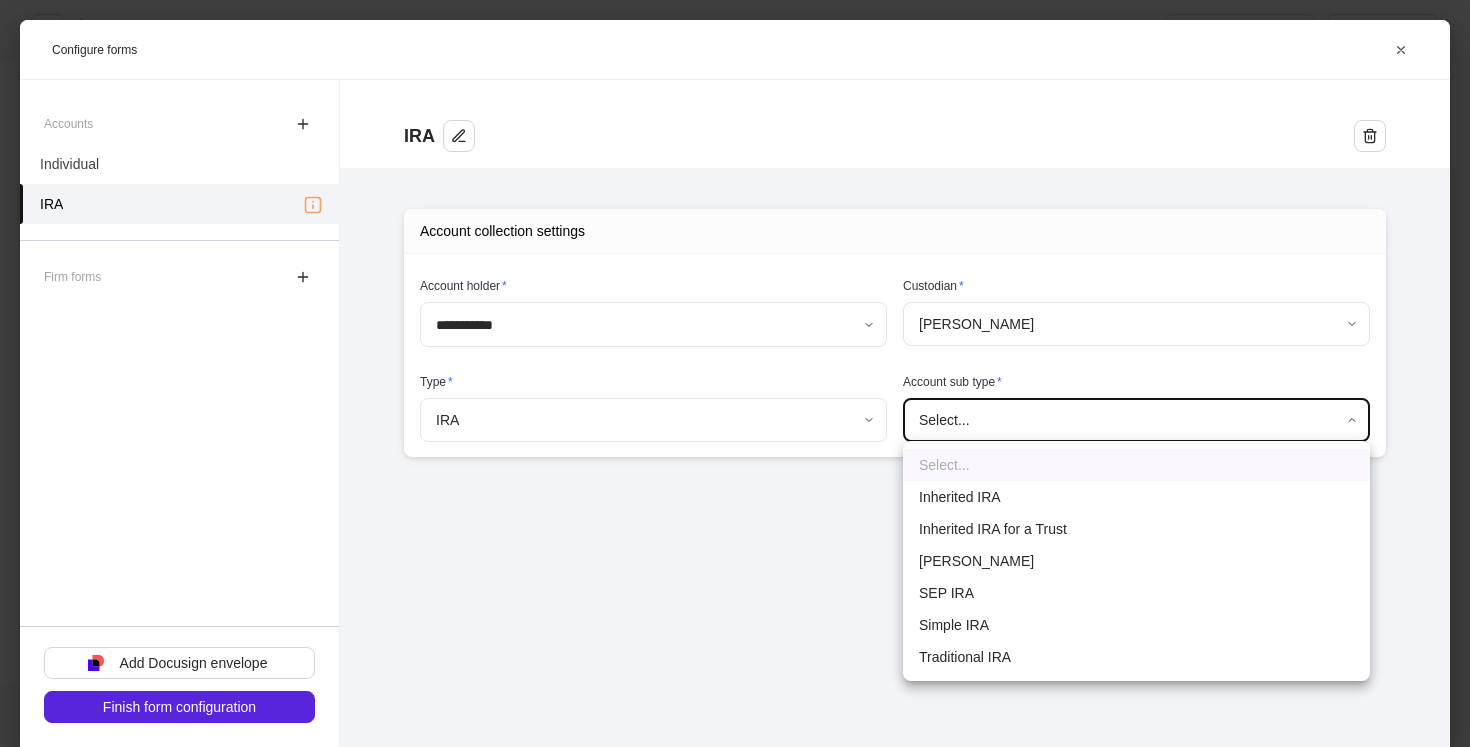 click on "Traditional IRA" at bounding box center [1136, 657] 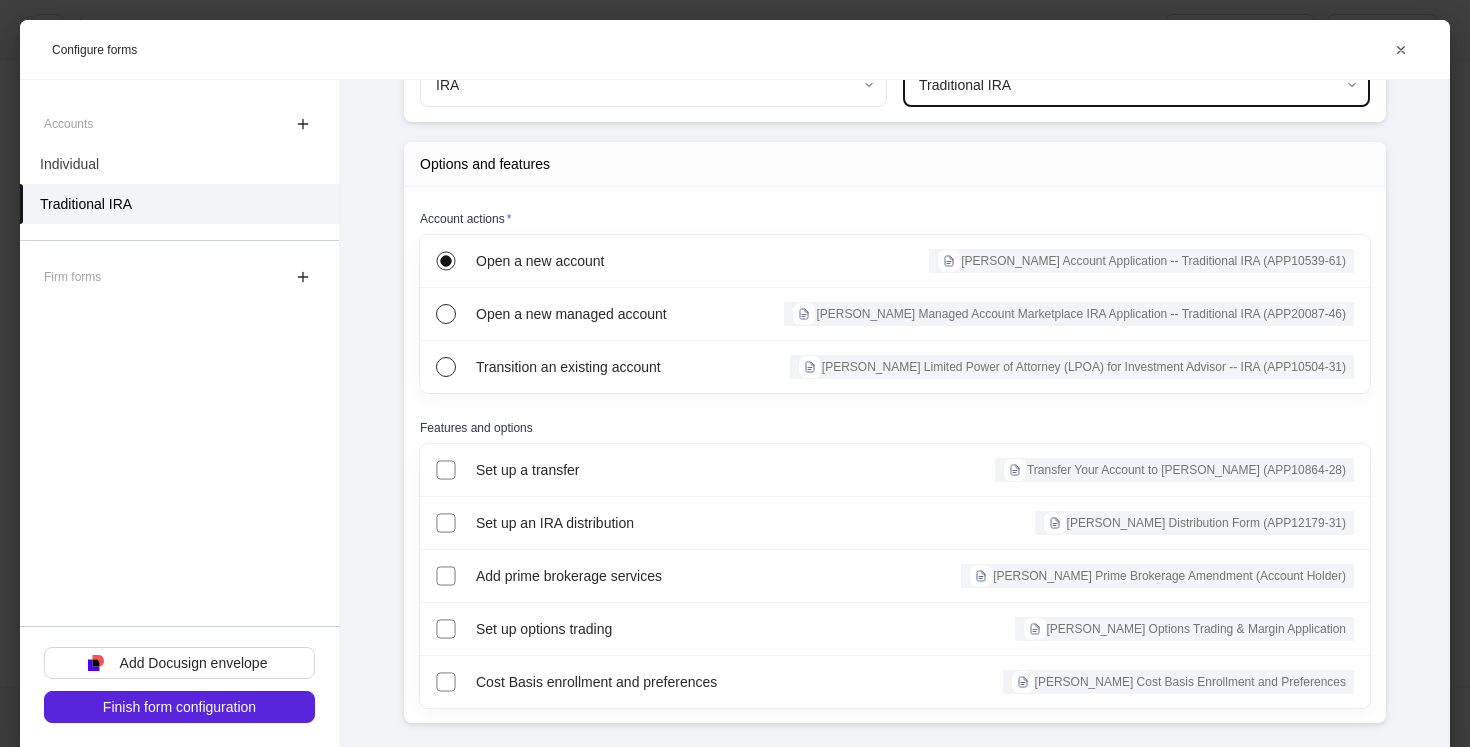 scroll, scrollTop: 350, scrollLeft: 0, axis: vertical 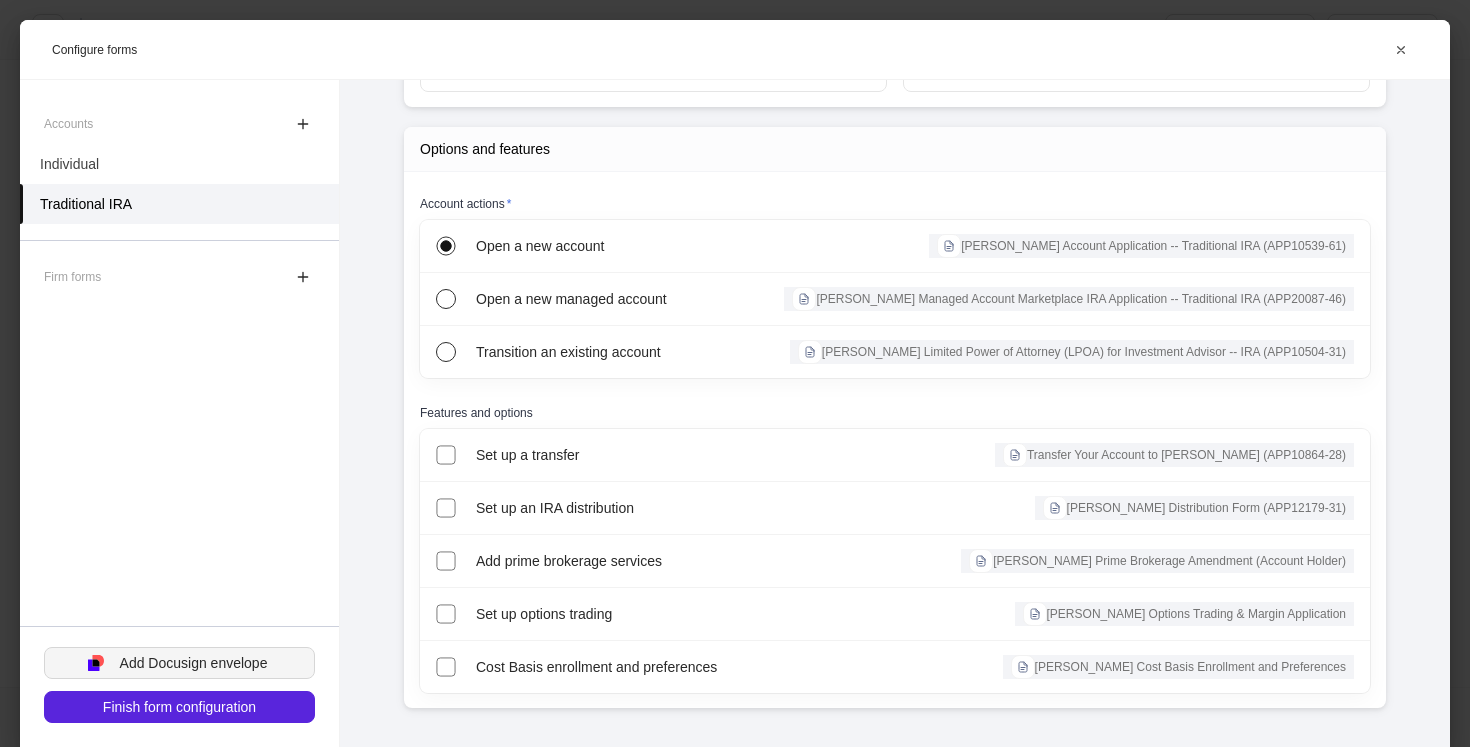 click on "Add Docusign envelope" at bounding box center (179, 663) 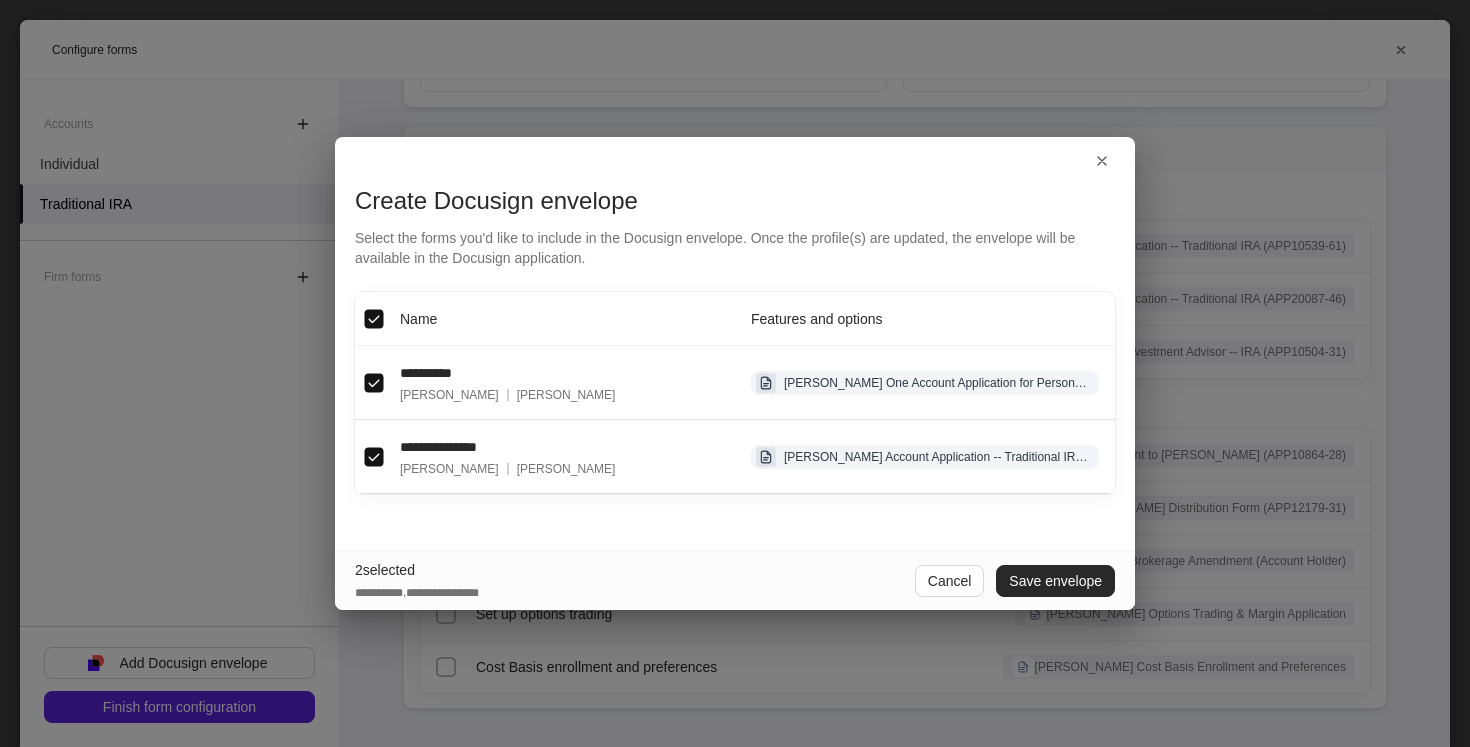 click on "Save envelope" at bounding box center [1055, 581] 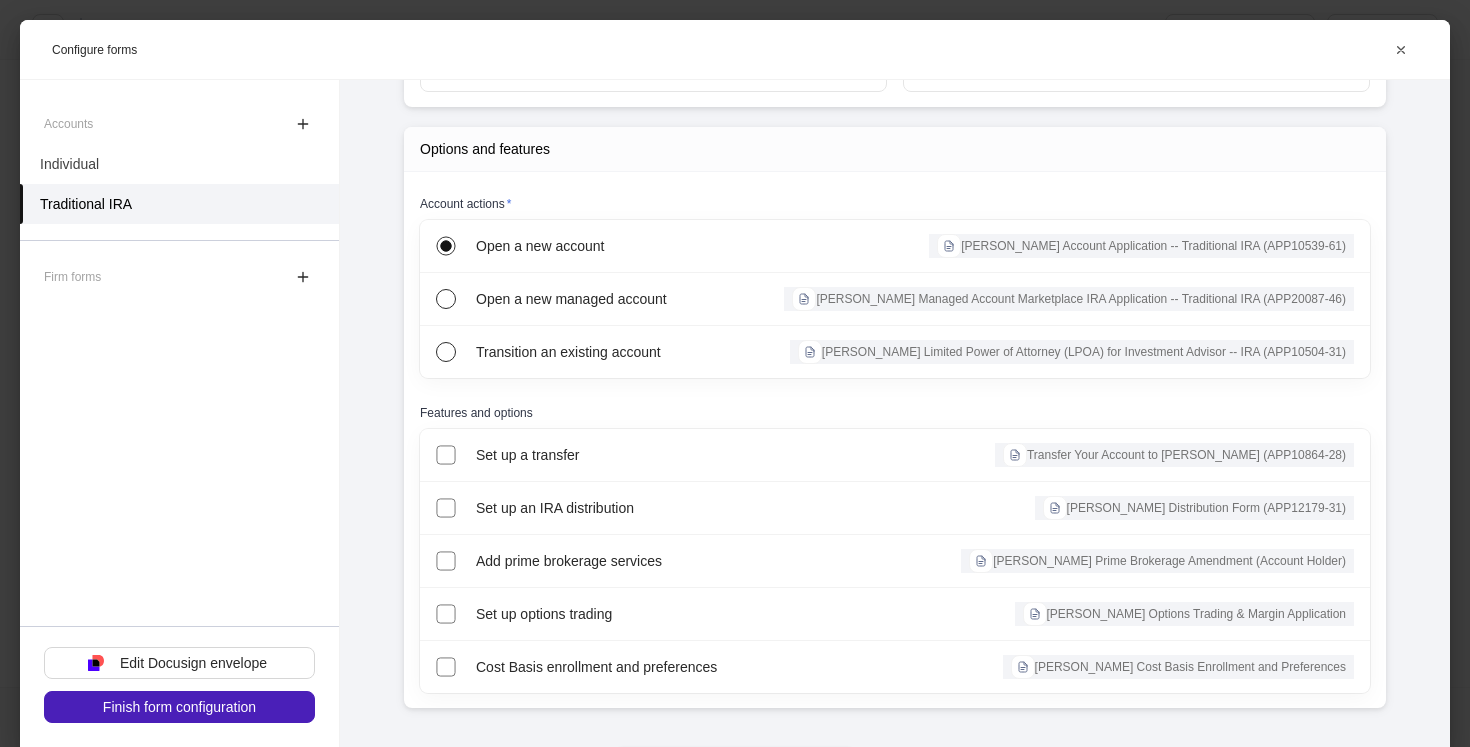 click on "Finish form configuration" at bounding box center (179, 707) 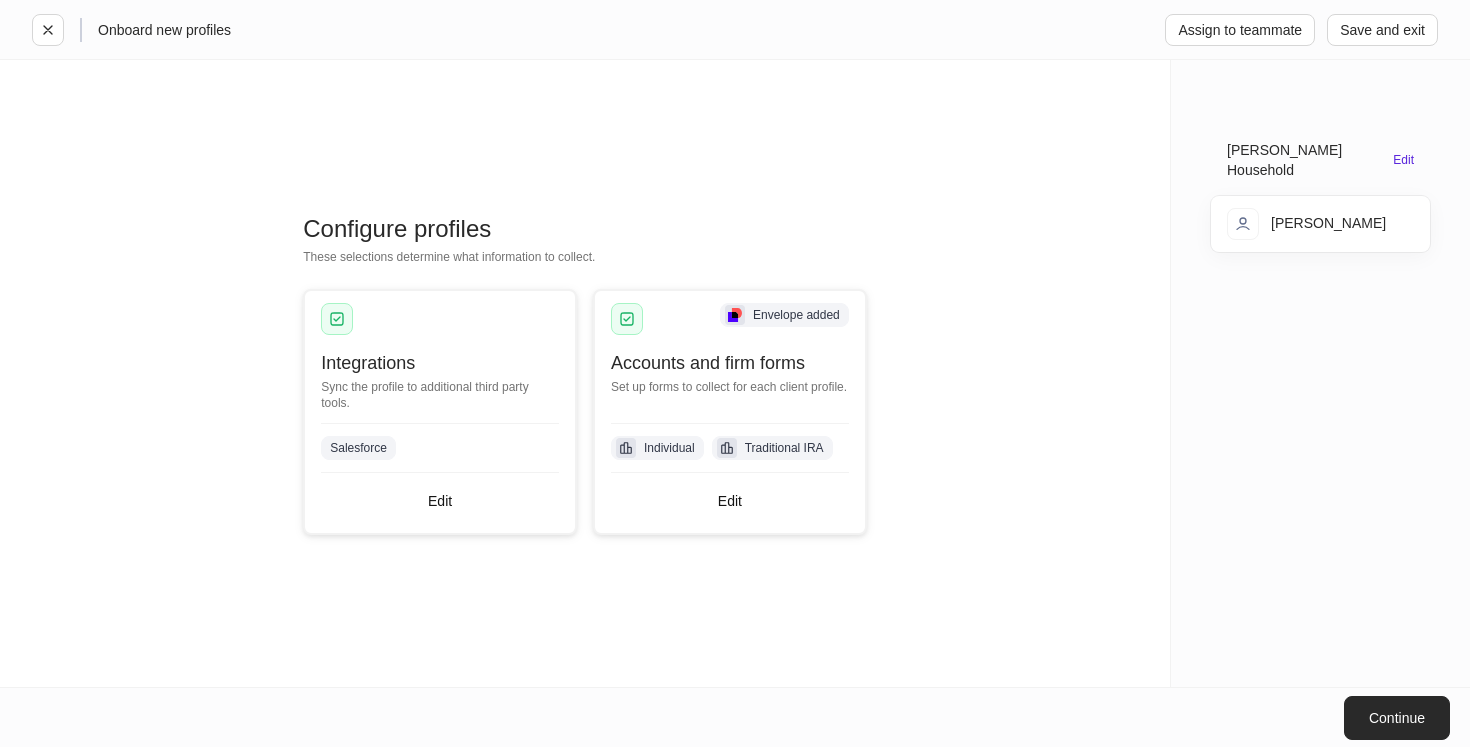click on "Continue" at bounding box center (1397, 718) 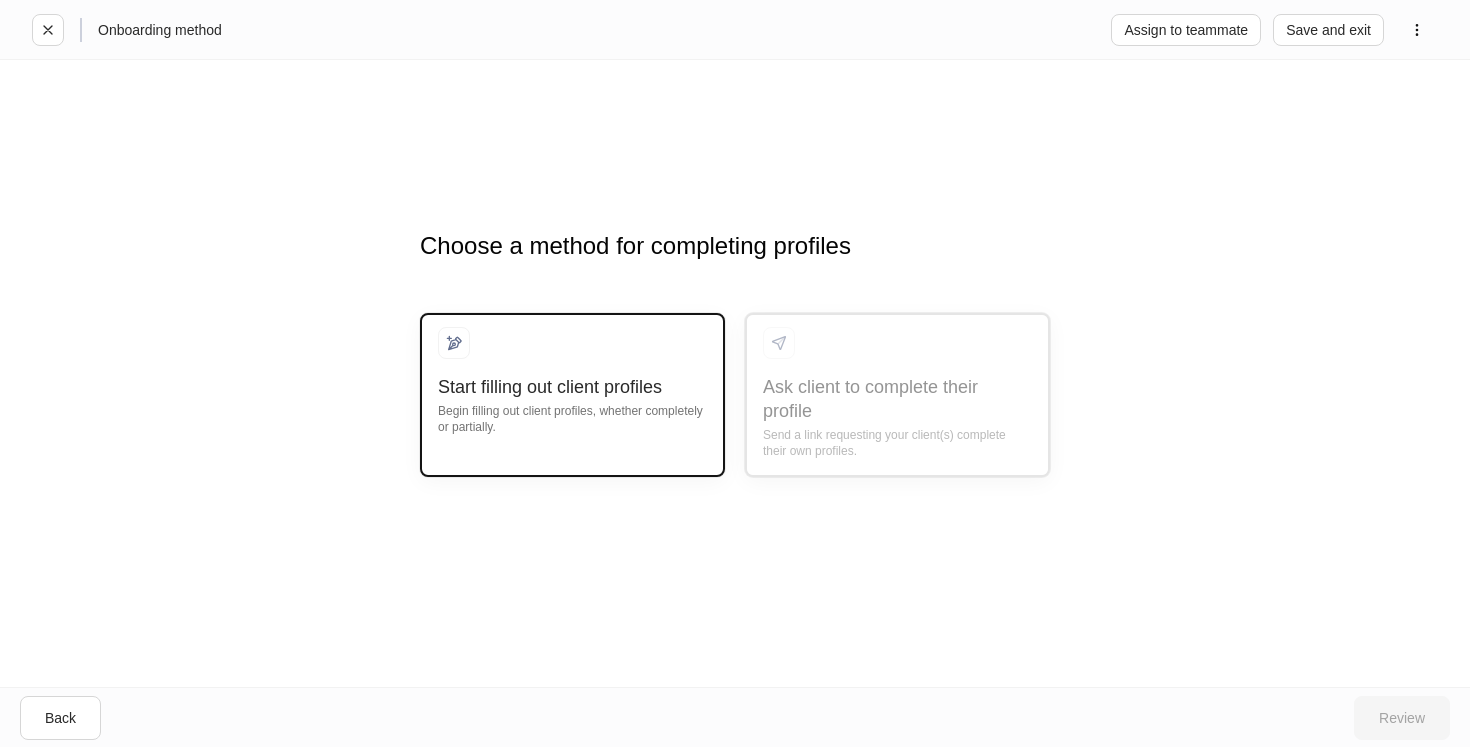 click on "Start filling out client profiles Begin filling out client profiles, whether completely or partially." at bounding box center (572, 417) 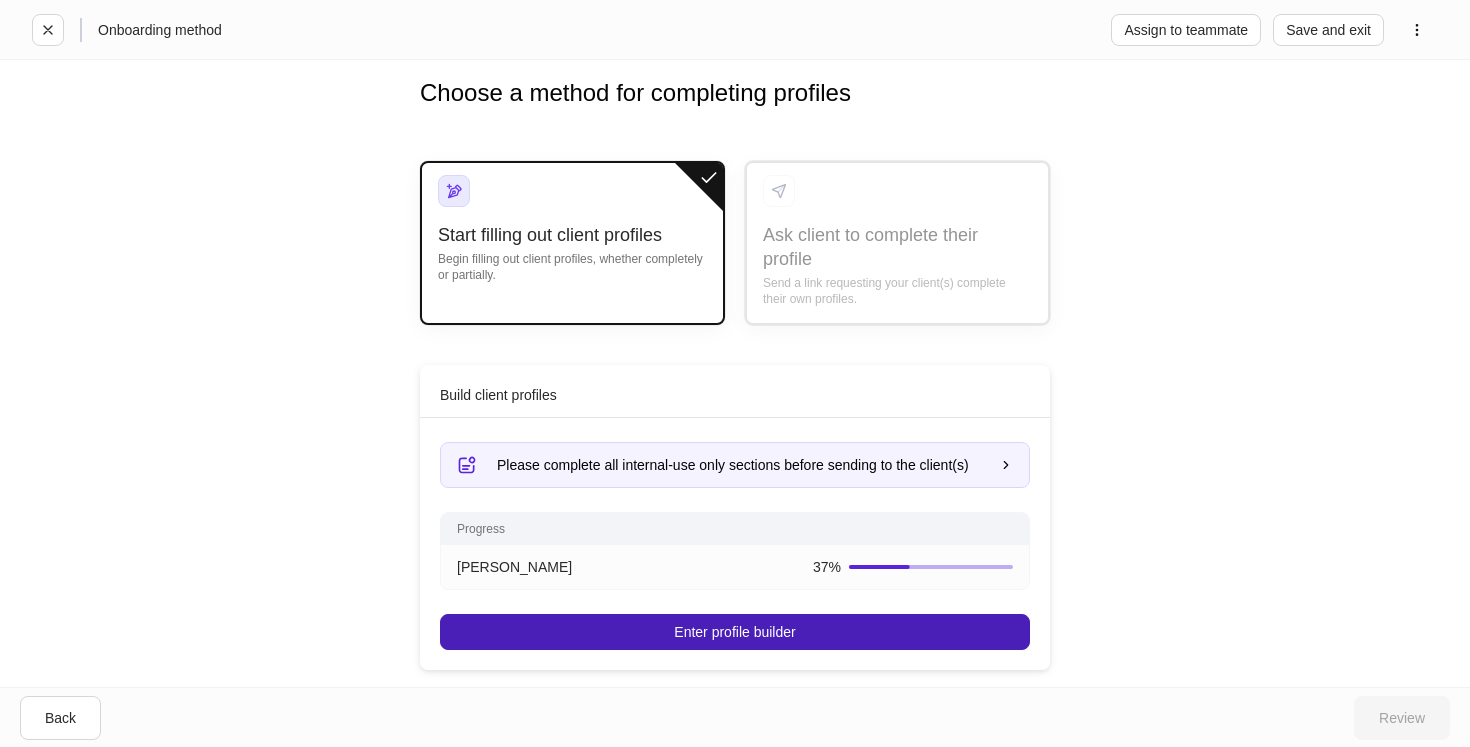 click on "Enter profile builder" at bounding box center (734, 632) 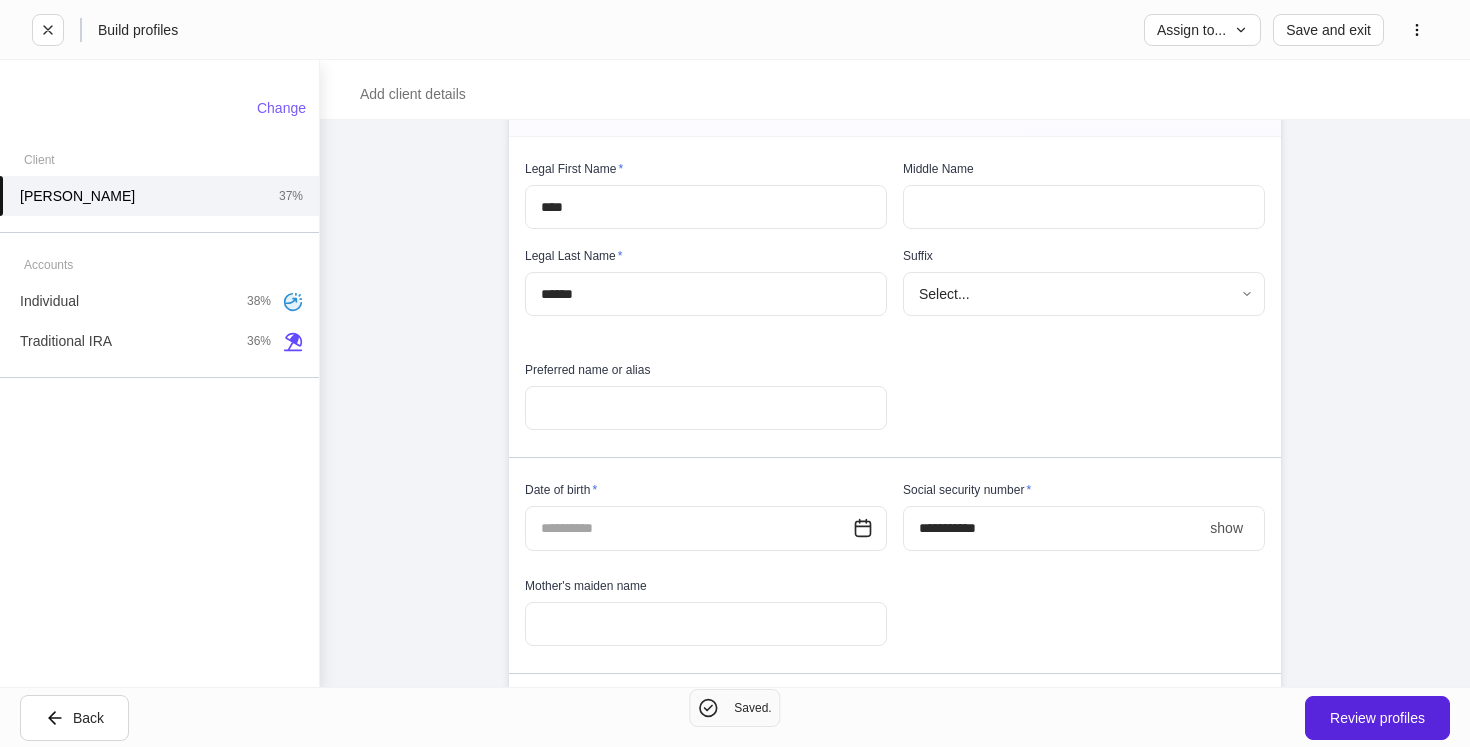 scroll, scrollTop: 190, scrollLeft: 0, axis: vertical 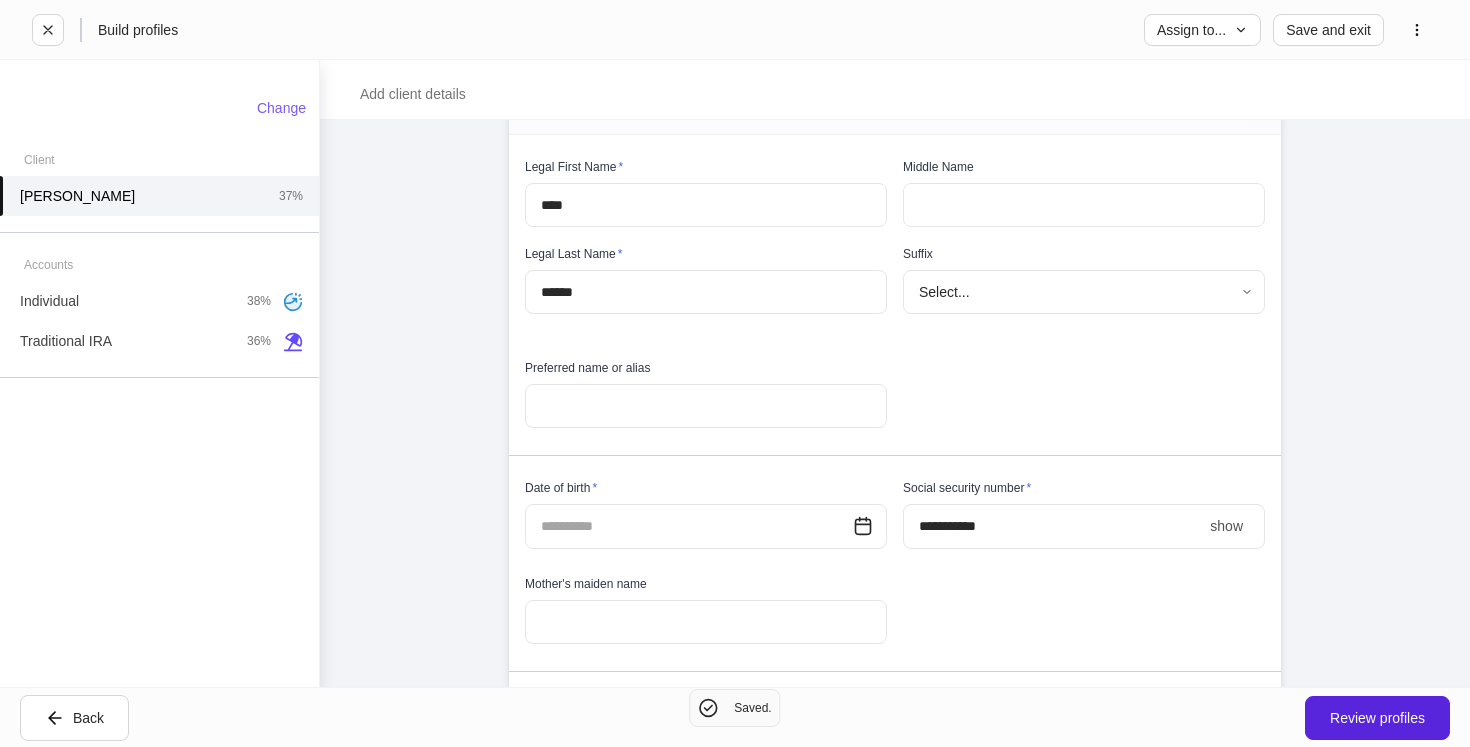 click at bounding box center (689, 526) 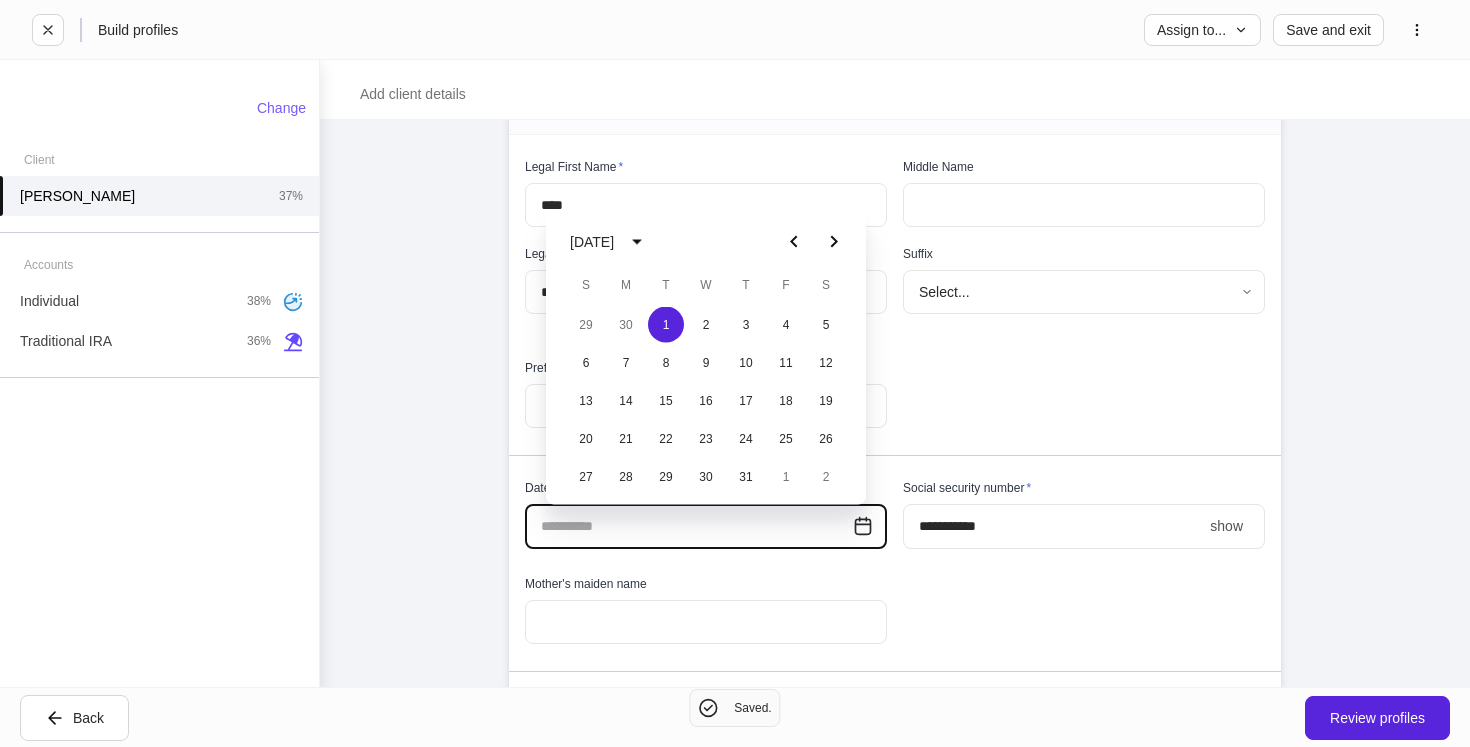 click at bounding box center (637, 242) 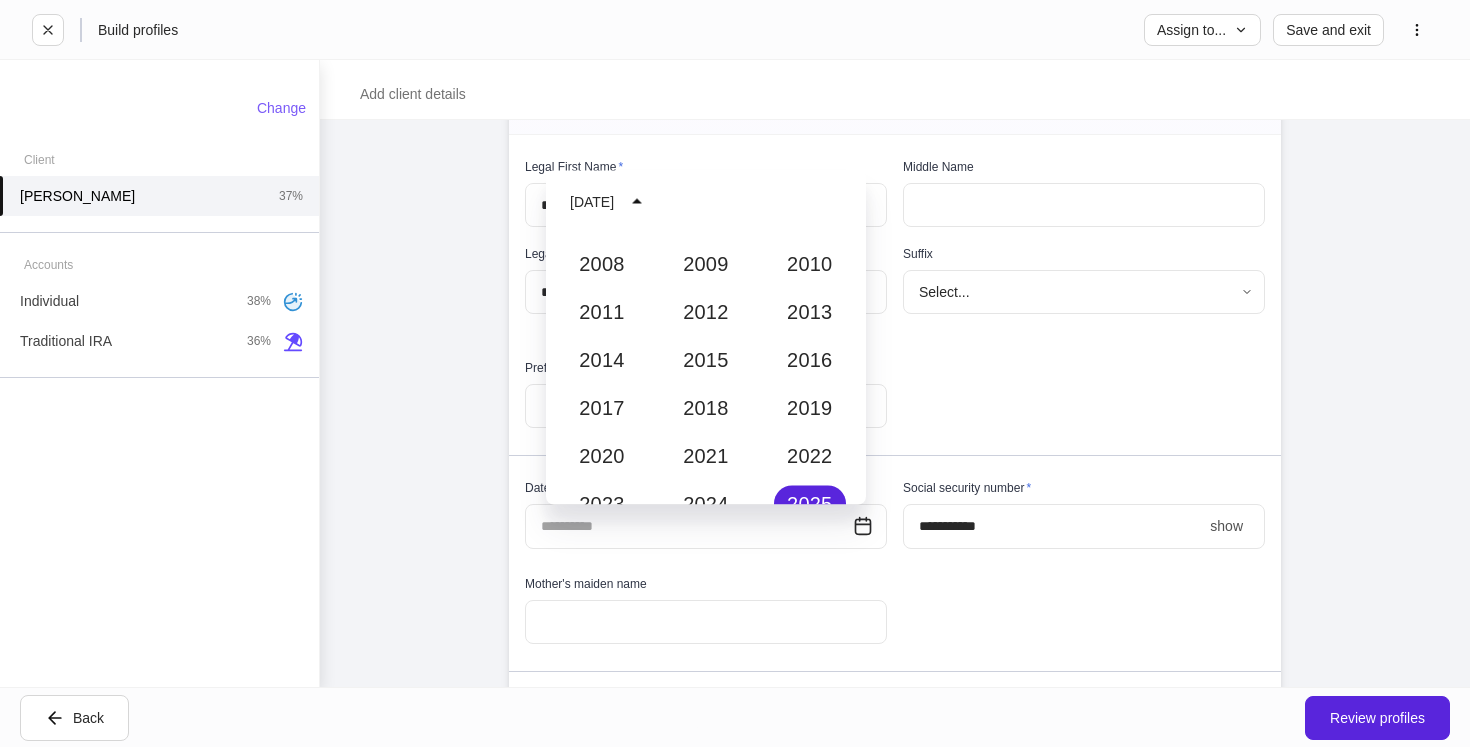 scroll, scrollTop: 1711, scrollLeft: 0, axis: vertical 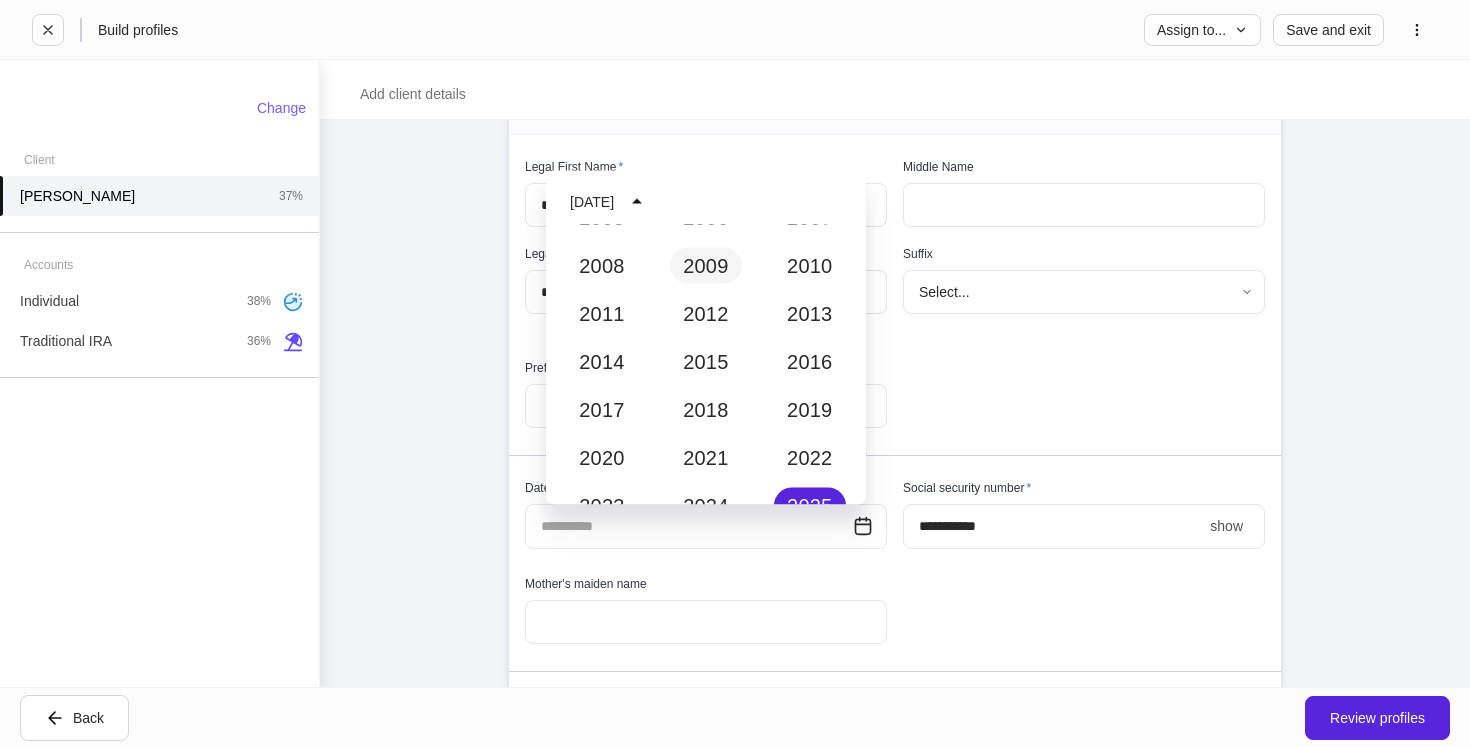 click on "2009" at bounding box center [706, 266] 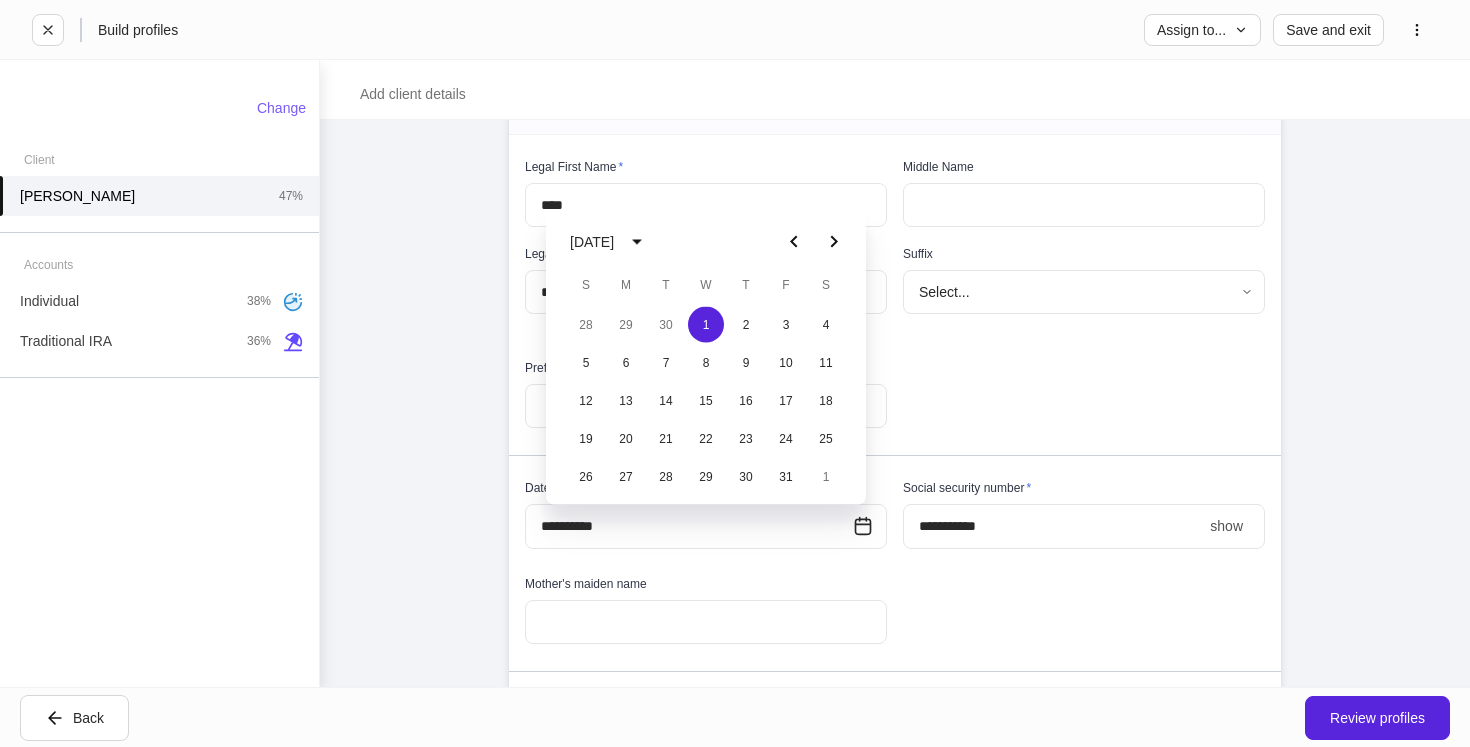 type on "**********" 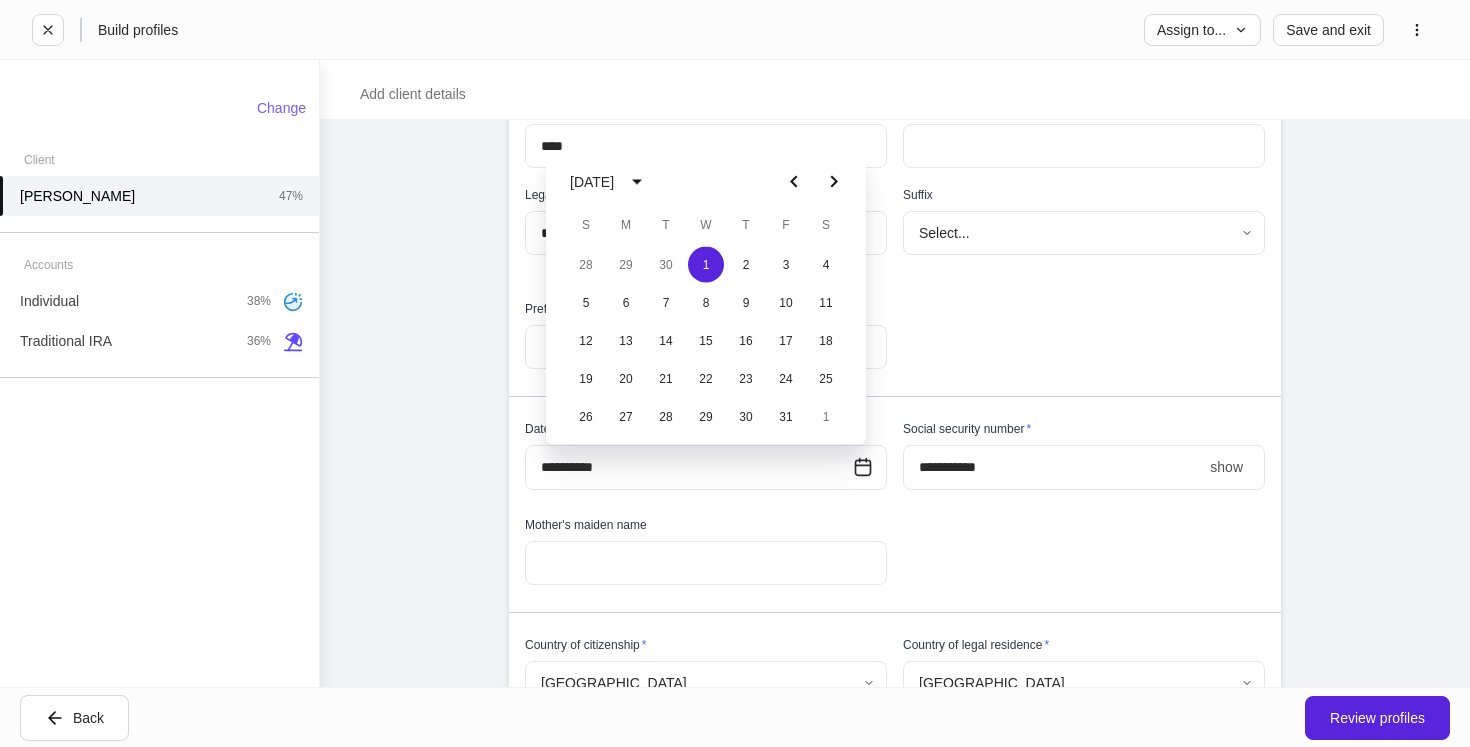 scroll, scrollTop: 251, scrollLeft: 0, axis: vertical 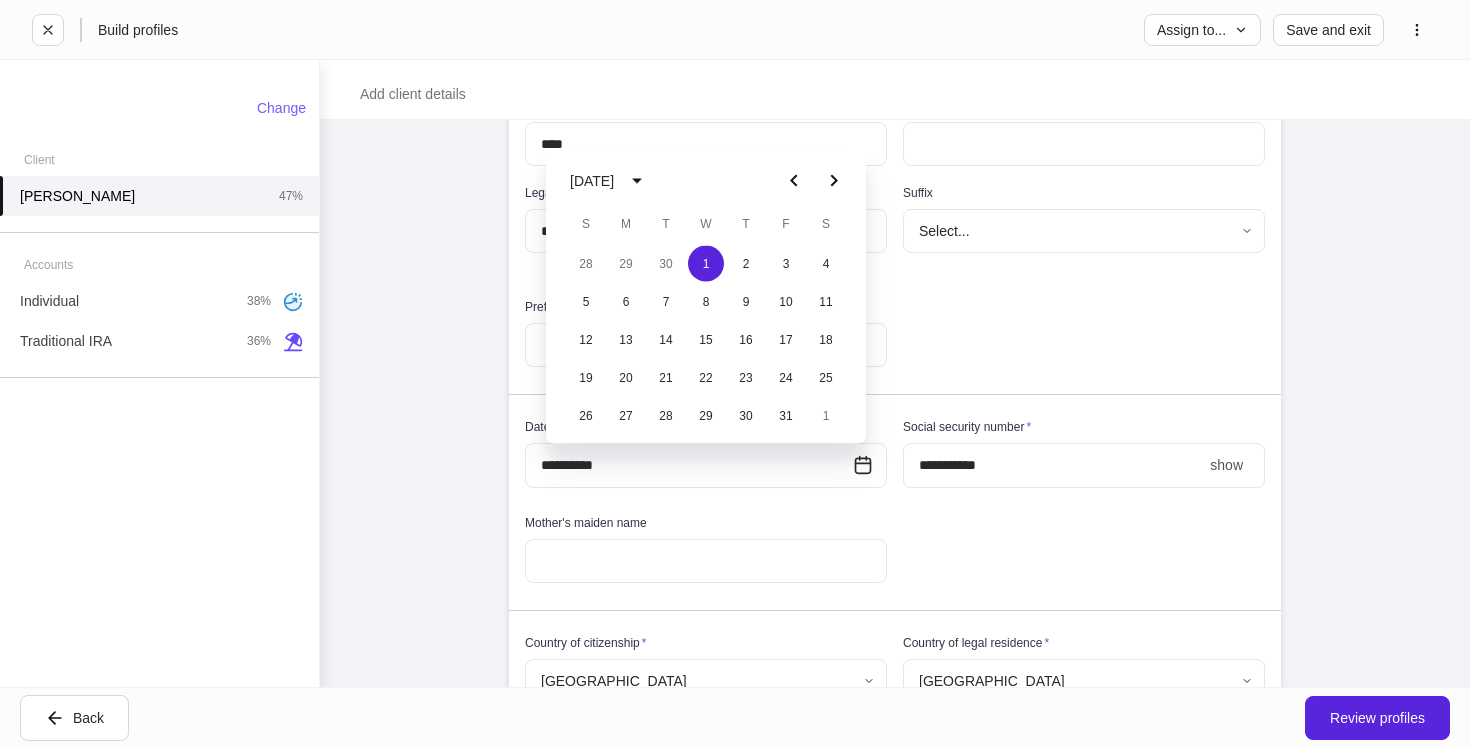 click on "**********" at bounding box center (887, 545) 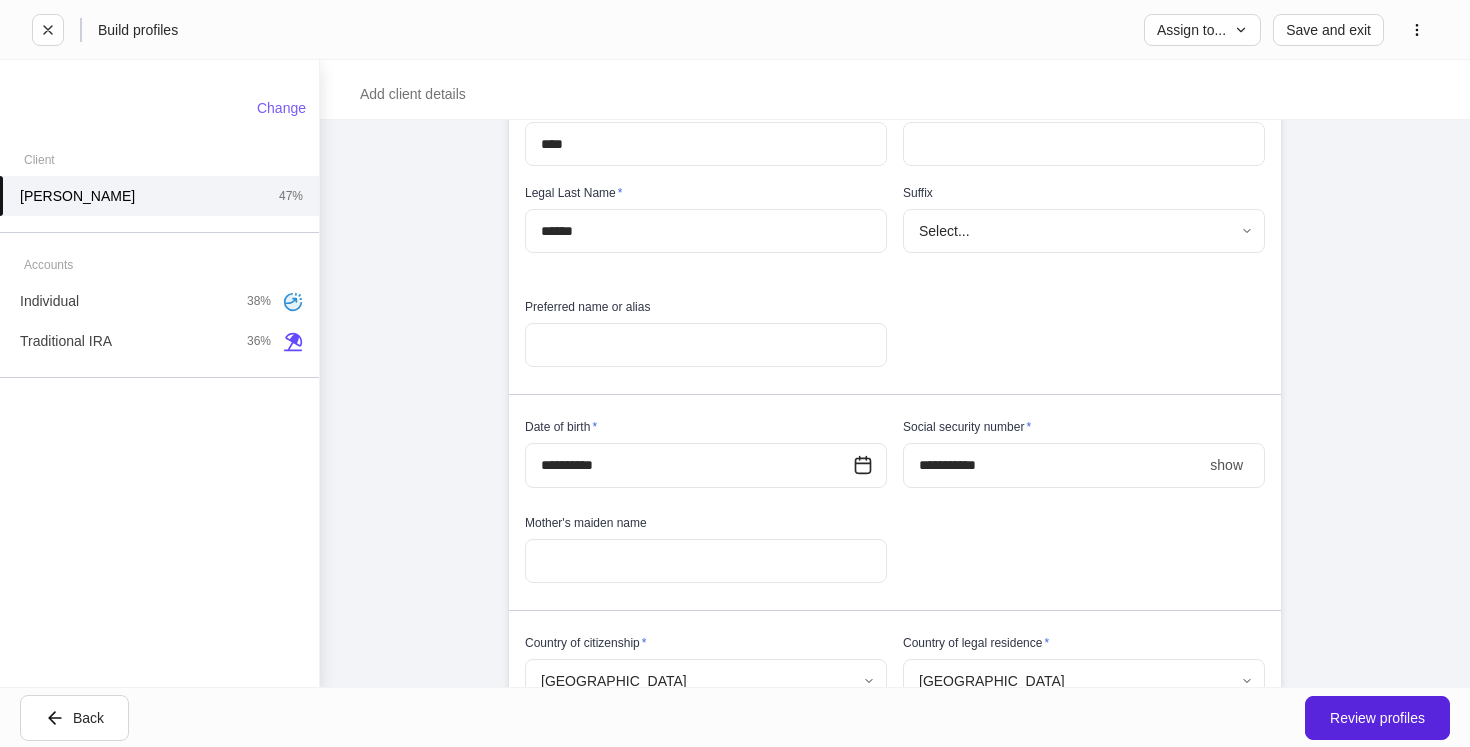 click on "****" at bounding box center (1052, 465) 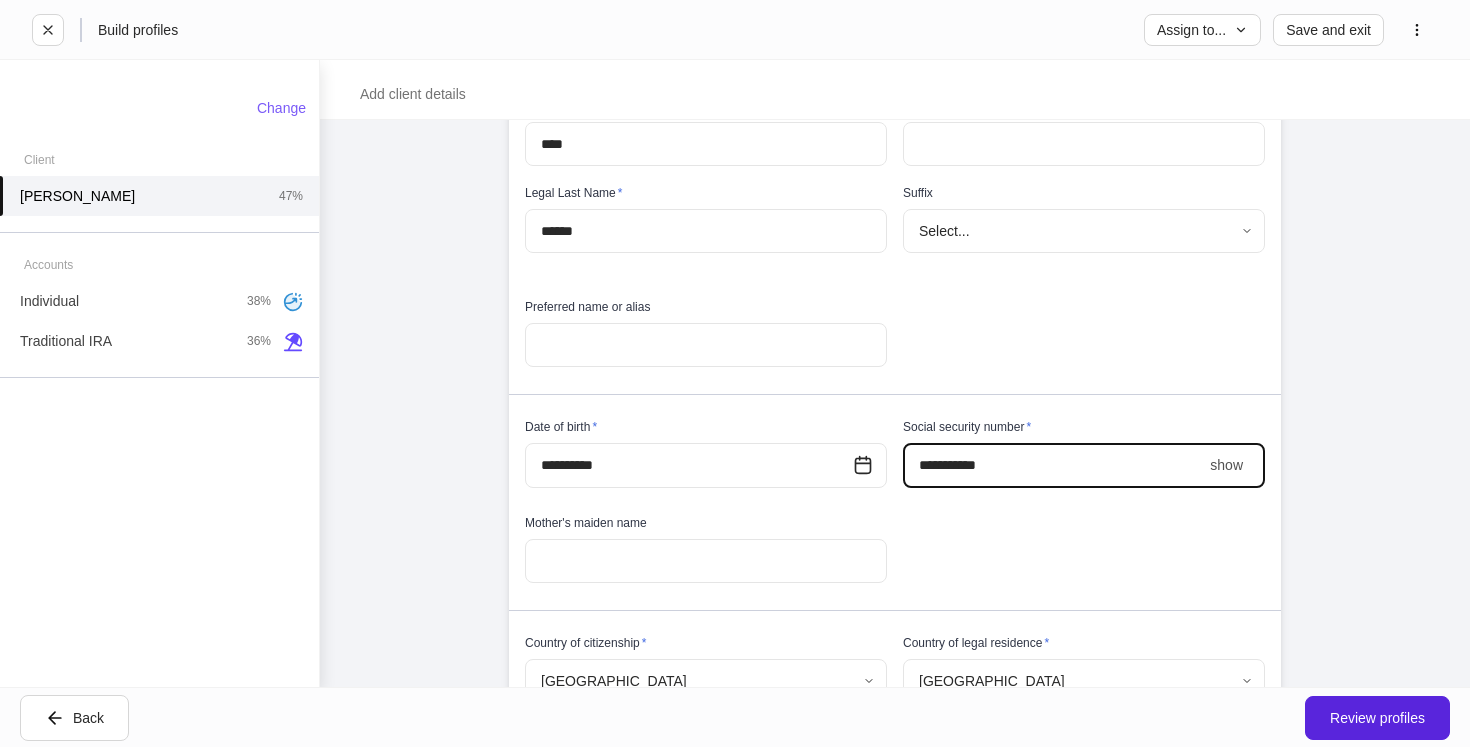 click on "show" at bounding box center (1226, 465) 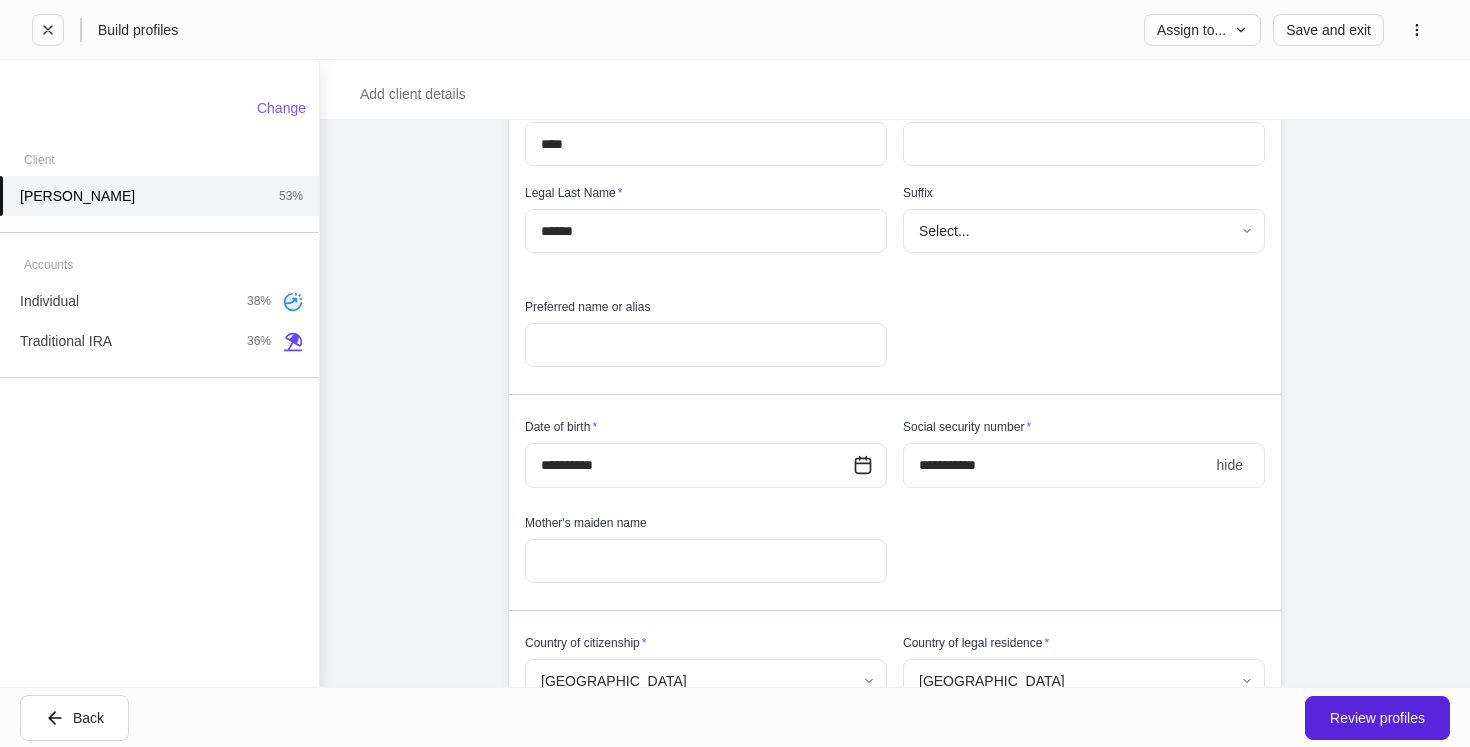 click on "**********" at bounding box center [1056, 465] 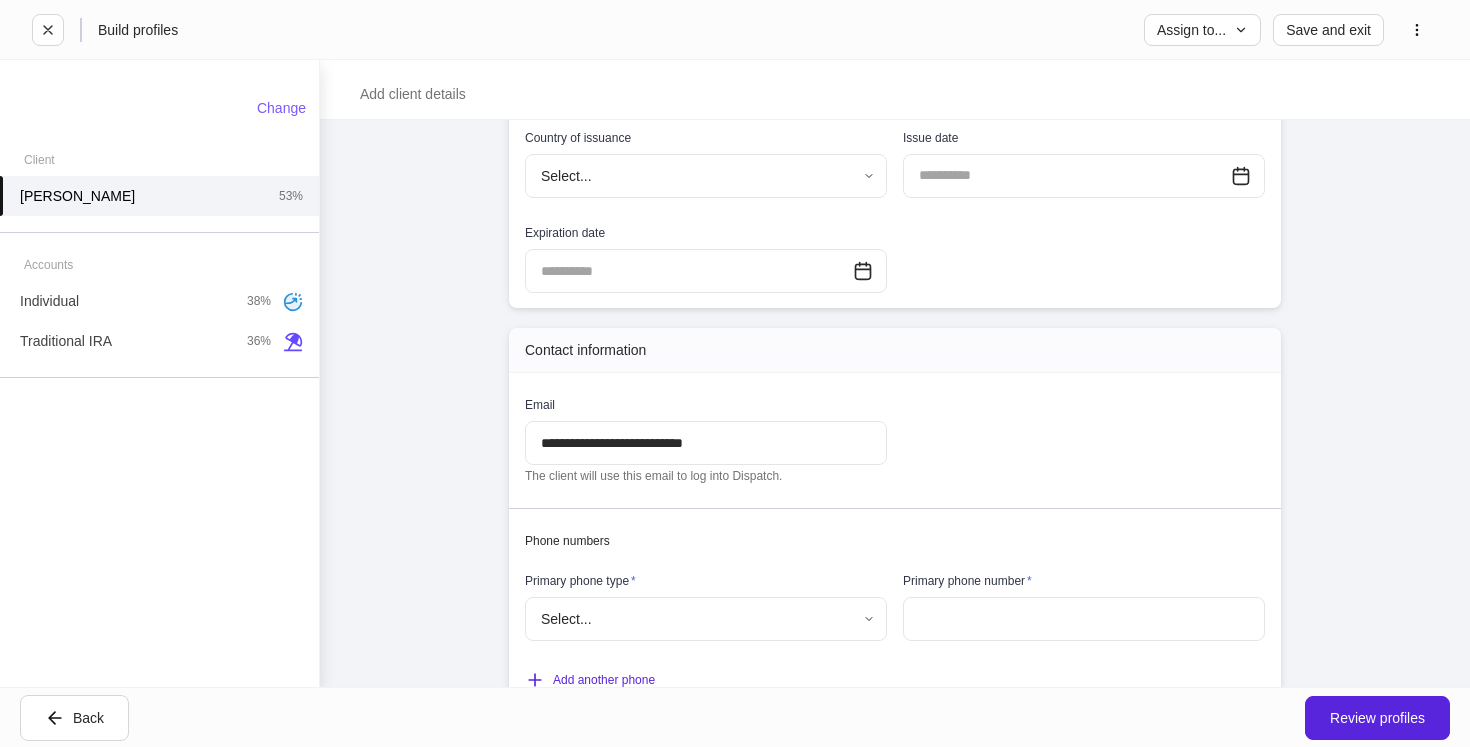 scroll, scrollTop: 1032, scrollLeft: 0, axis: vertical 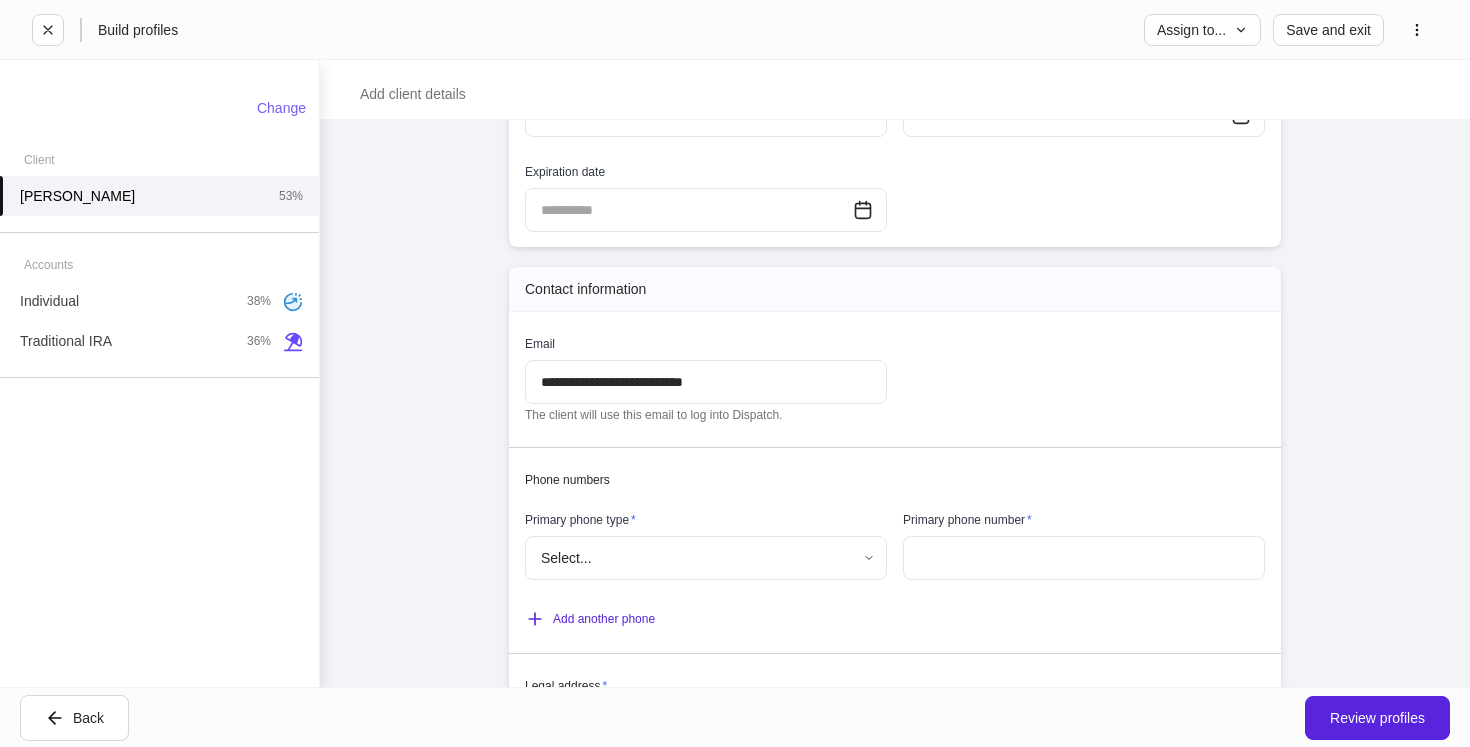 type on "**********" 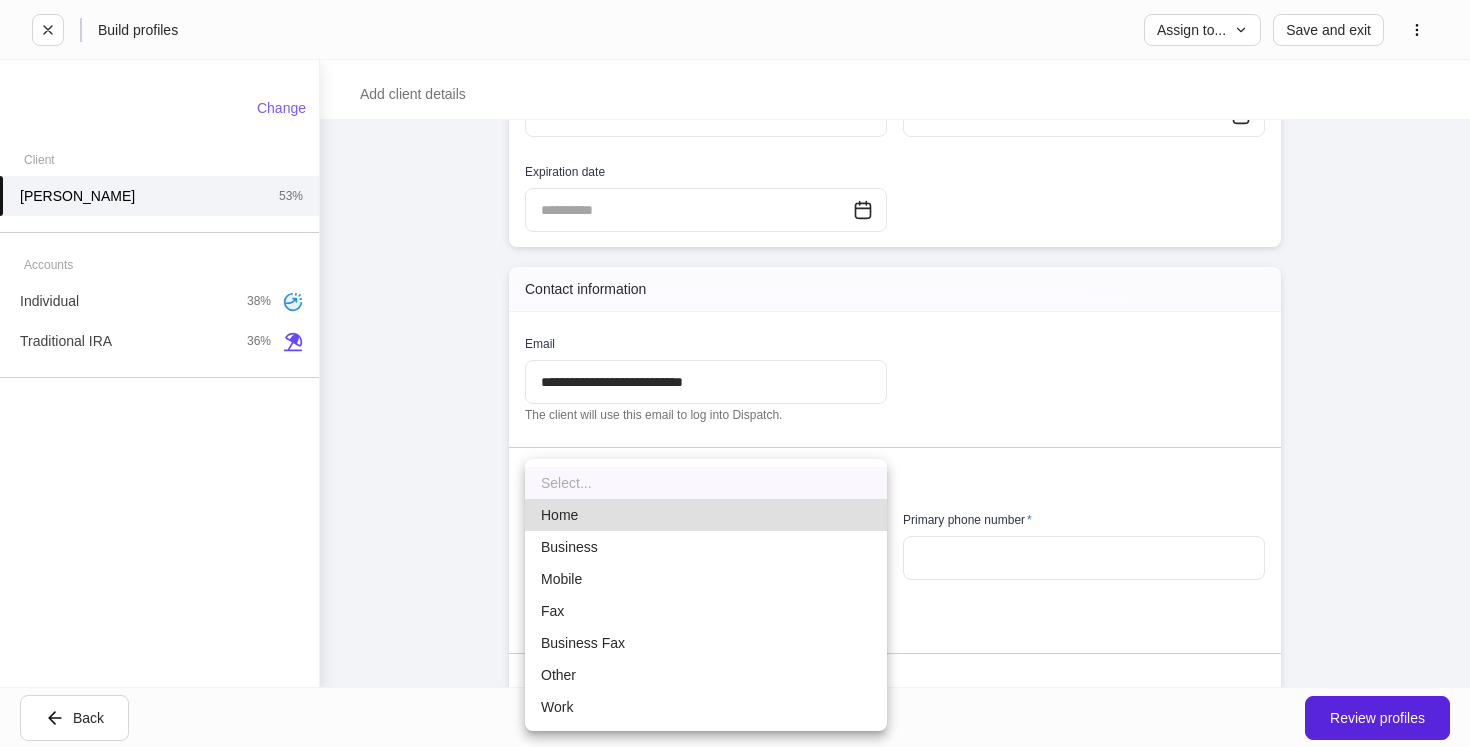 click on "Mobile" at bounding box center [706, 579] 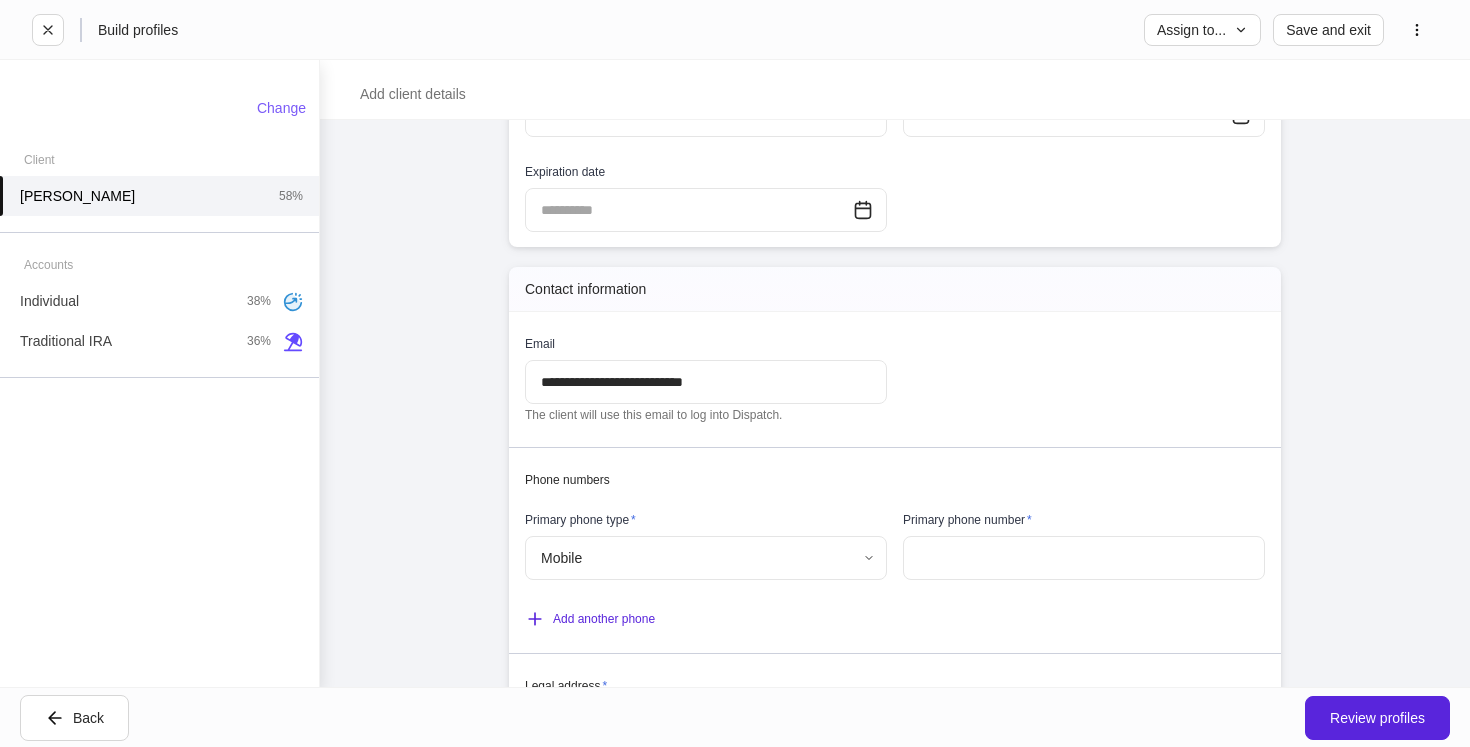 click at bounding box center [1084, 558] 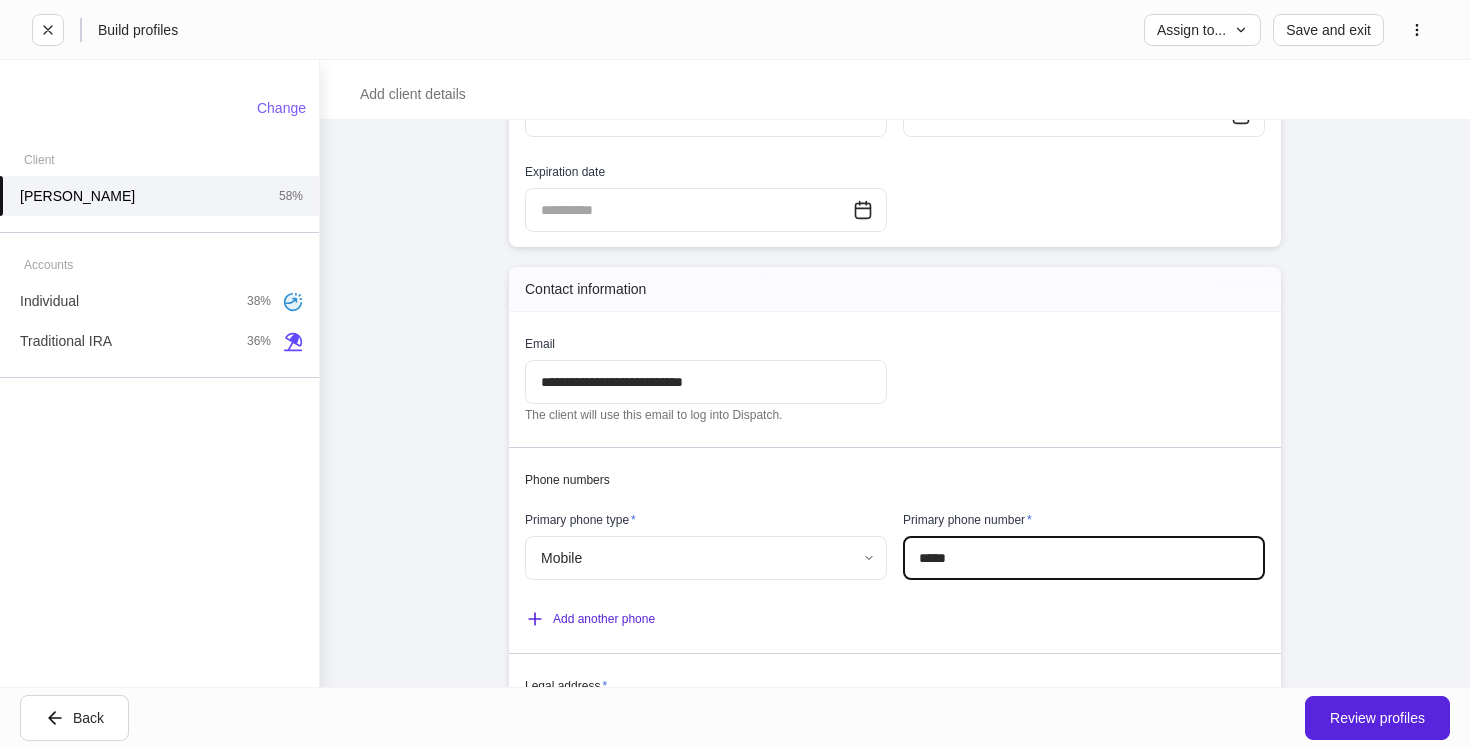 type on "*****" 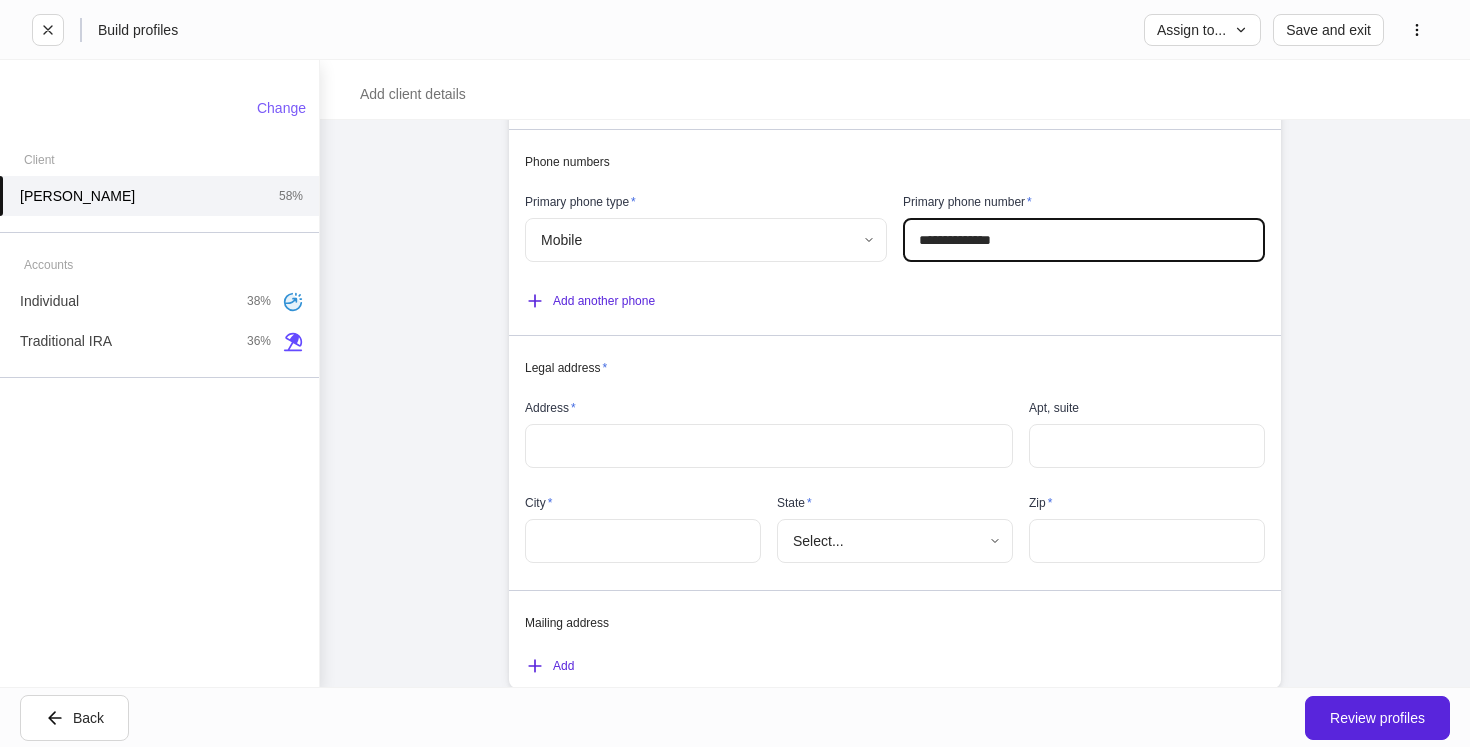 scroll, scrollTop: 1353, scrollLeft: 0, axis: vertical 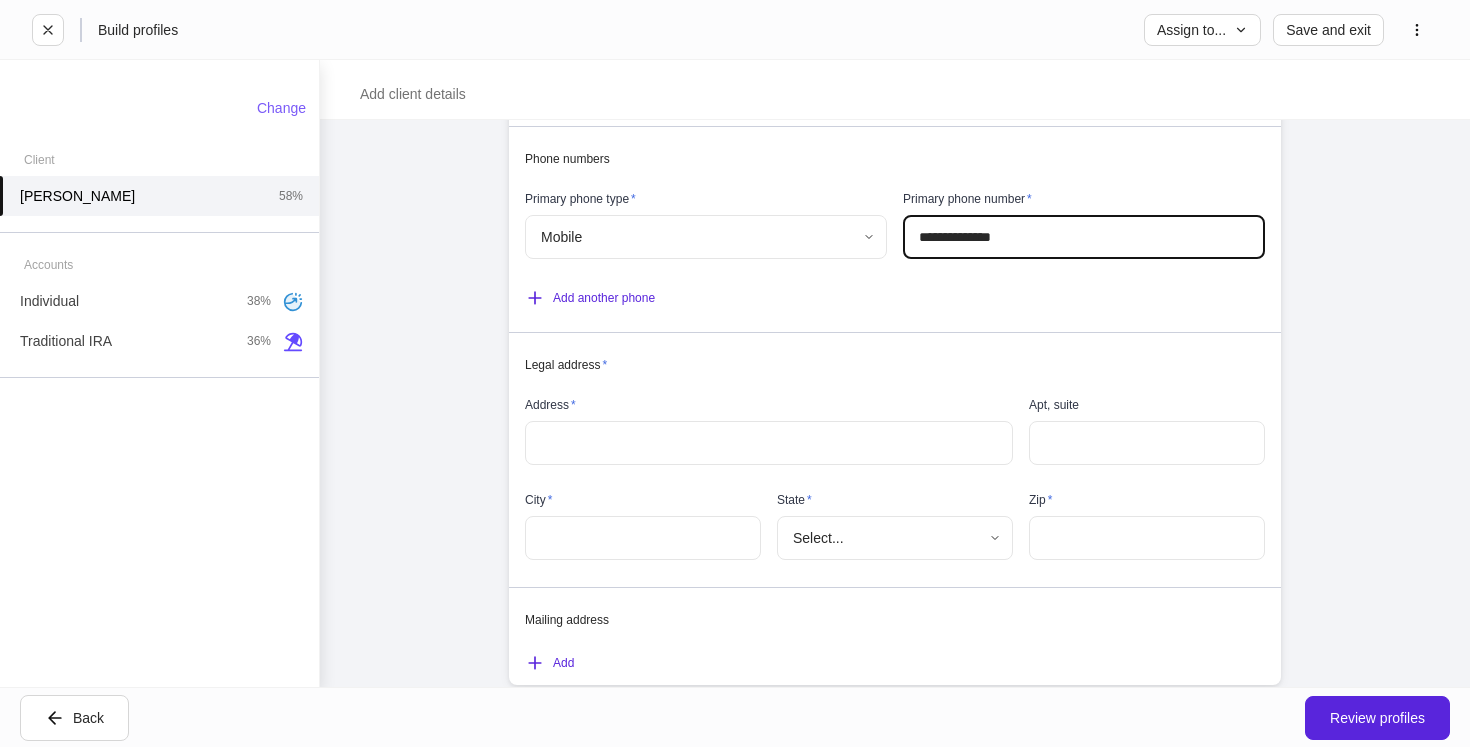 type on "**********" 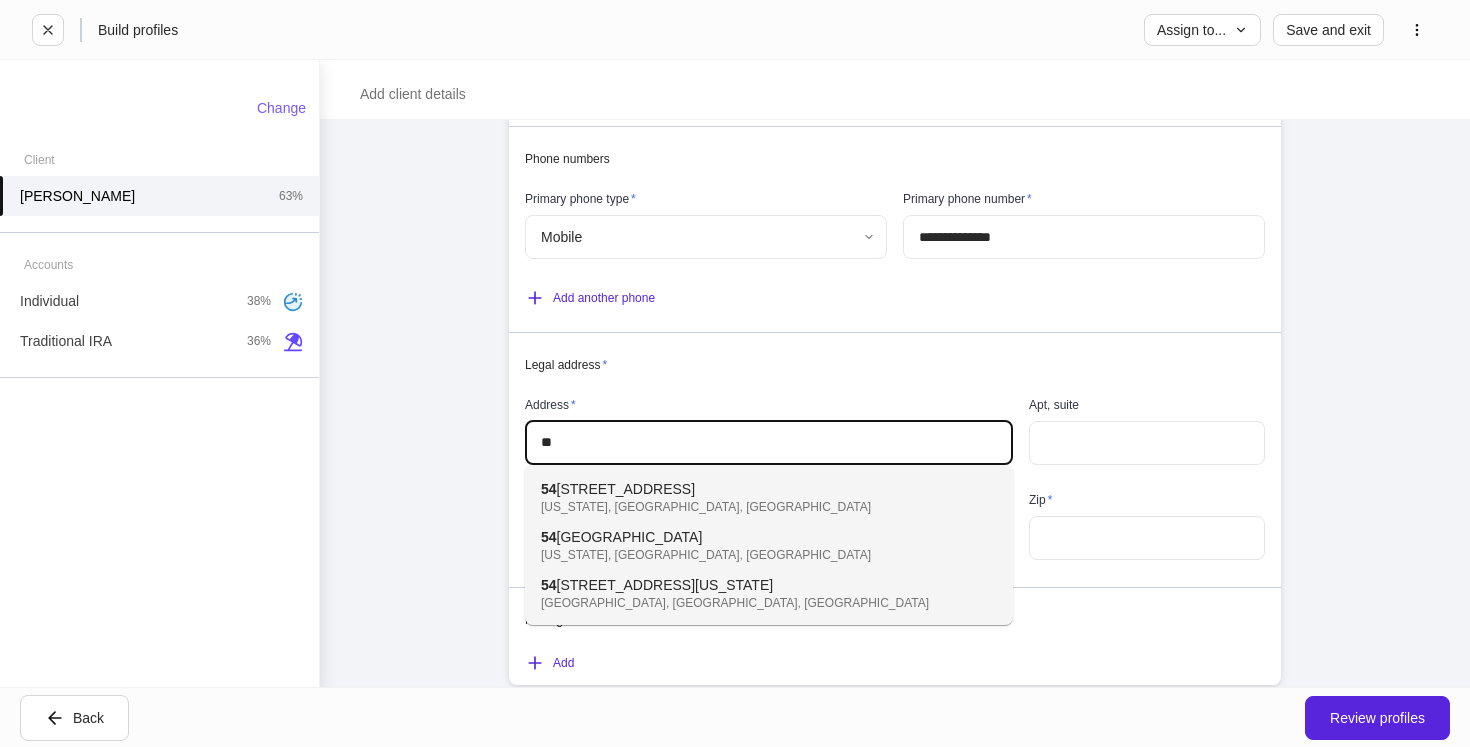click on "5 8th Avenue" at bounding box center (626, 489) 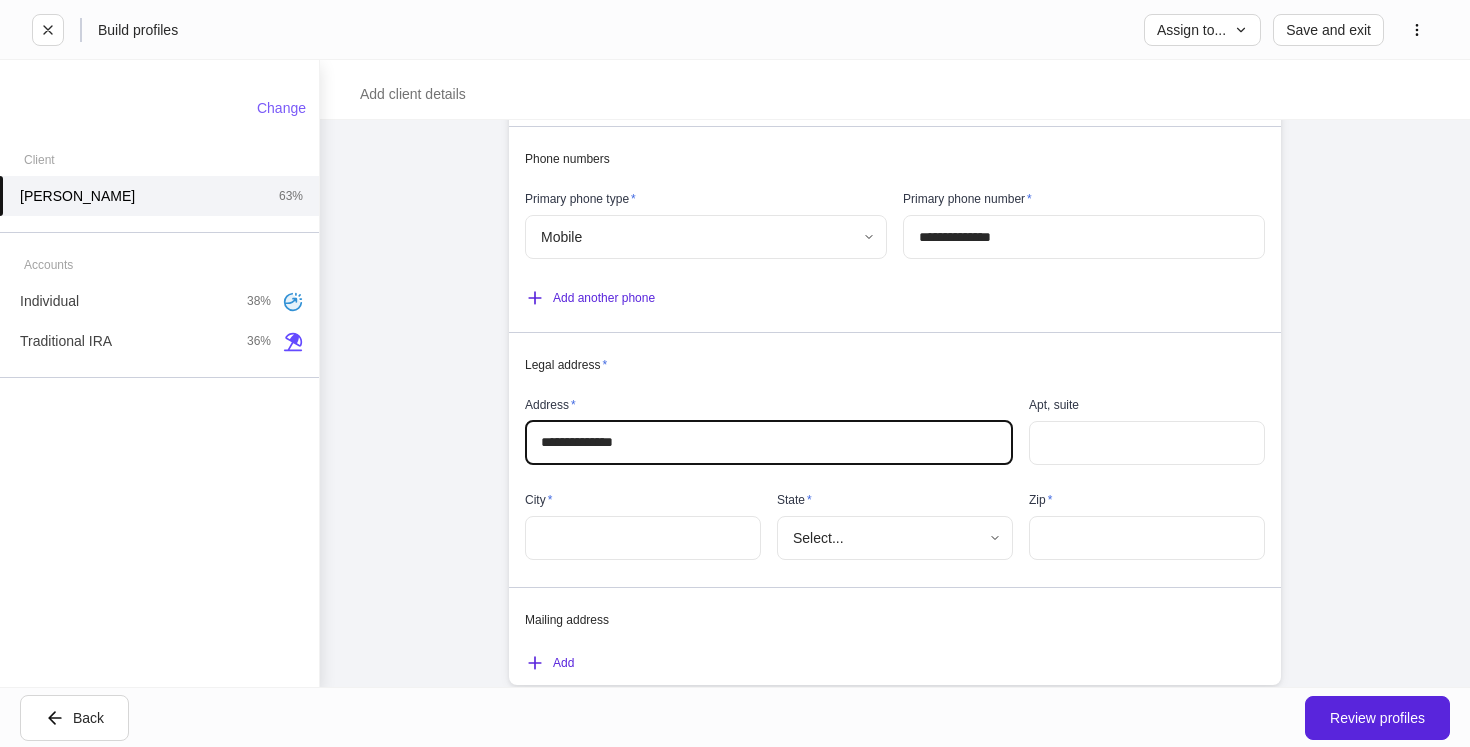 type on "*********" 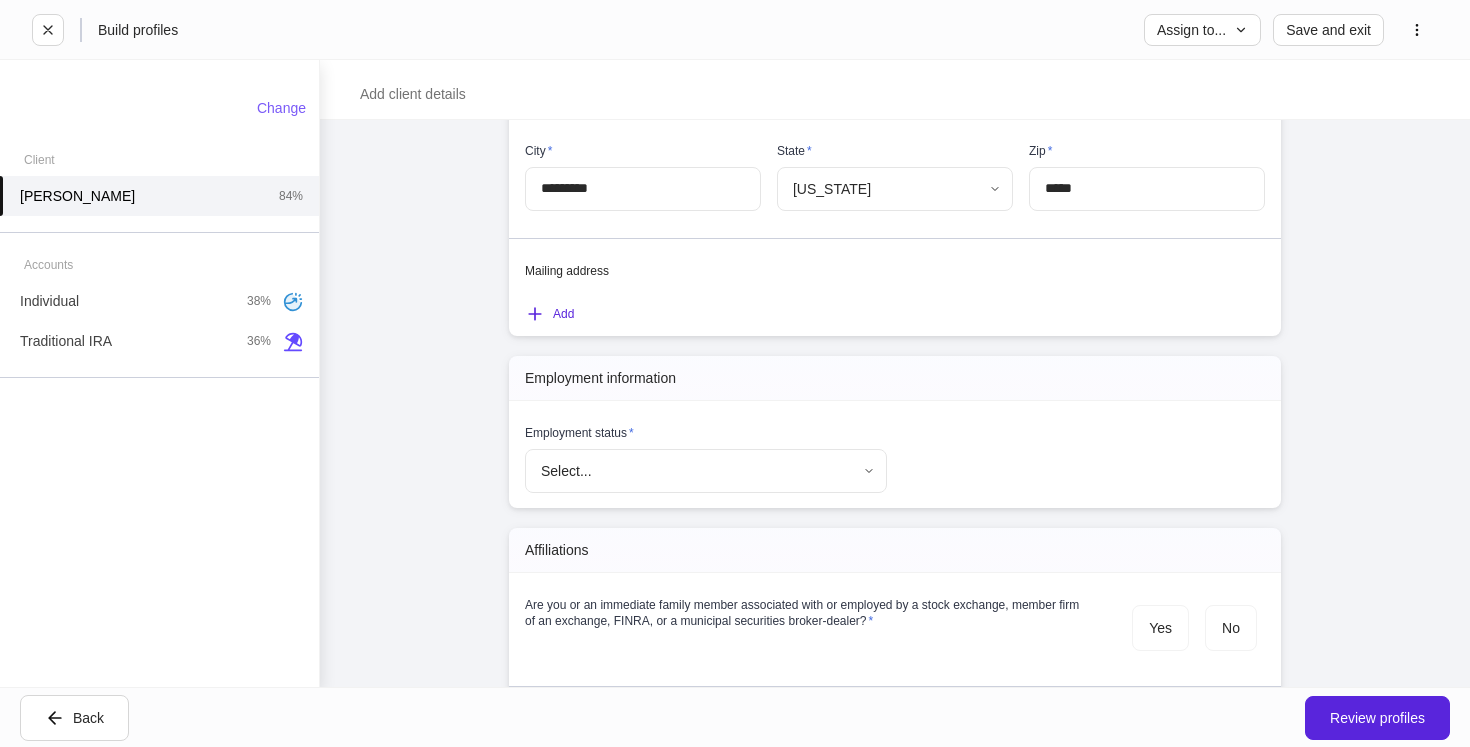 scroll, scrollTop: 1710, scrollLeft: 0, axis: vertical 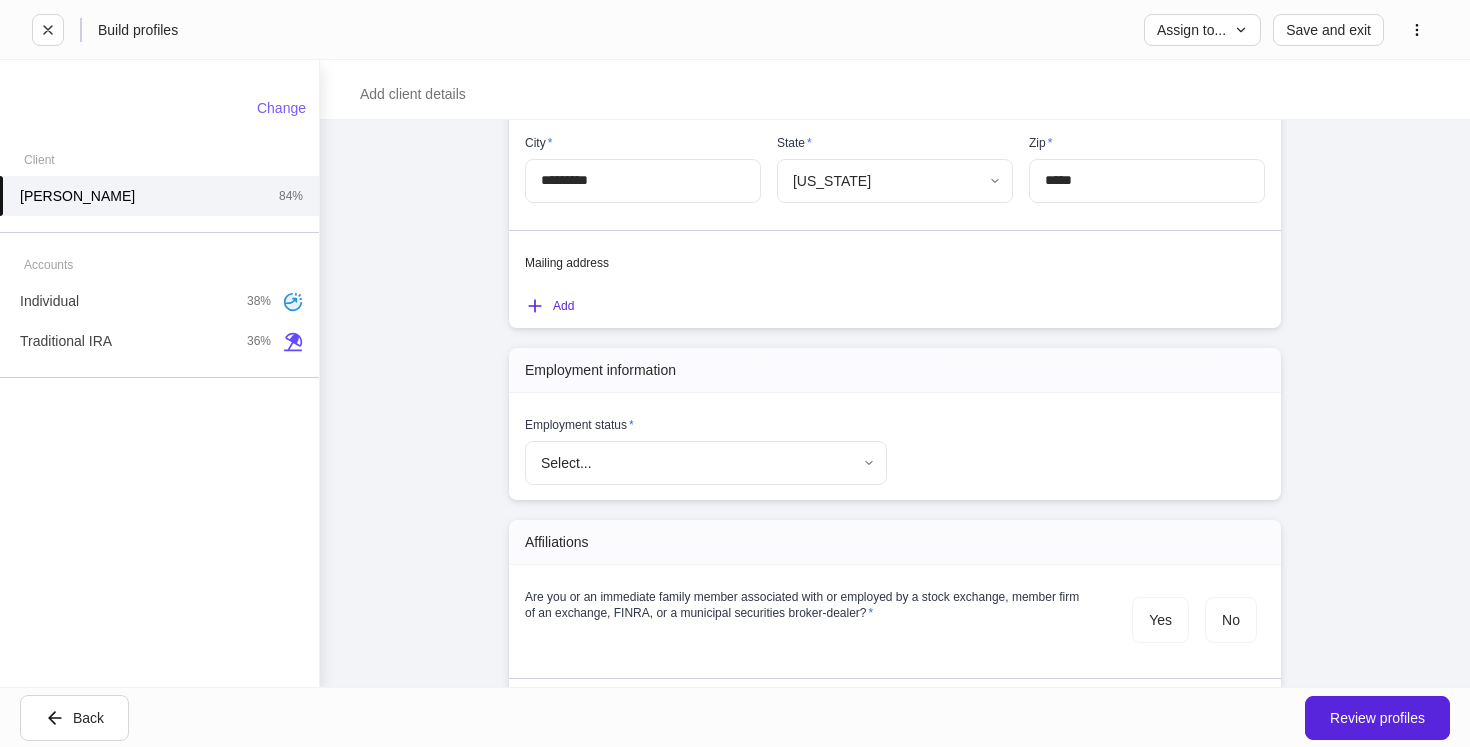 type on "**********" 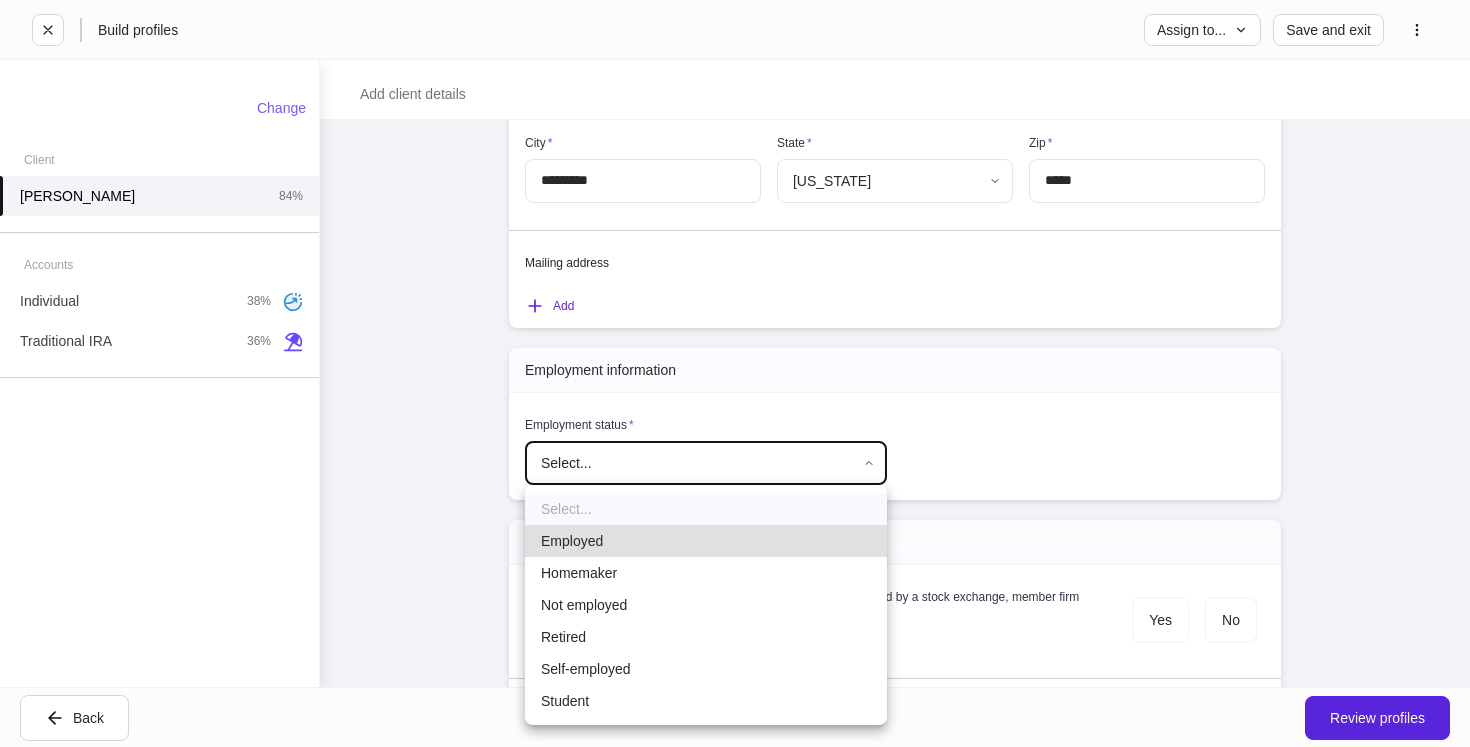 click on "**********" at bounding box center [735, 373] 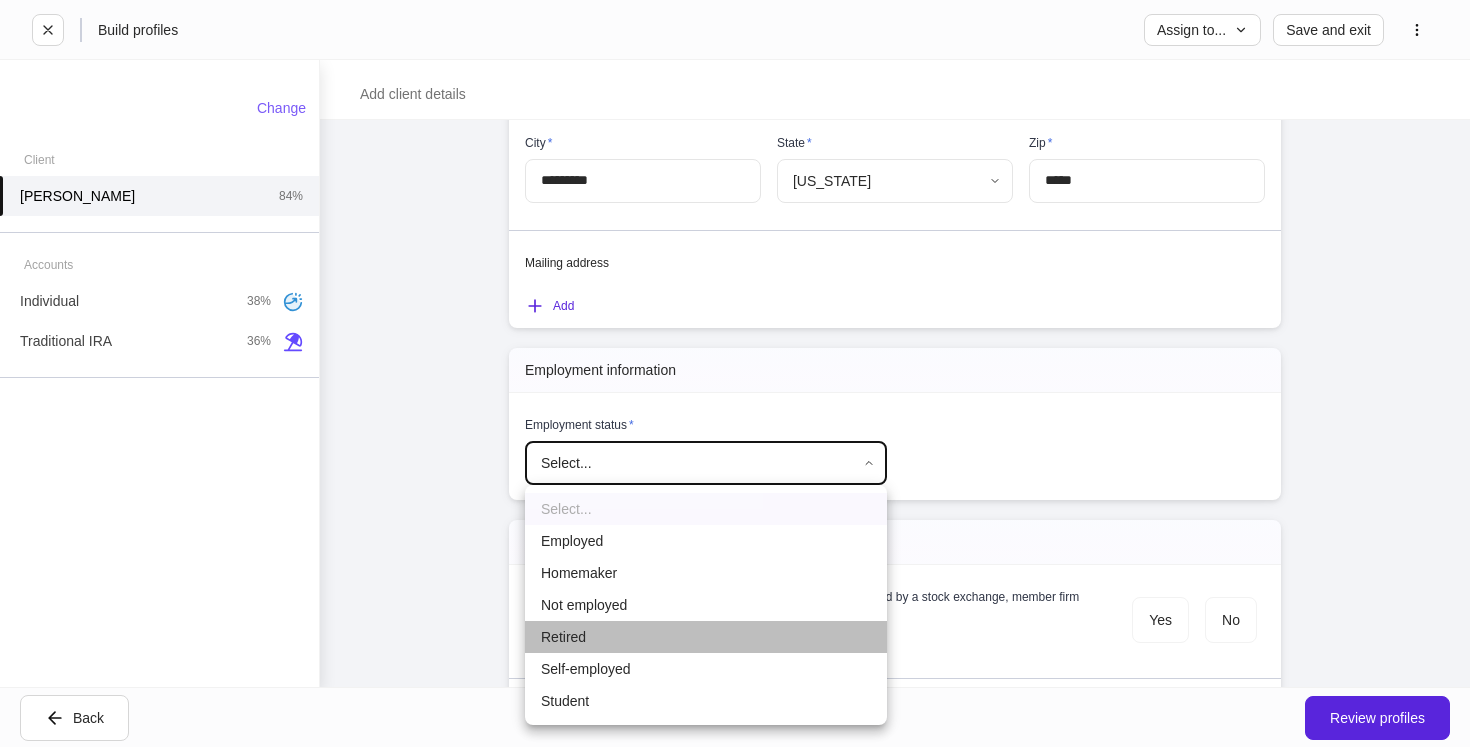 click on "Retired" at bounding box center [706, 637] 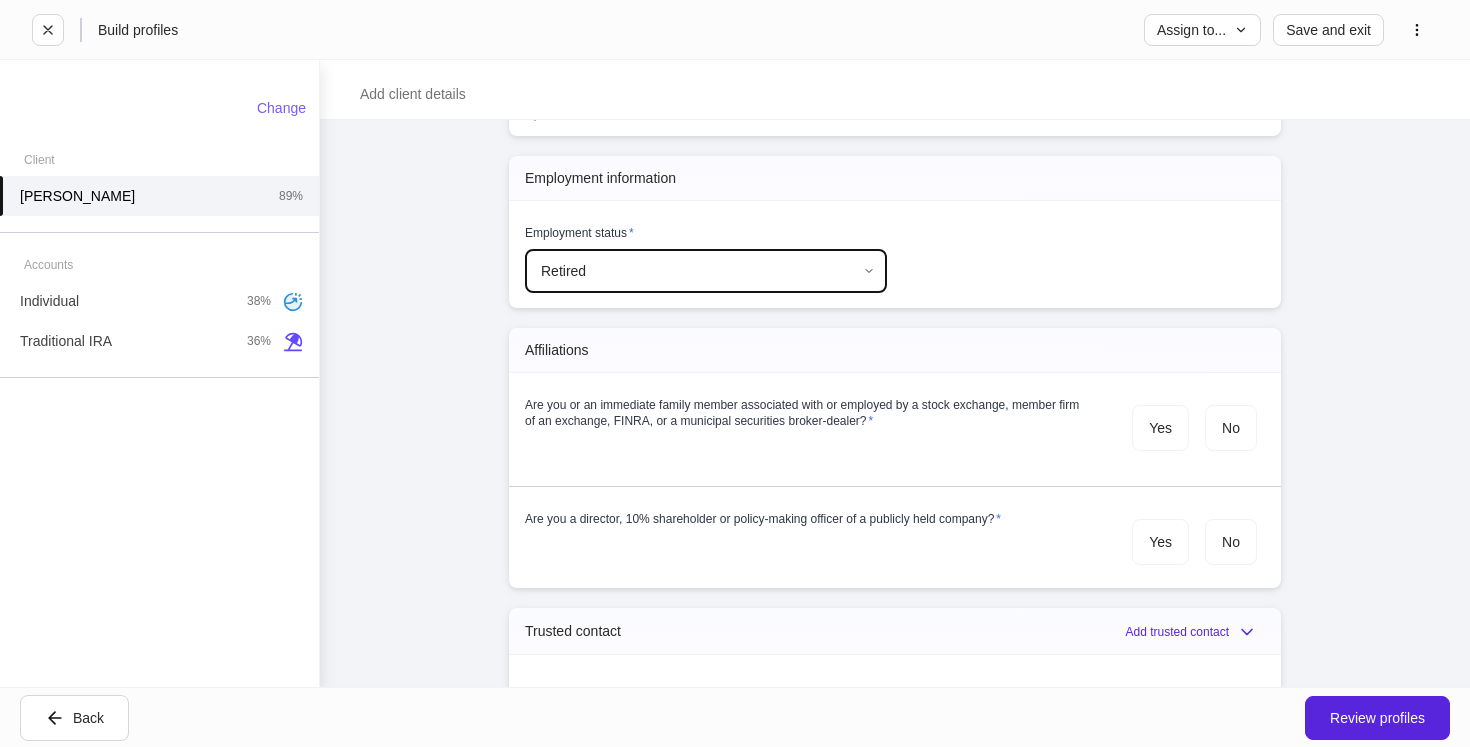 scroll, scrollTop: 1981, scrollLeft: 0, axis: vertical 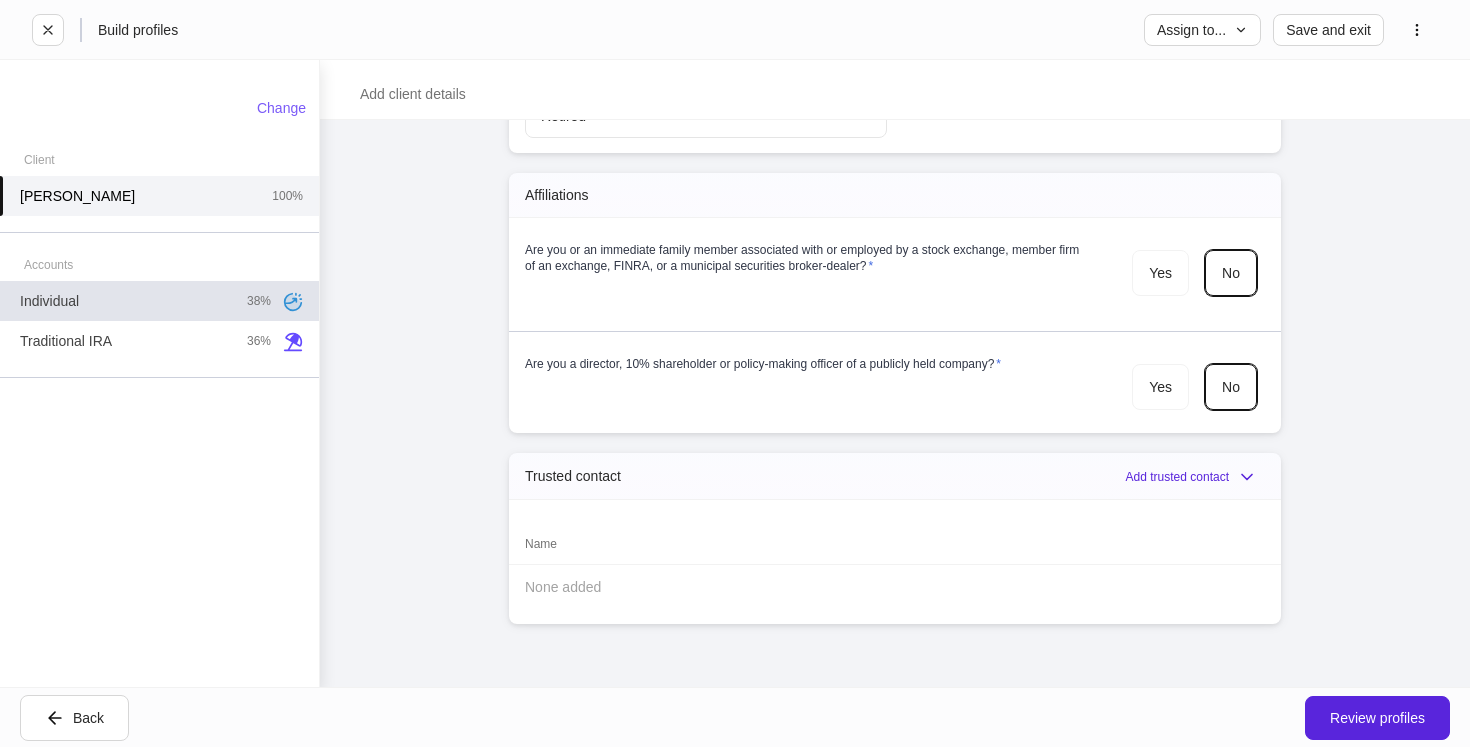 click on "Individual 38%" at bounding box center [159, 301] 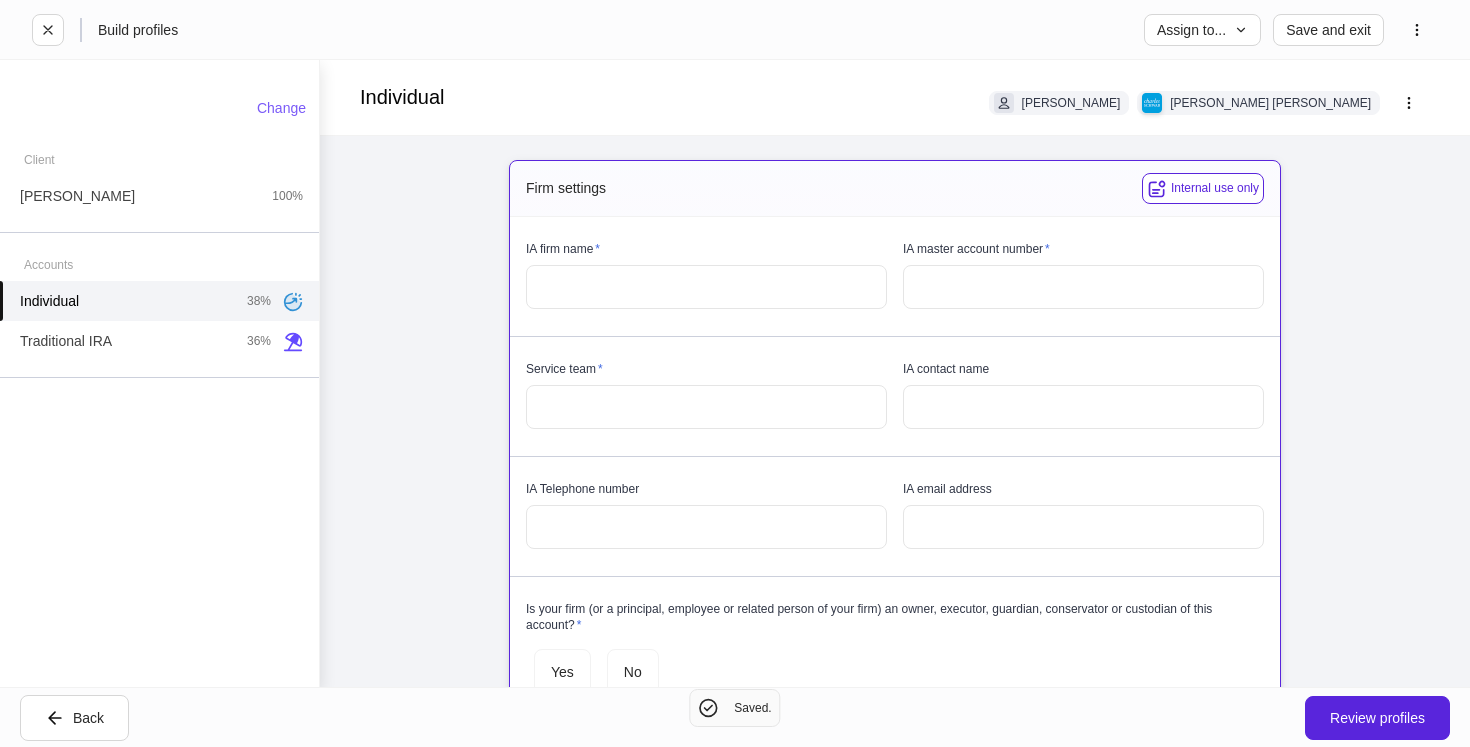 click at bounding box center [706, 287] 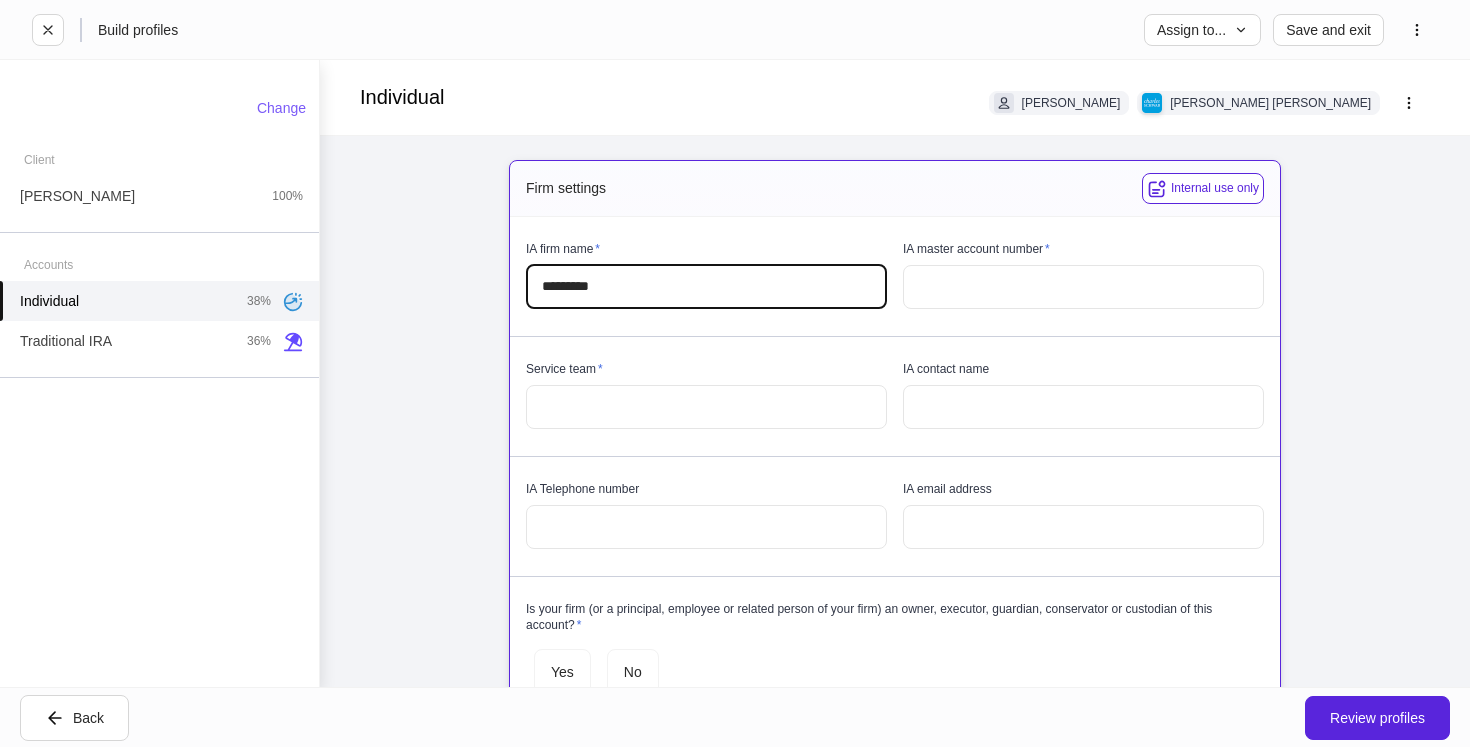 type on "********" 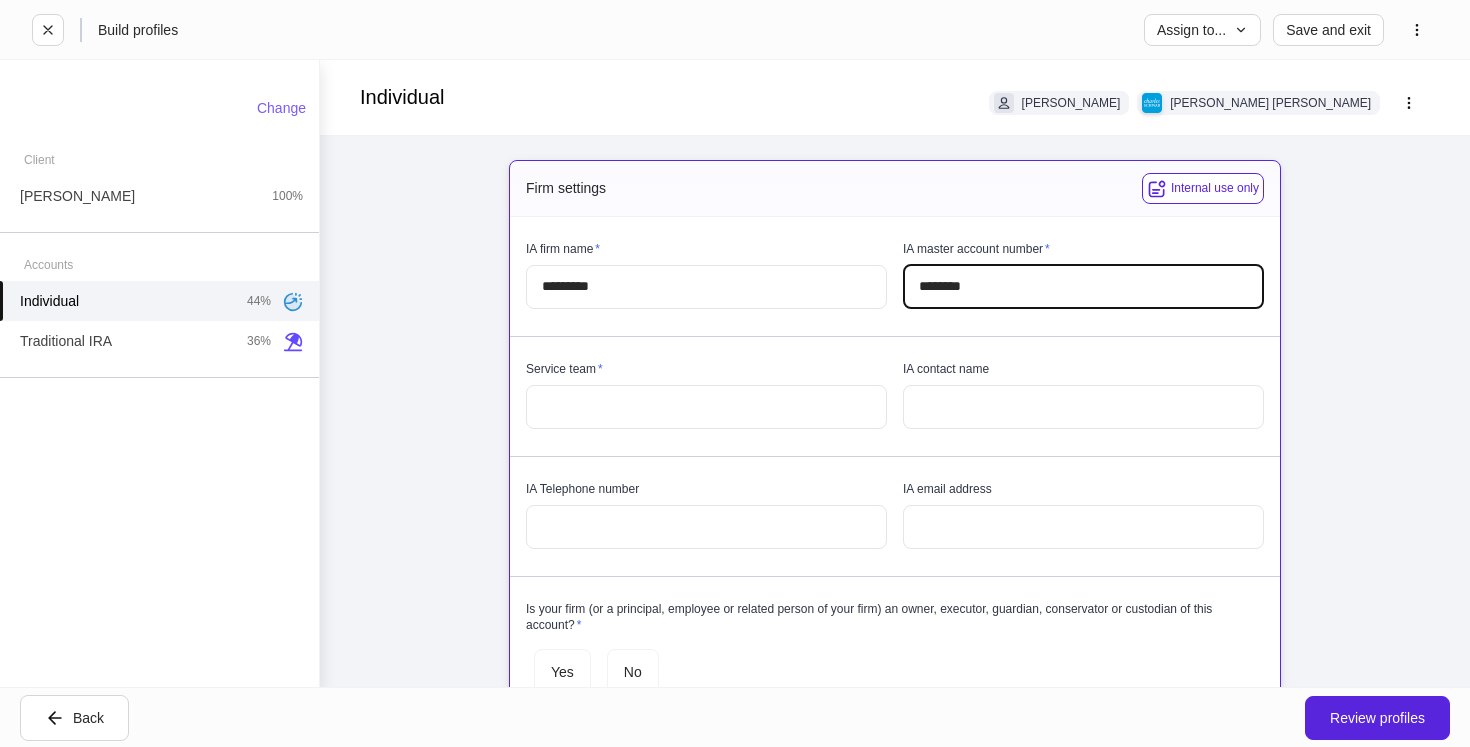 click at bounding box center (887, 324) 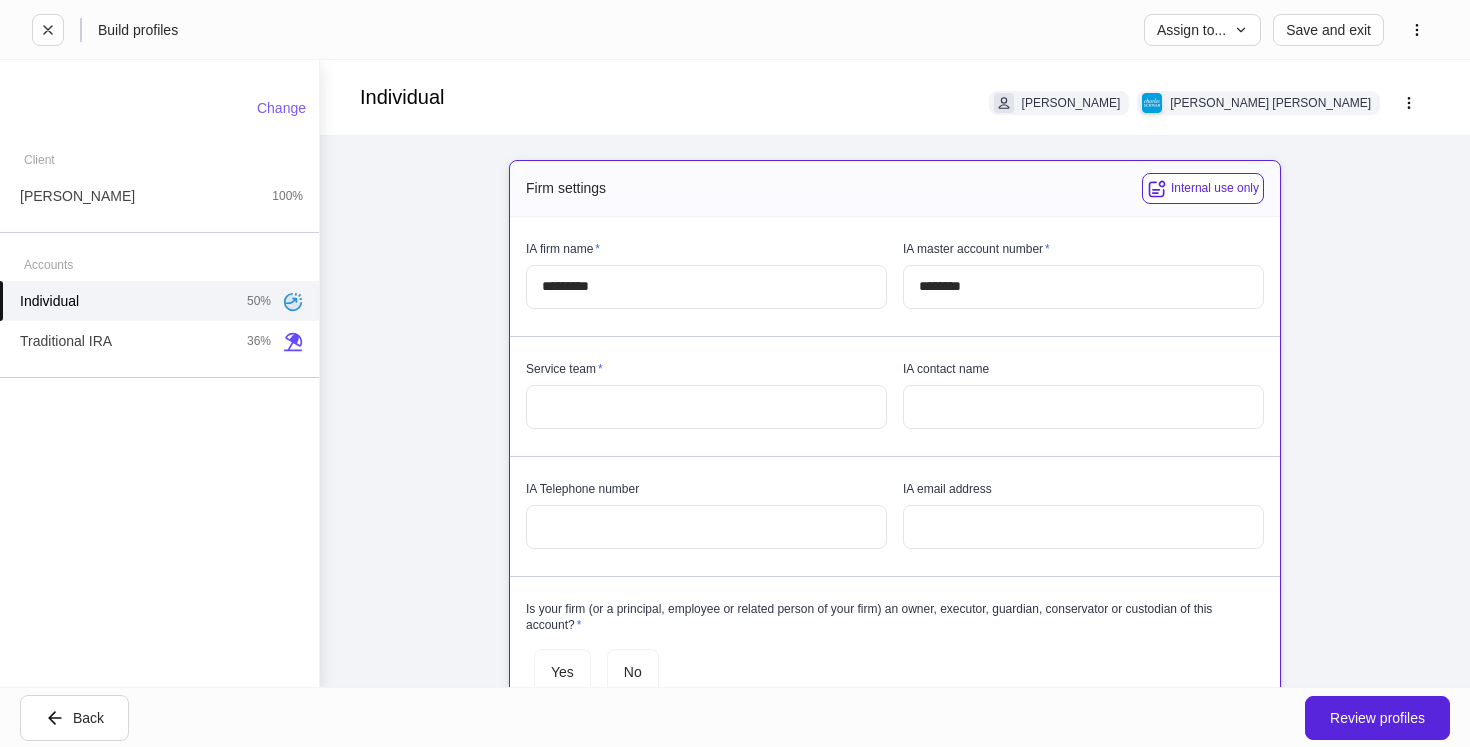 click on "********" at bounding box center (1083, 287) 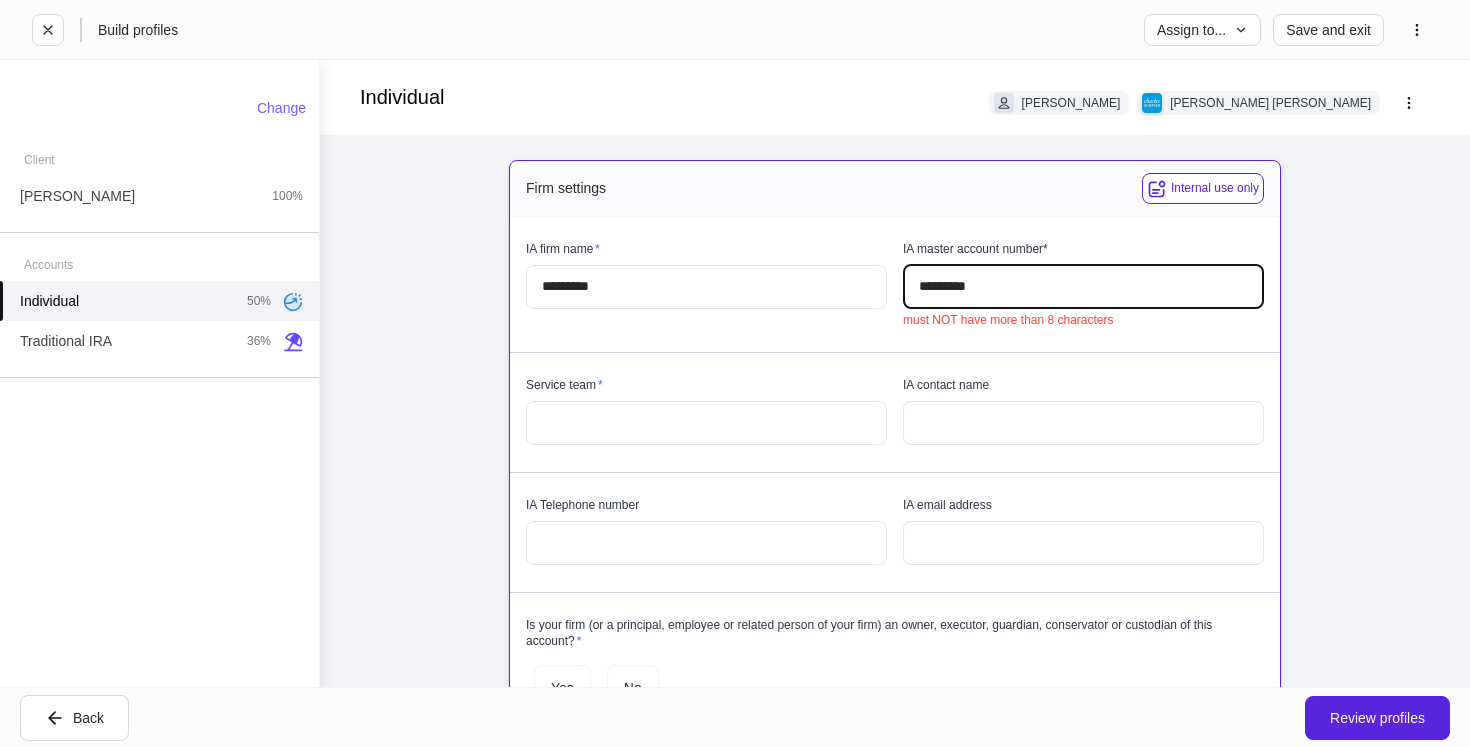type on "********" 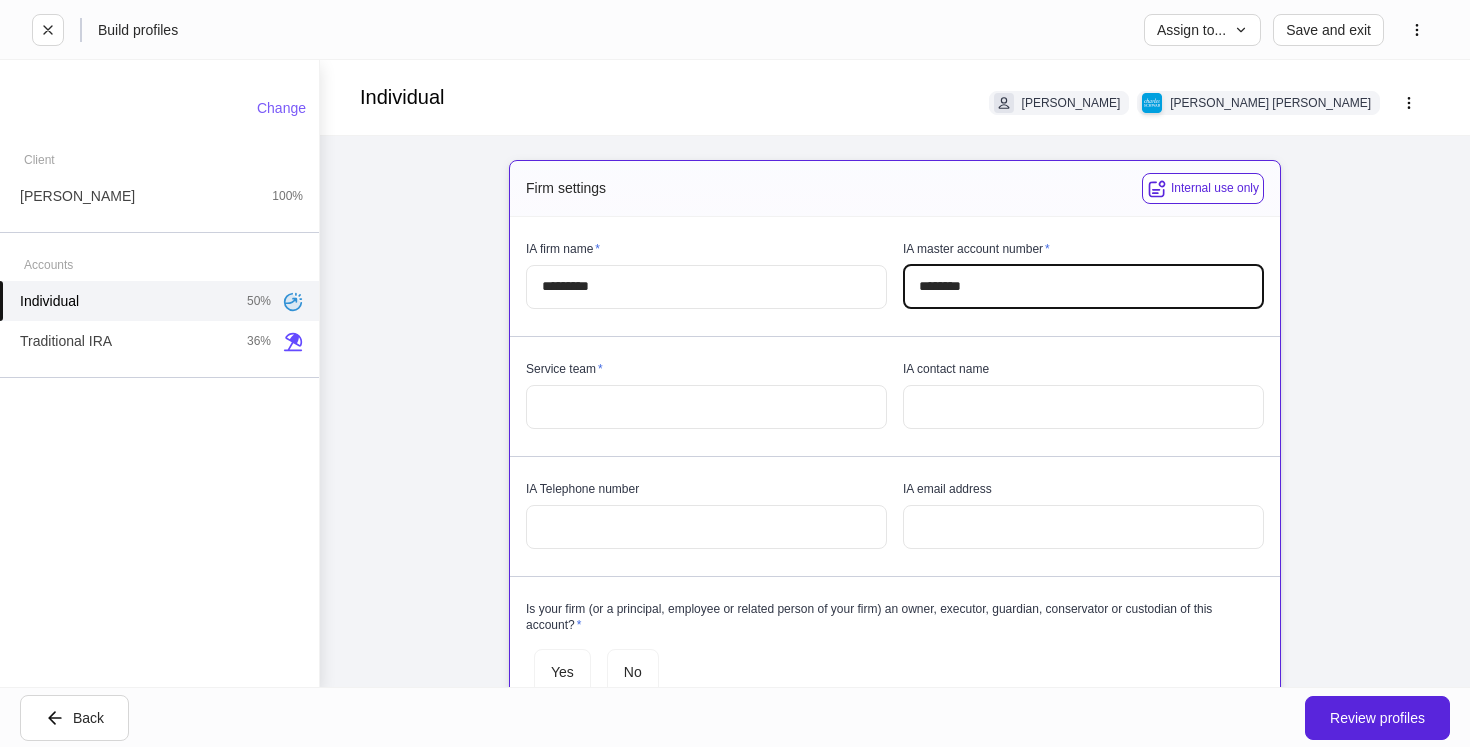 click at bounding box center (706, 407) 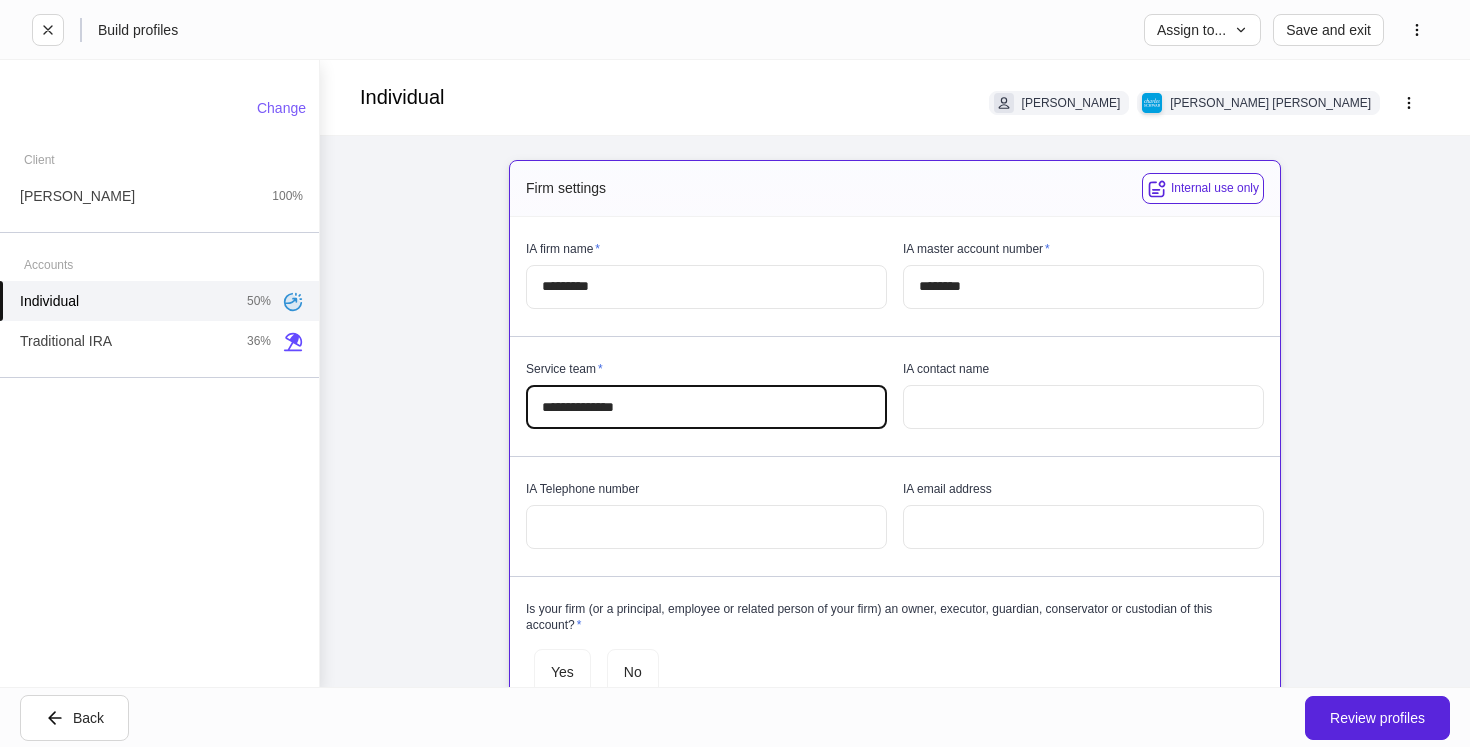 type on "**********" 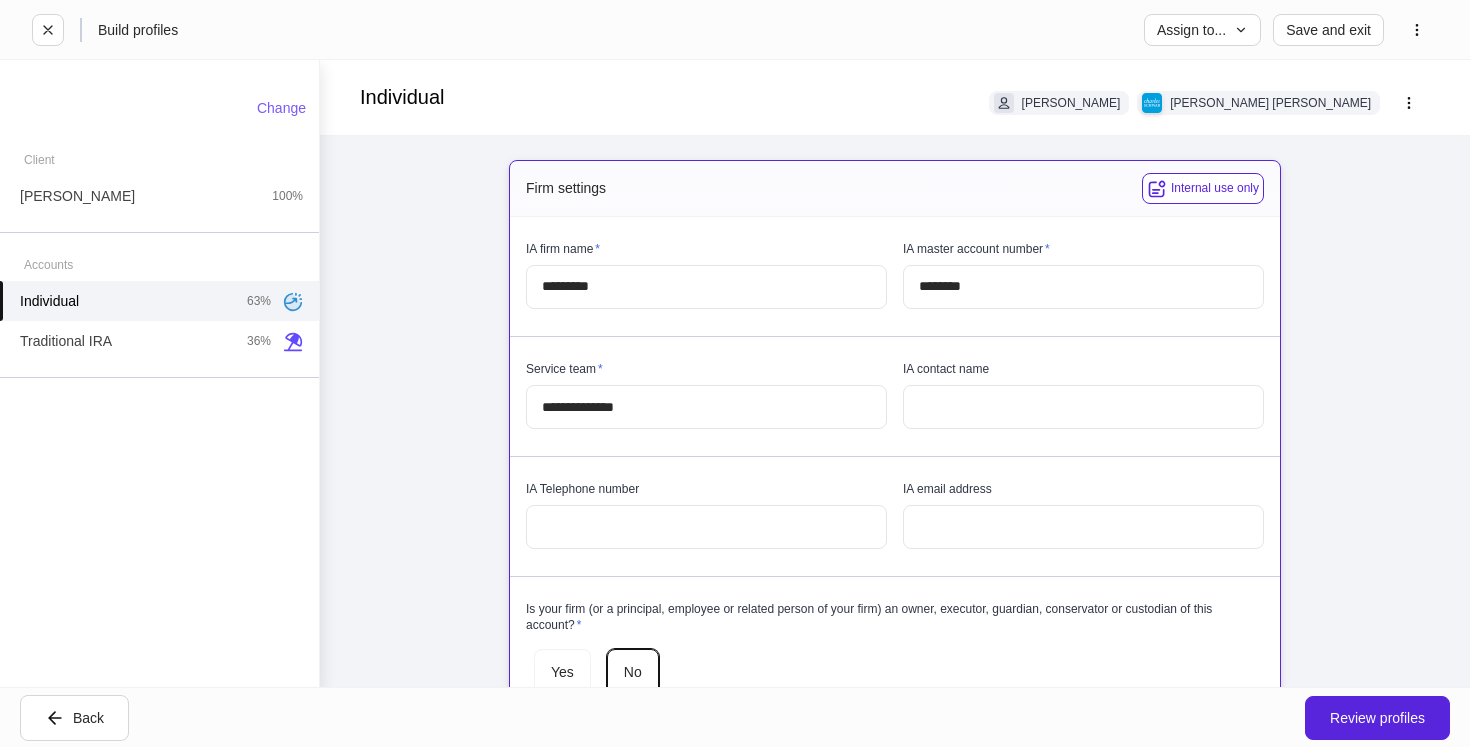 click on "**********" at bounding box center [895, 1510] 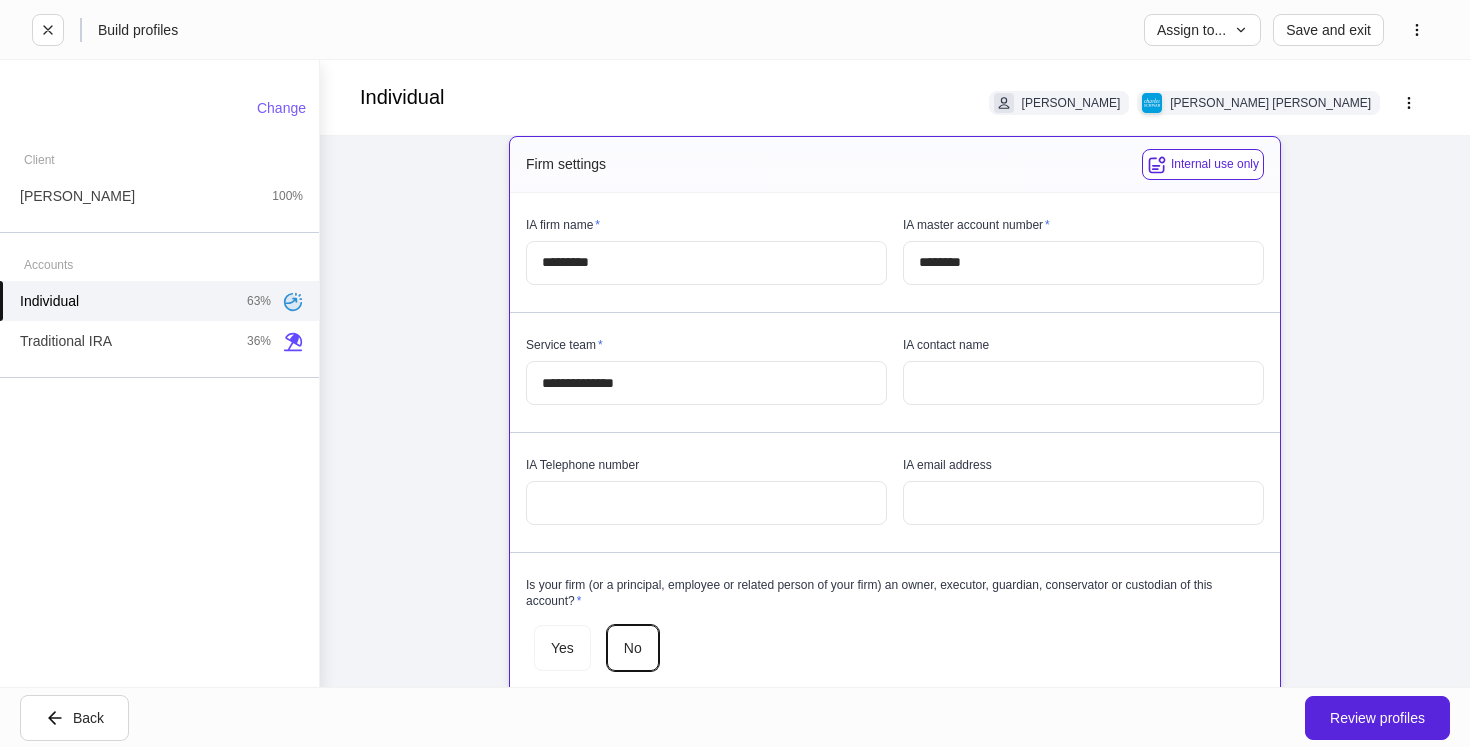 scroll, scrollTop: 0, scrollLeft: 0, axis: both 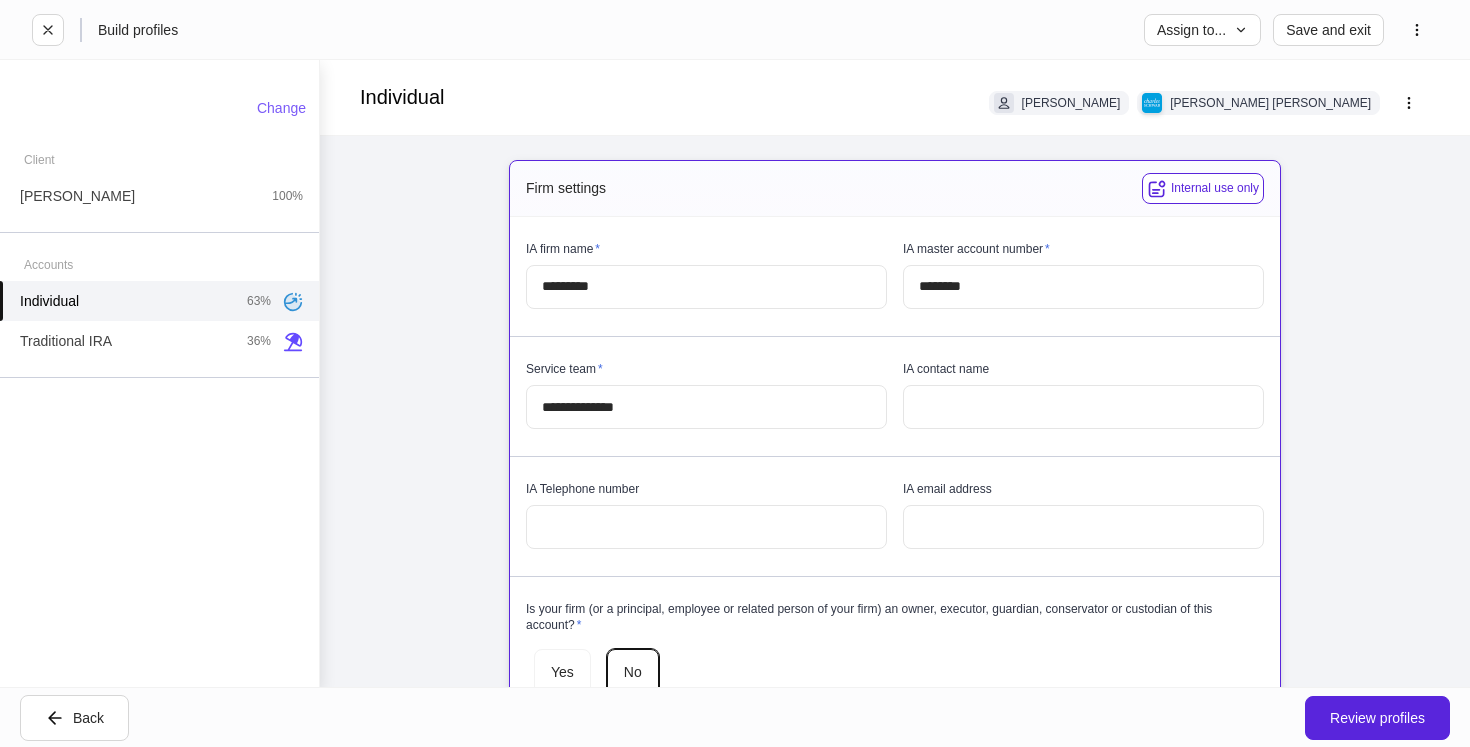 drag, startPoint x: 915, startPoint y: 253, endPoint x: 1017, endPoint y: 252, distance: 102.0049 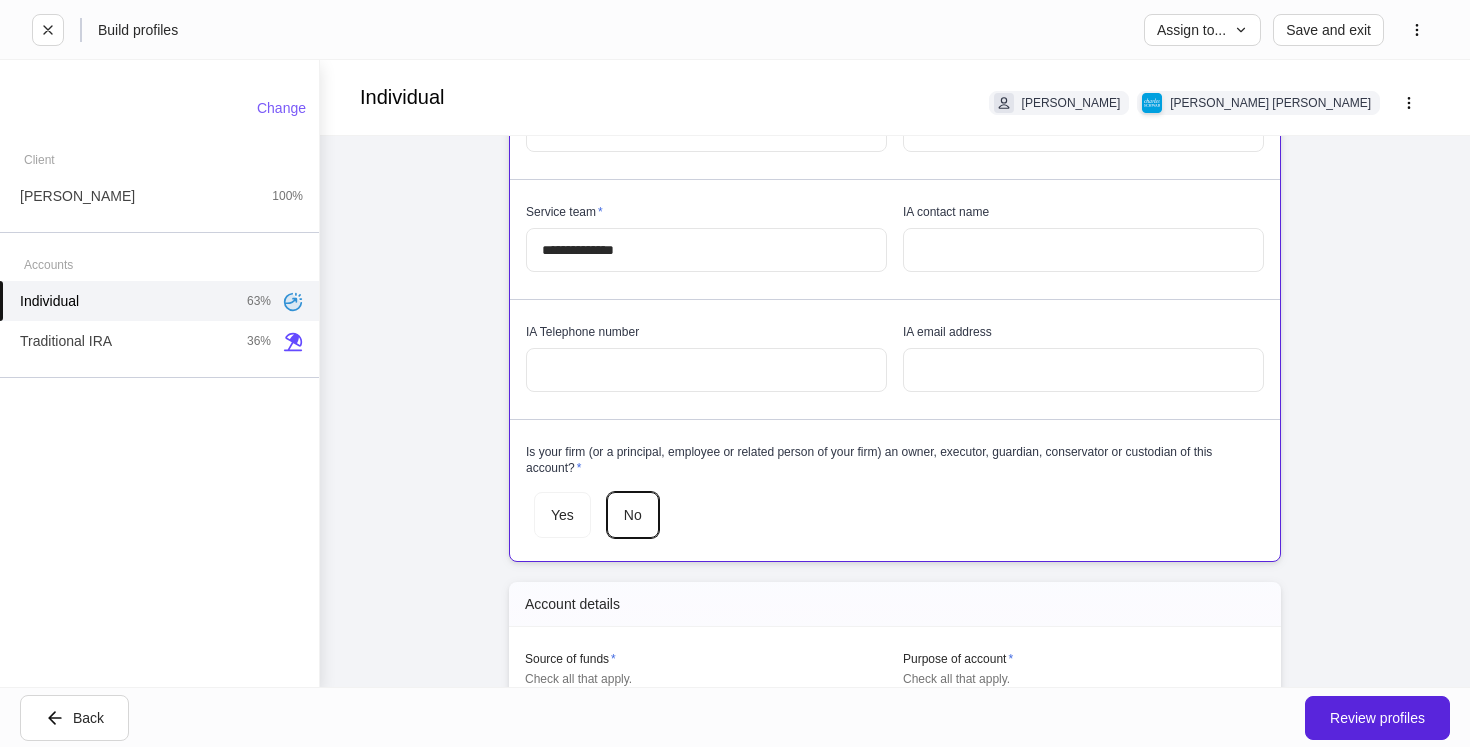 scroll, scrollTop: 151, scrollLeft: 0, axis: vertical 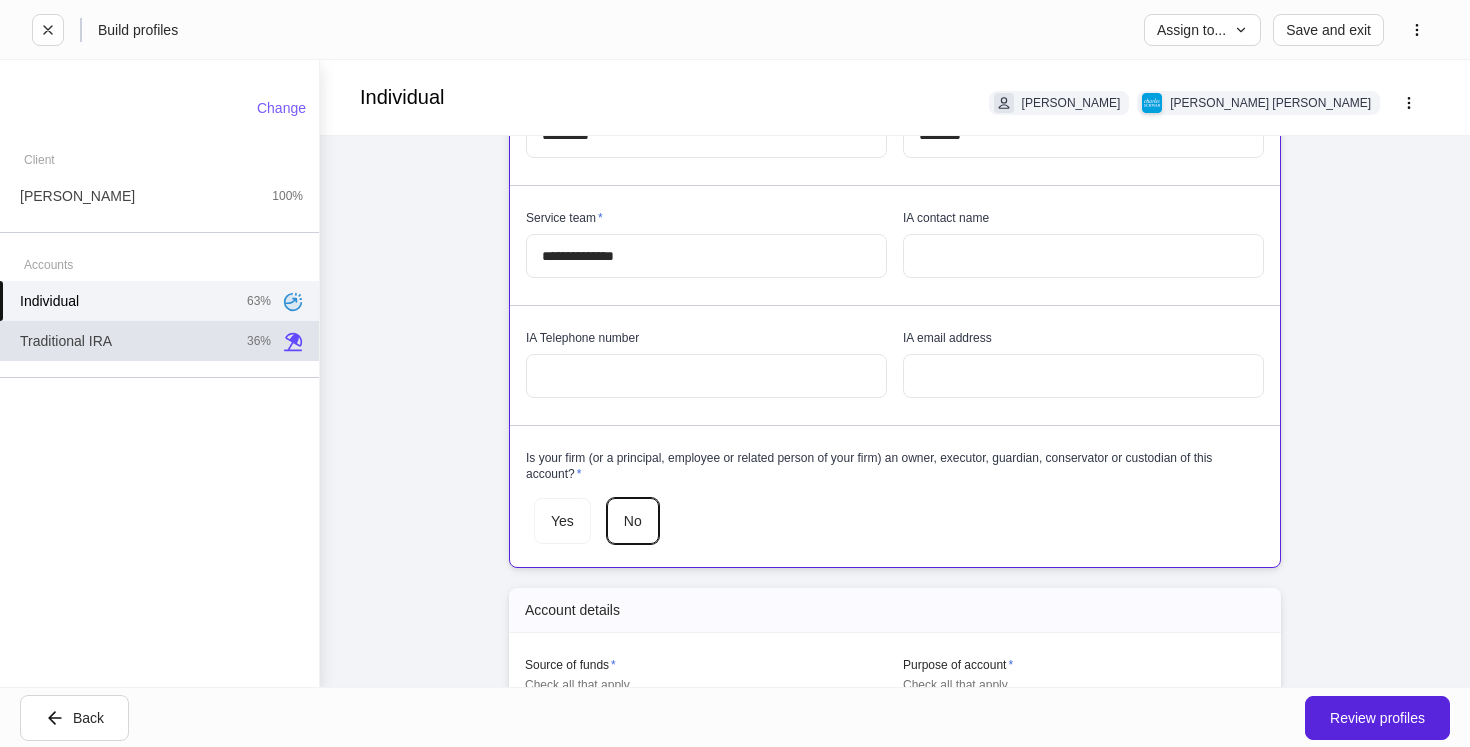 click on "Traditional IRA 36%" at bounding box center [159, 341] 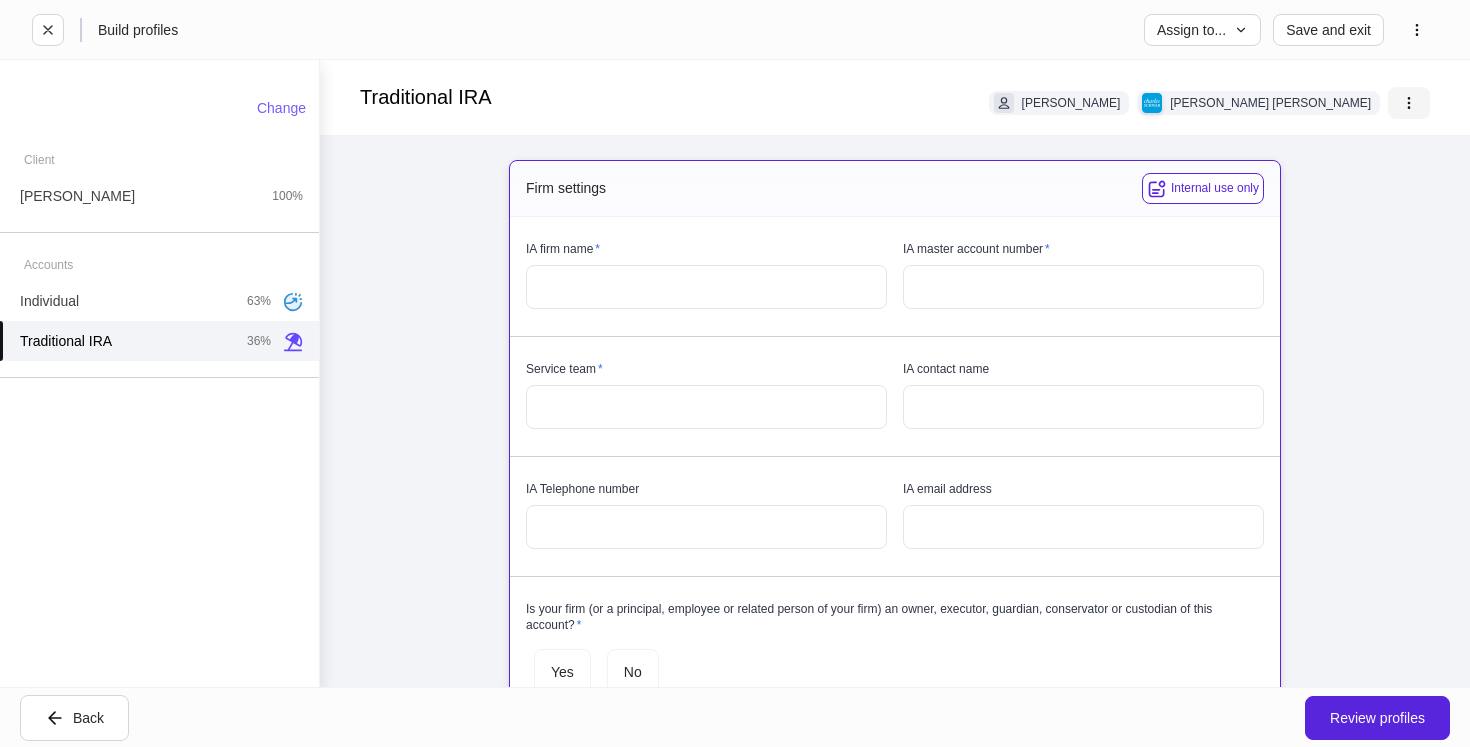 click at bounding box center [1409, 103] 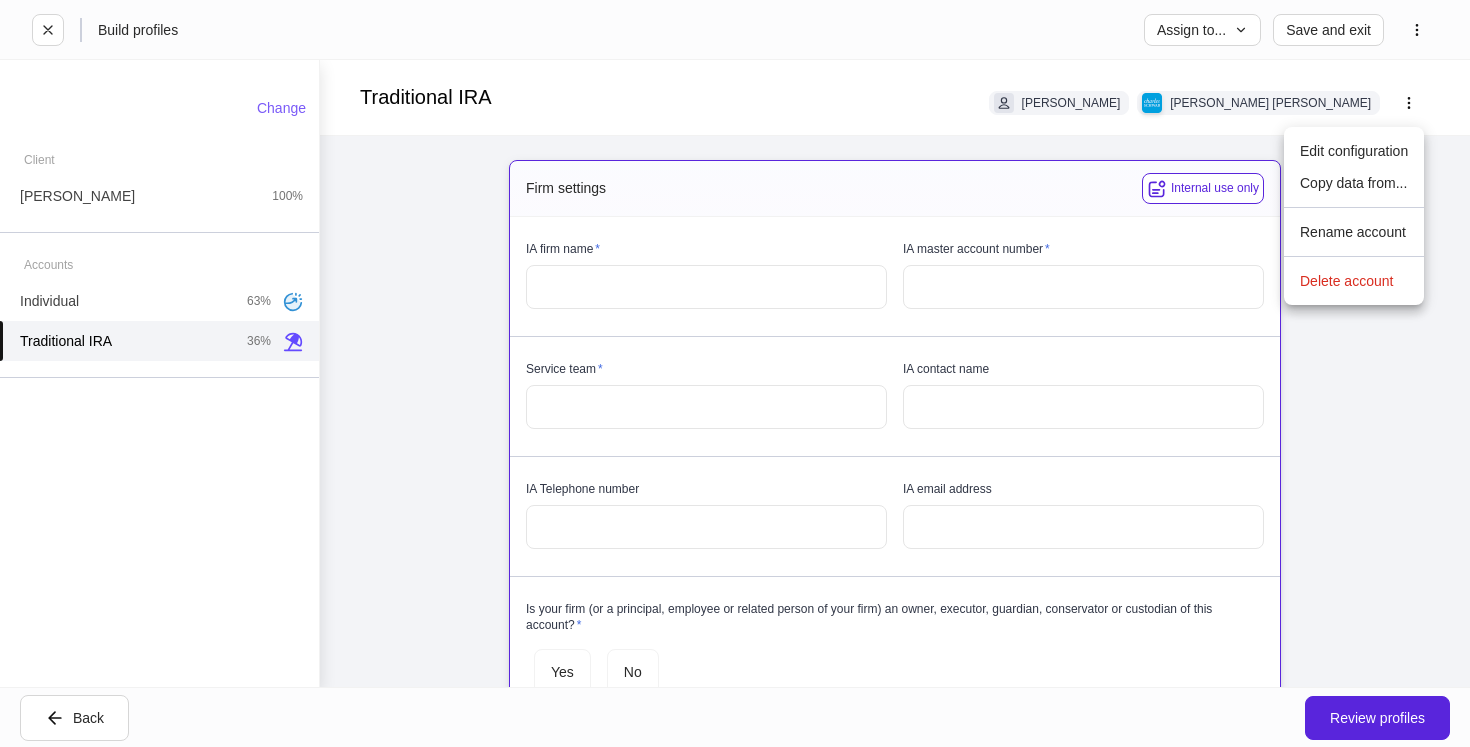 click on "Copy data from..." at bounding box center [1354, 183] 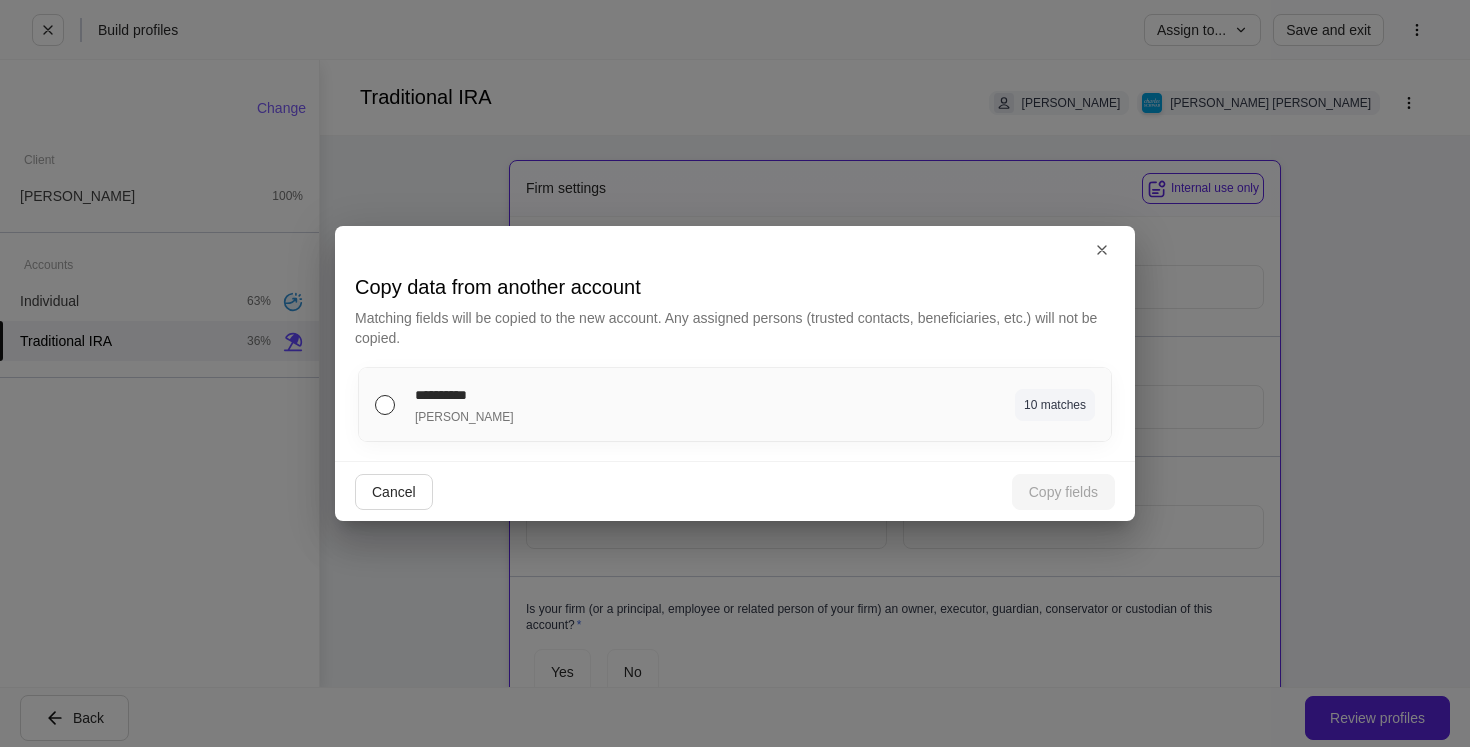 click on "**********" at bounding box center [735, 404] 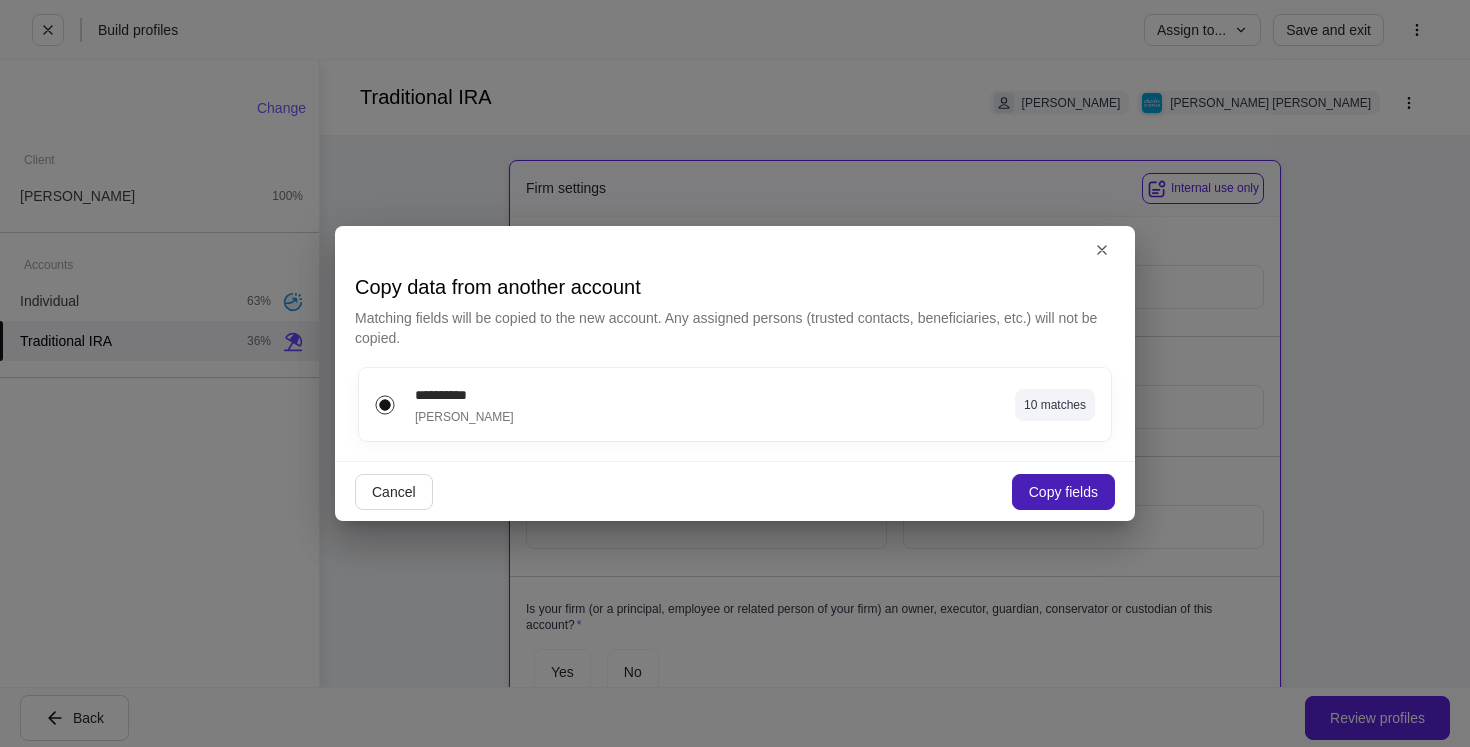 click on "Copy fields" at bounding box center (1063, 492) 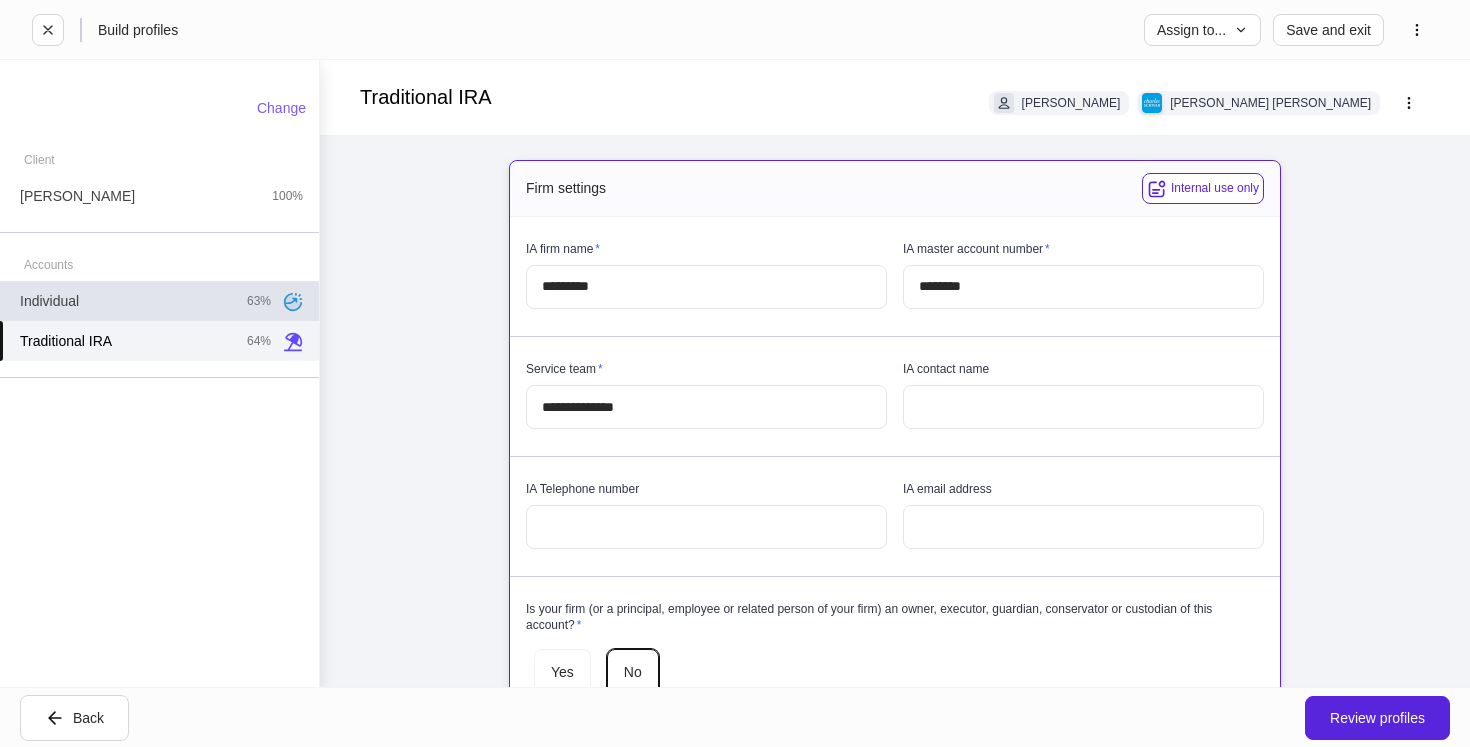 click on "63%" at bounding box center (259, 301) 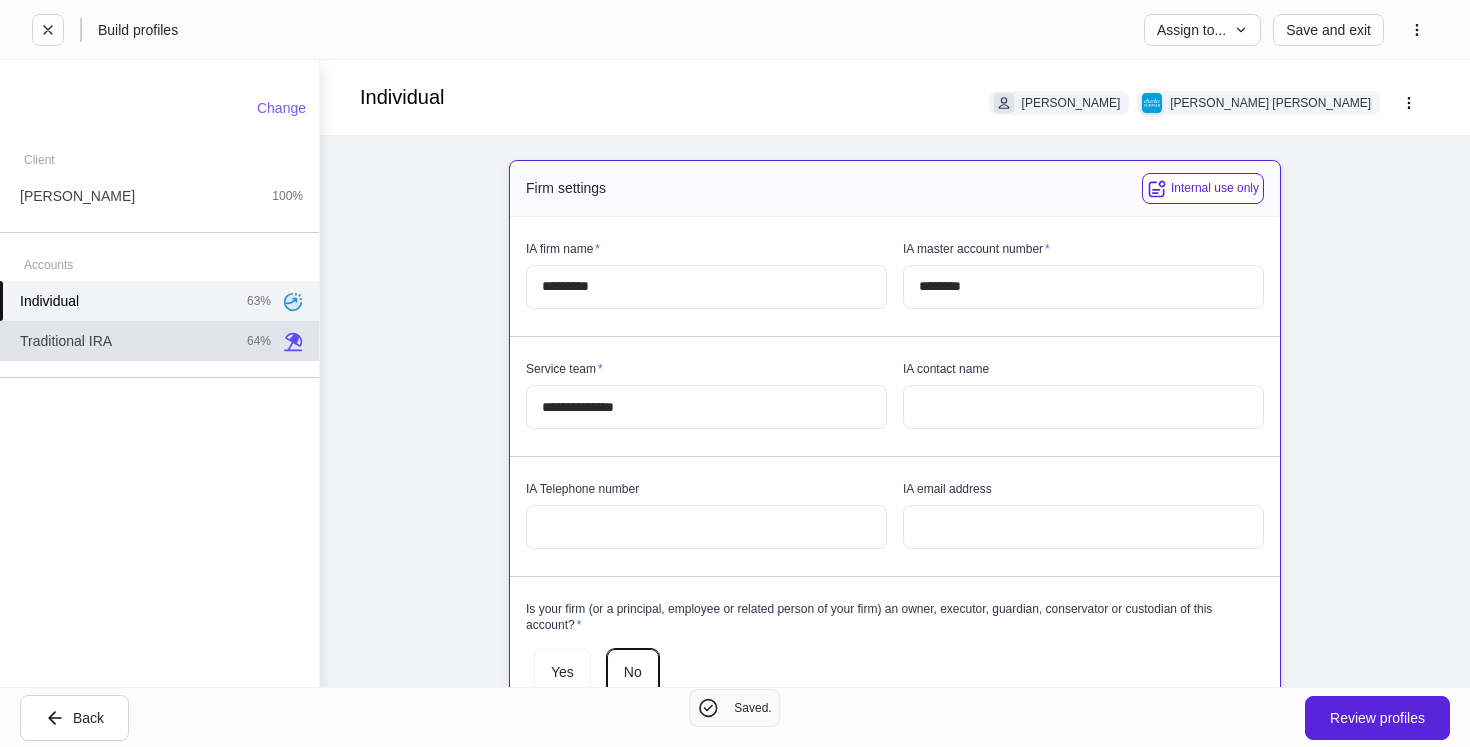 click on "Traditional IRA 64%" at bounding box center (159, 341) 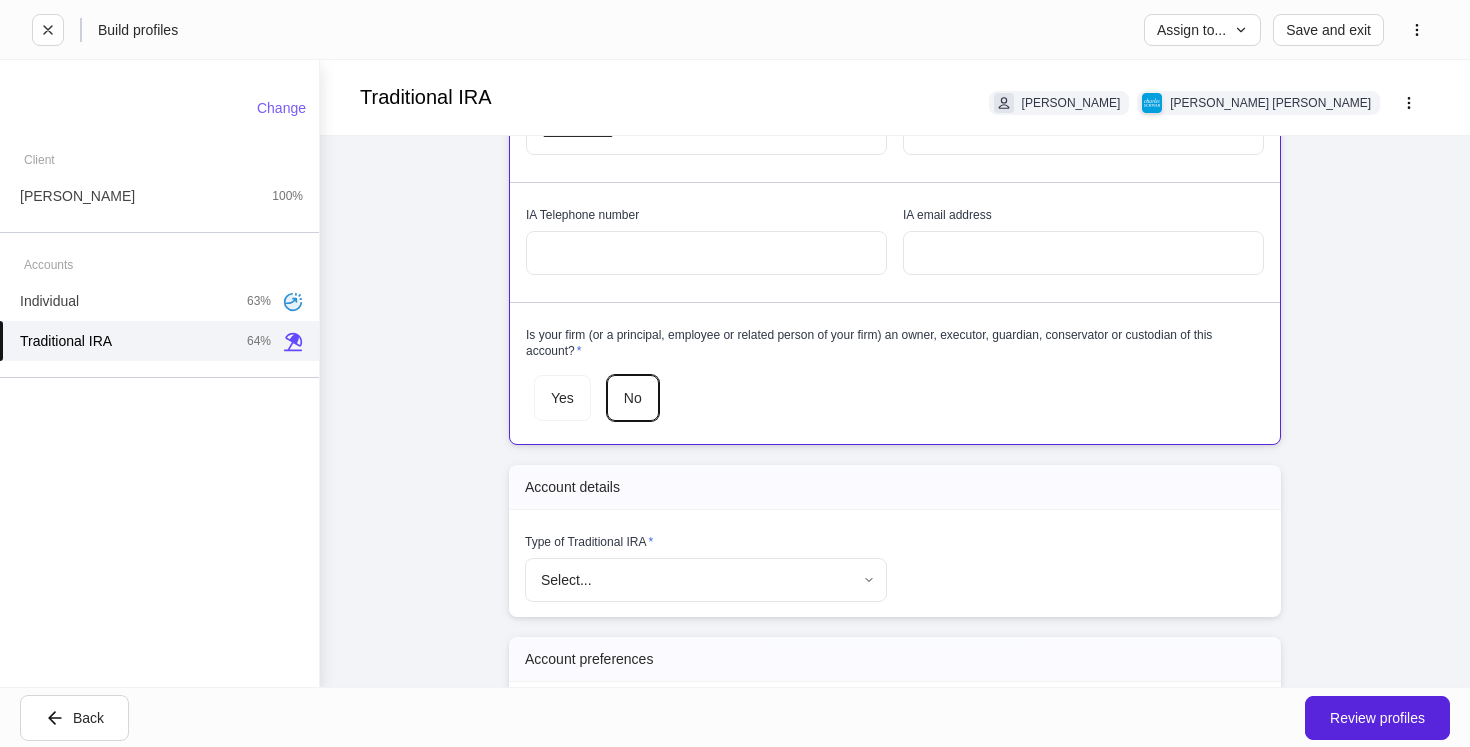 scroll, scrollTop: 272, scrollLeft: 0, axis: vertical 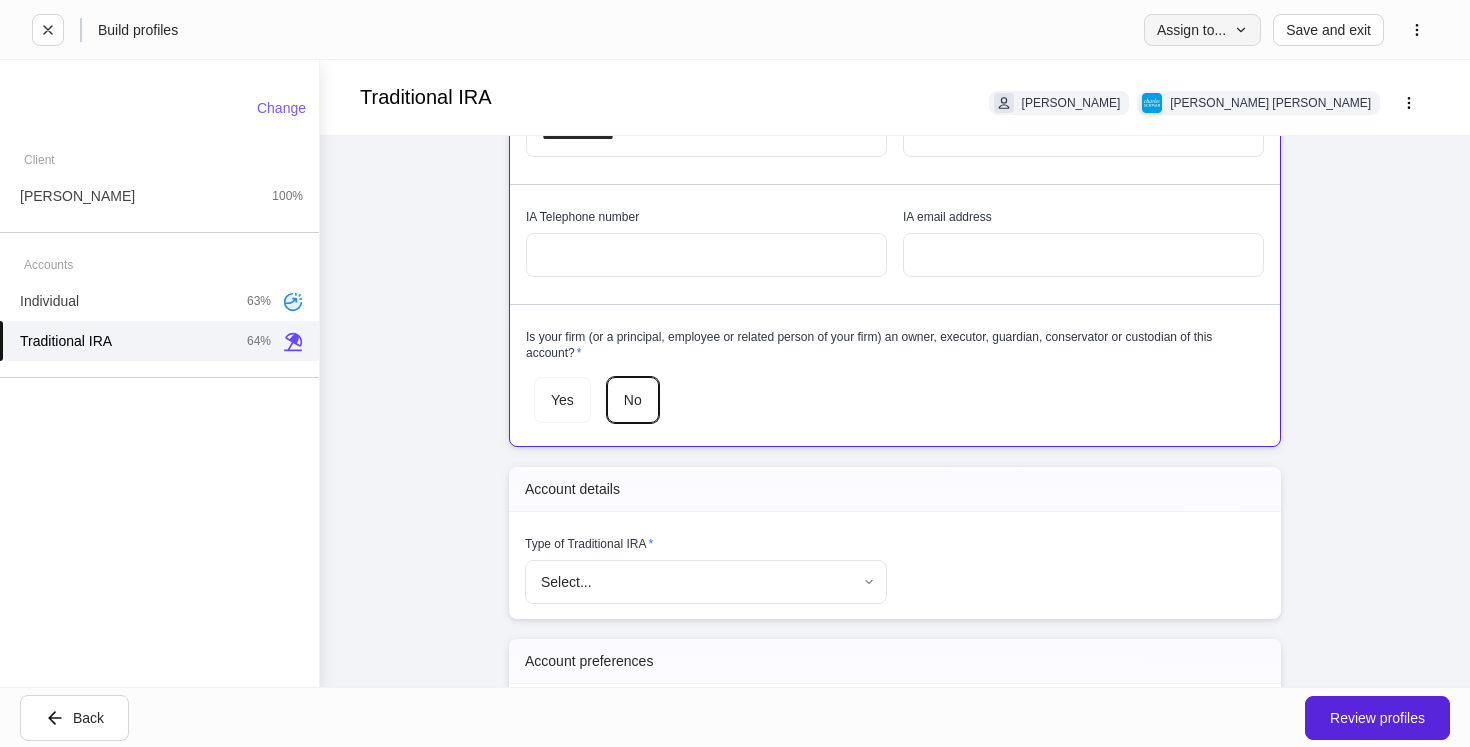 click 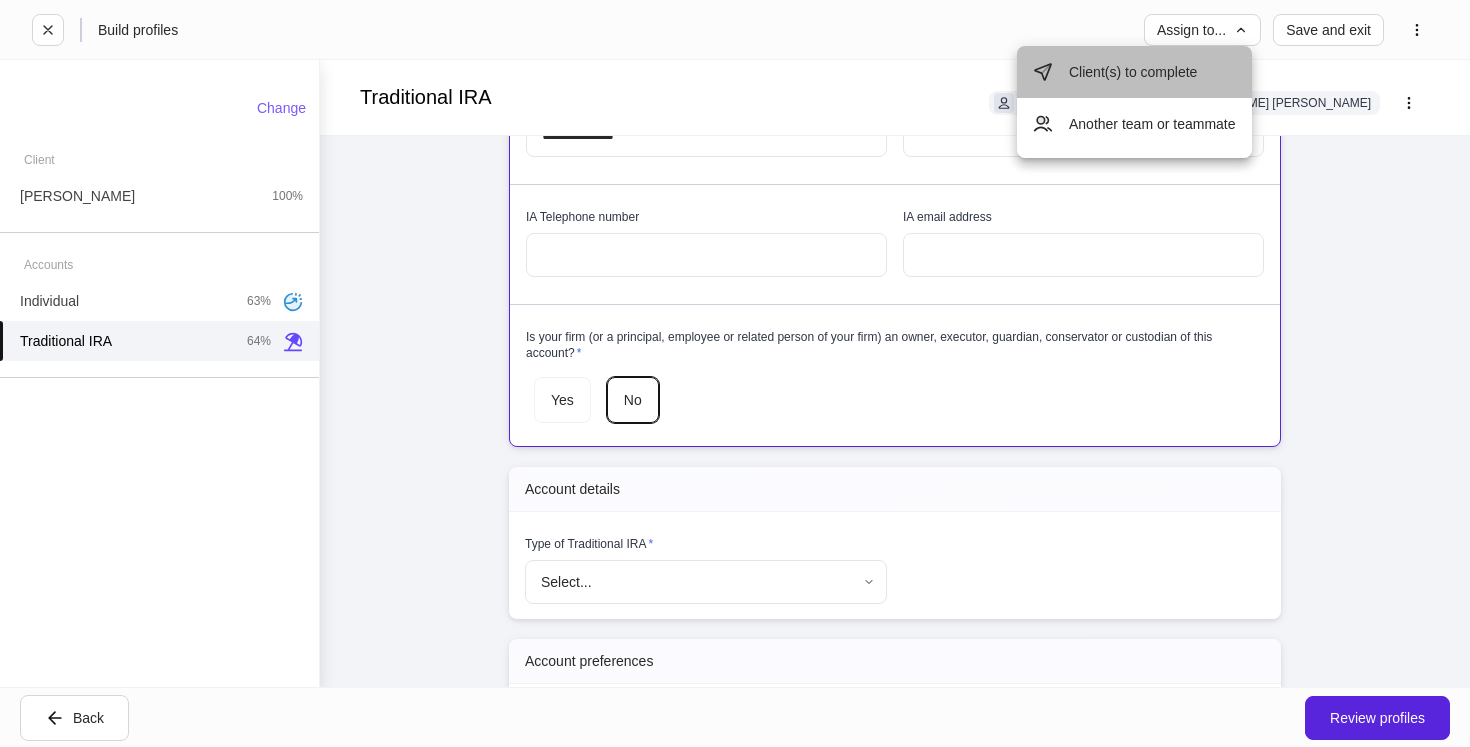 click on "Client(s) to complete" at bounding box center [1134, 72] 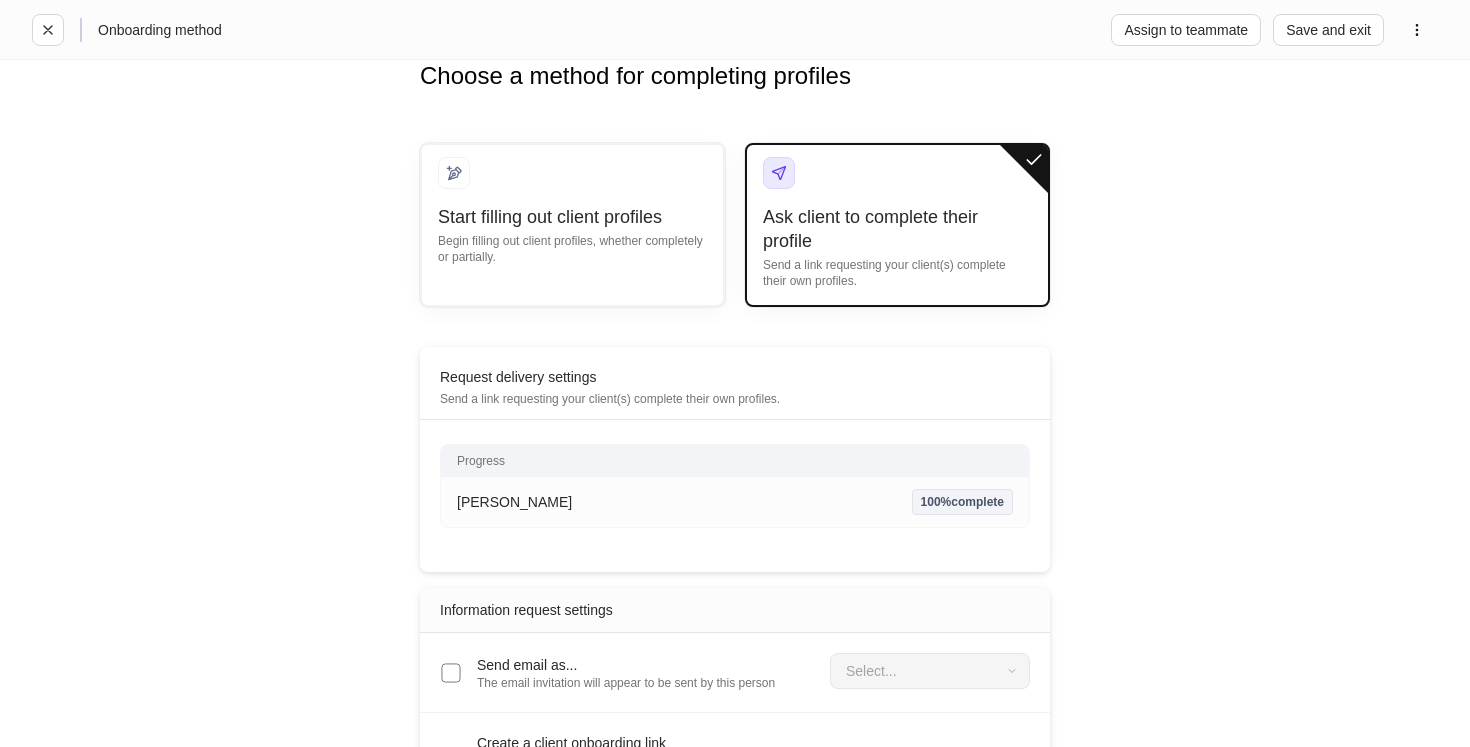 scroll, scrollTop: 119, scrollLeft: 0, axis: vertical 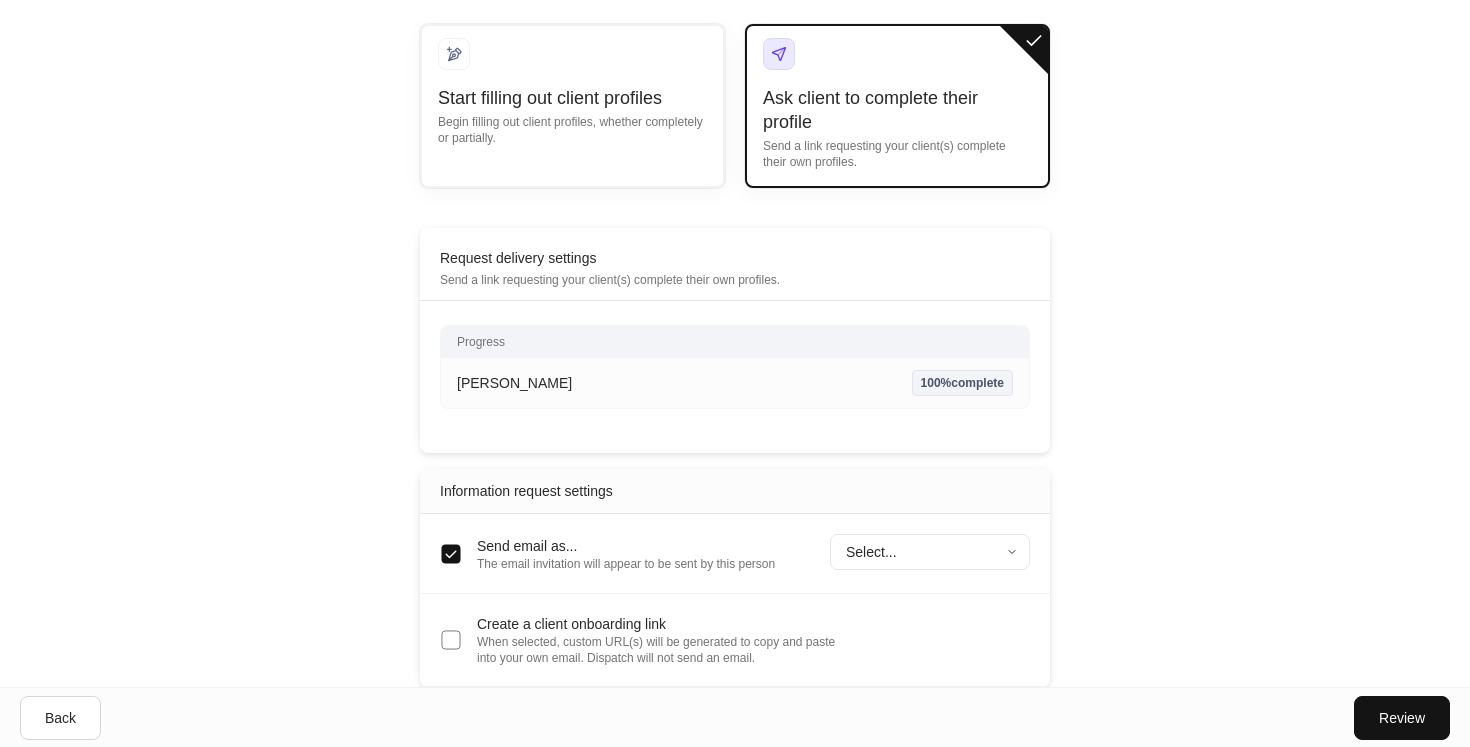 click on "Onboarding method Assign to teammate Save and exit Choose a method for completing profiles Start filling out client profiles Begin filling out client profiles, whether completely or partially. Ask client to complete their profile Send a link requesting your client(s) complete their own profiles. Request delivery settings Send a link requesting your client(s) complete their own profiles. Progress Cole Conrad 100%  complete Enter profile builder Information request settings Send email as... The email invitation will appear to be sent by this person Select... ​ Create a client onboarding link When selected, custom URL(s) will be generated to copy and paste    into your own email. Dispatch will not send an email. Back Review" at bounding box center [735, 254] 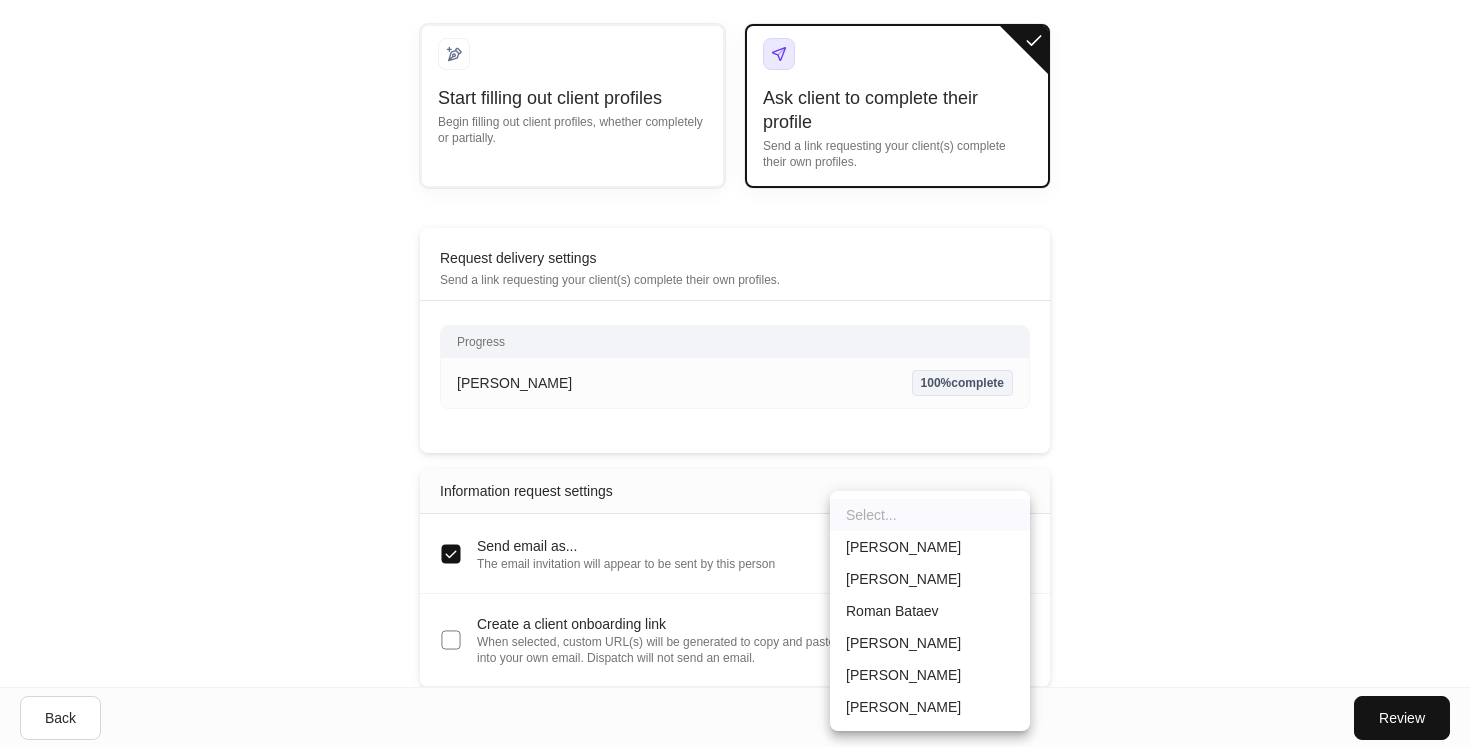 click at bounding box center [735, 373] 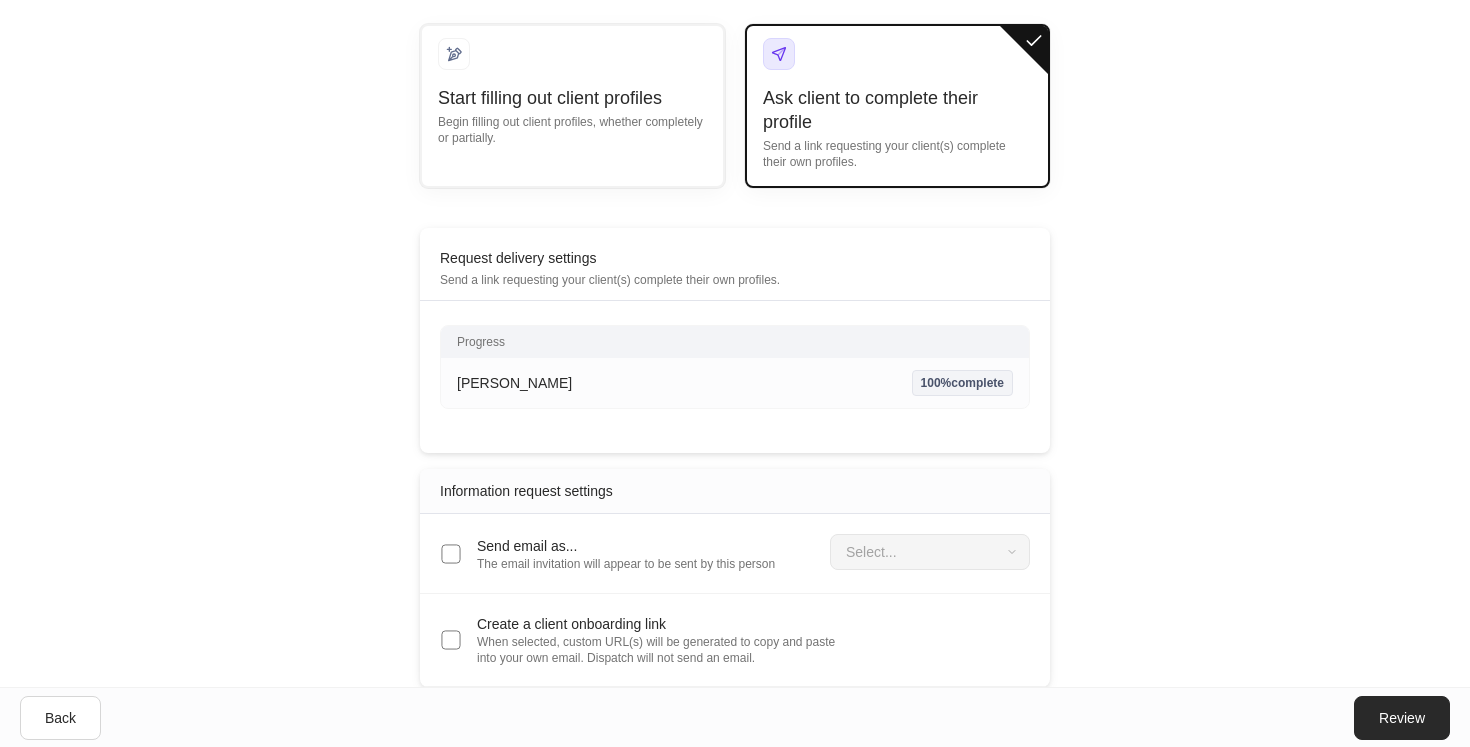click on "Review" at bounding box center (1402, 718) 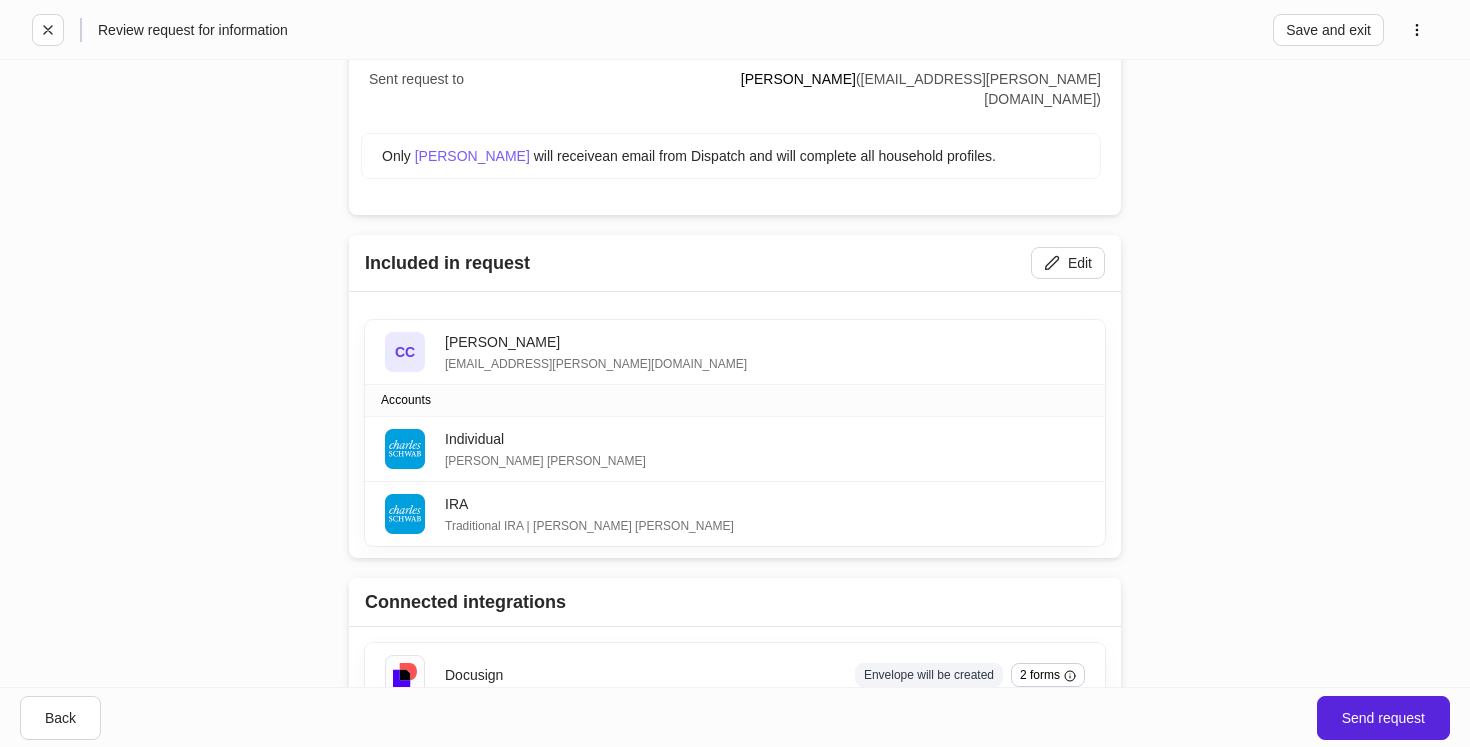 scroll, scrollTop: 275, scrollLeft: 0, axis: vertical 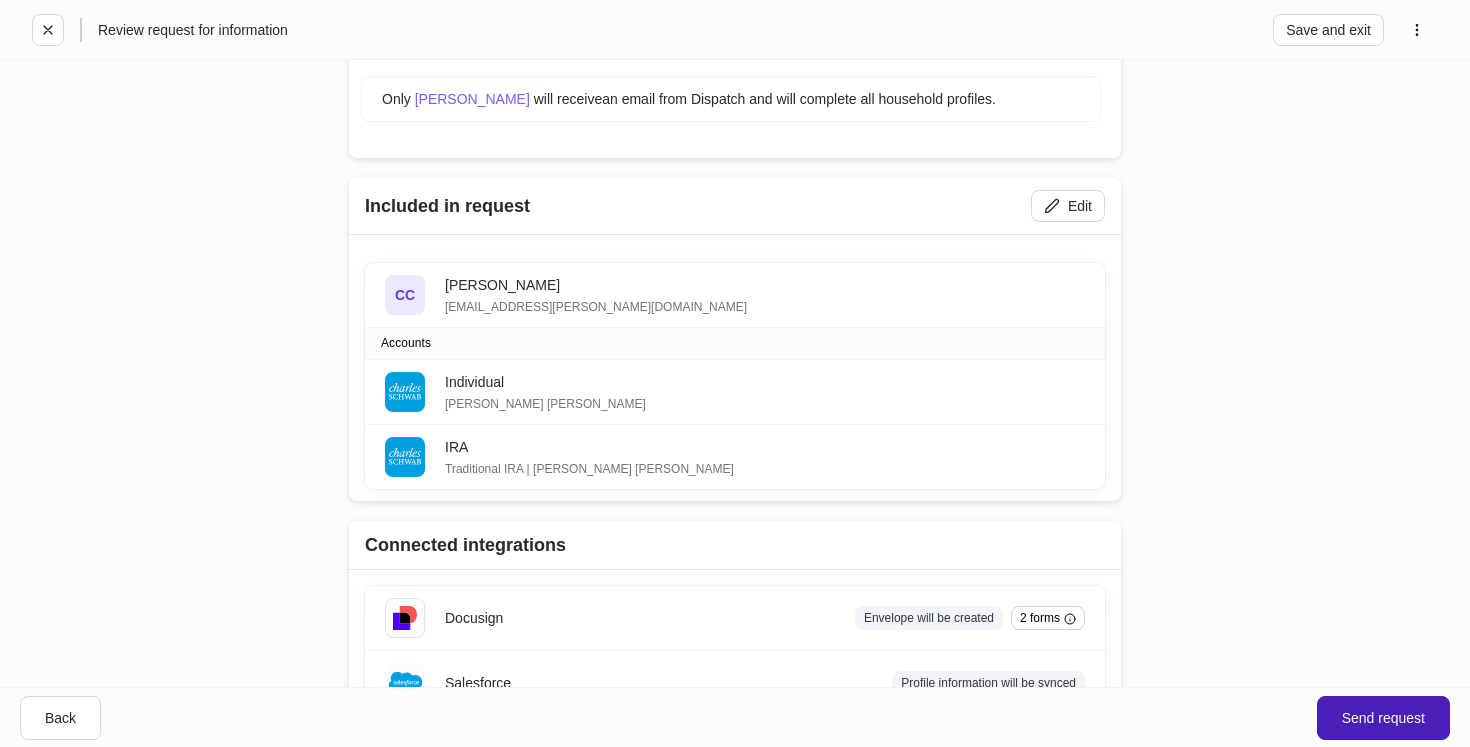 click on "Send request" at bounding box center [1383, 718] 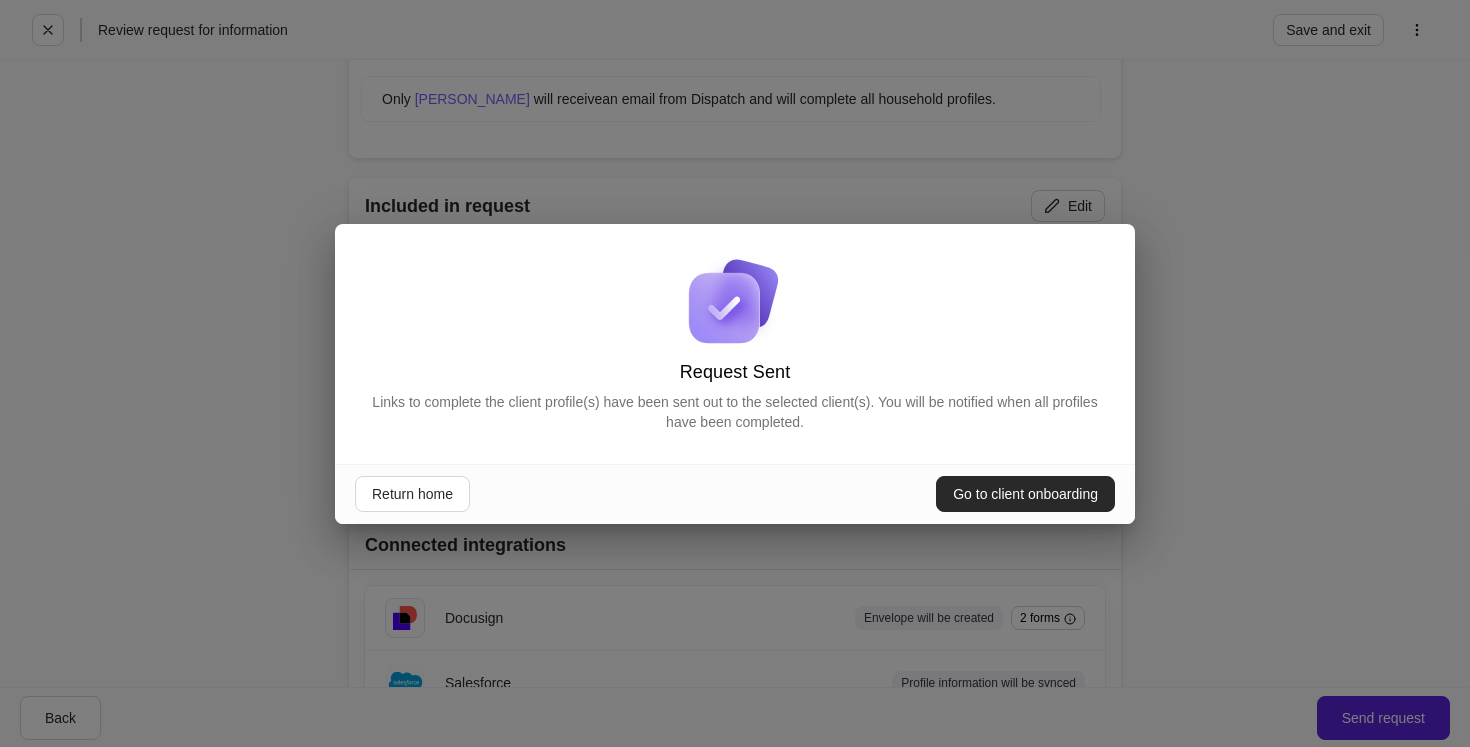 click on "Go to client onboarding" at bounding box center (1025, 494) 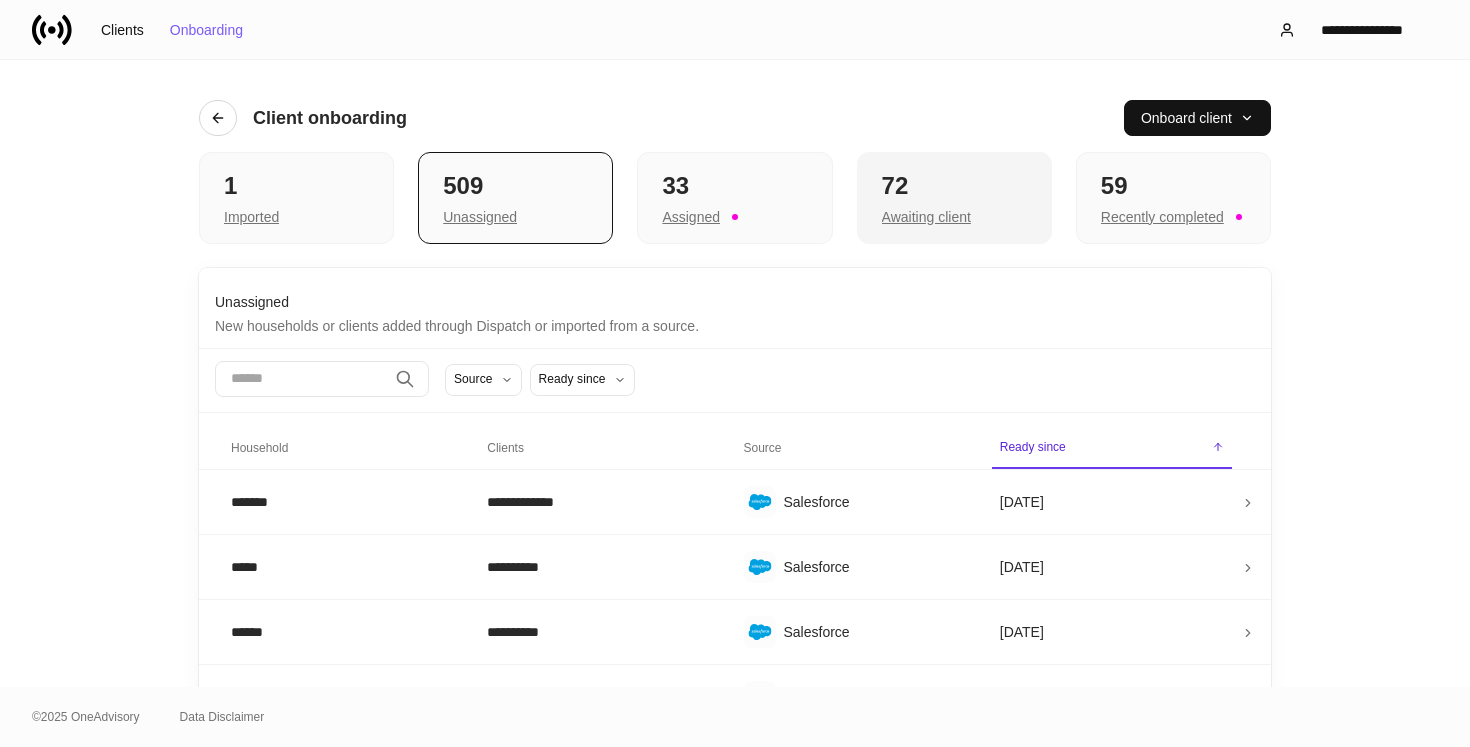 click on "72" at bounding box center (954, 186) 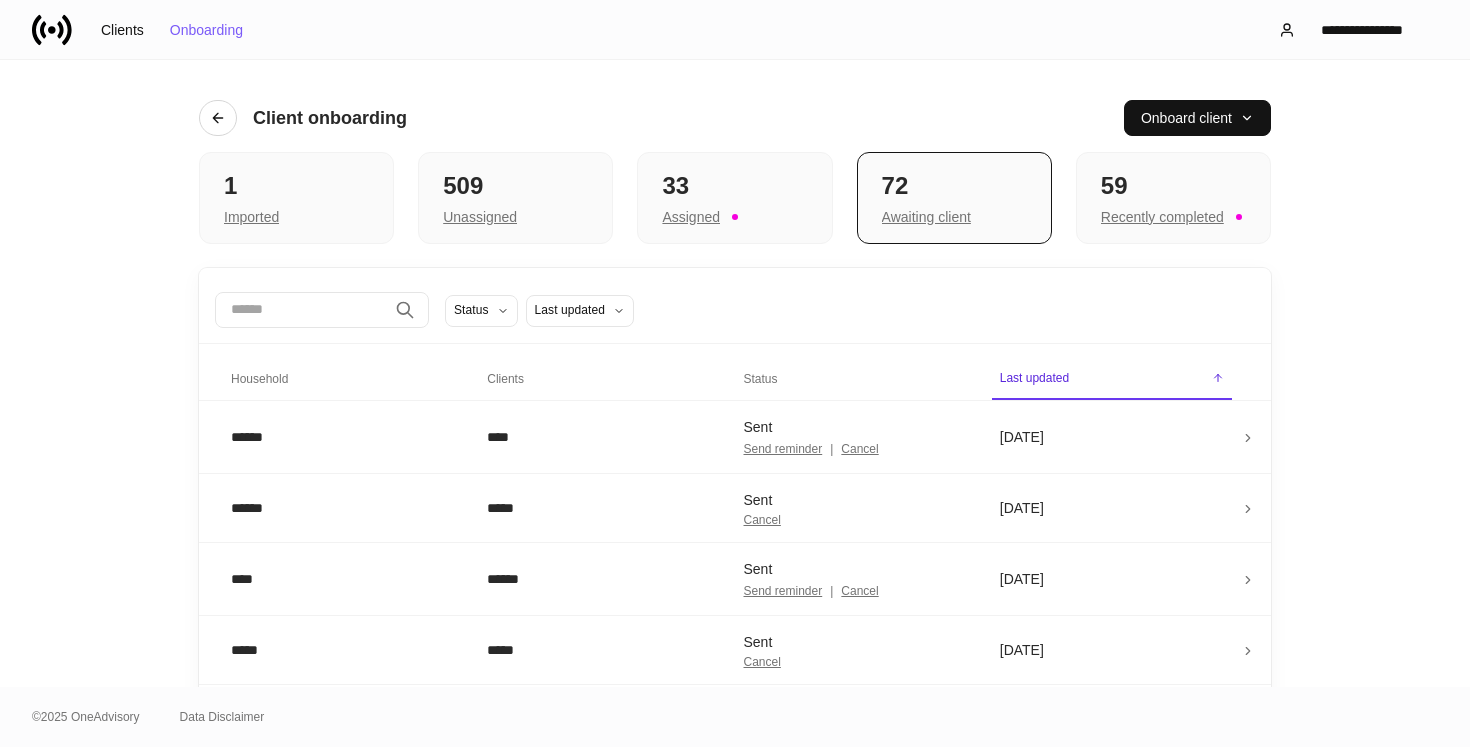 scroll, scrollTop: 0, scrollLeft: 0, axis: both 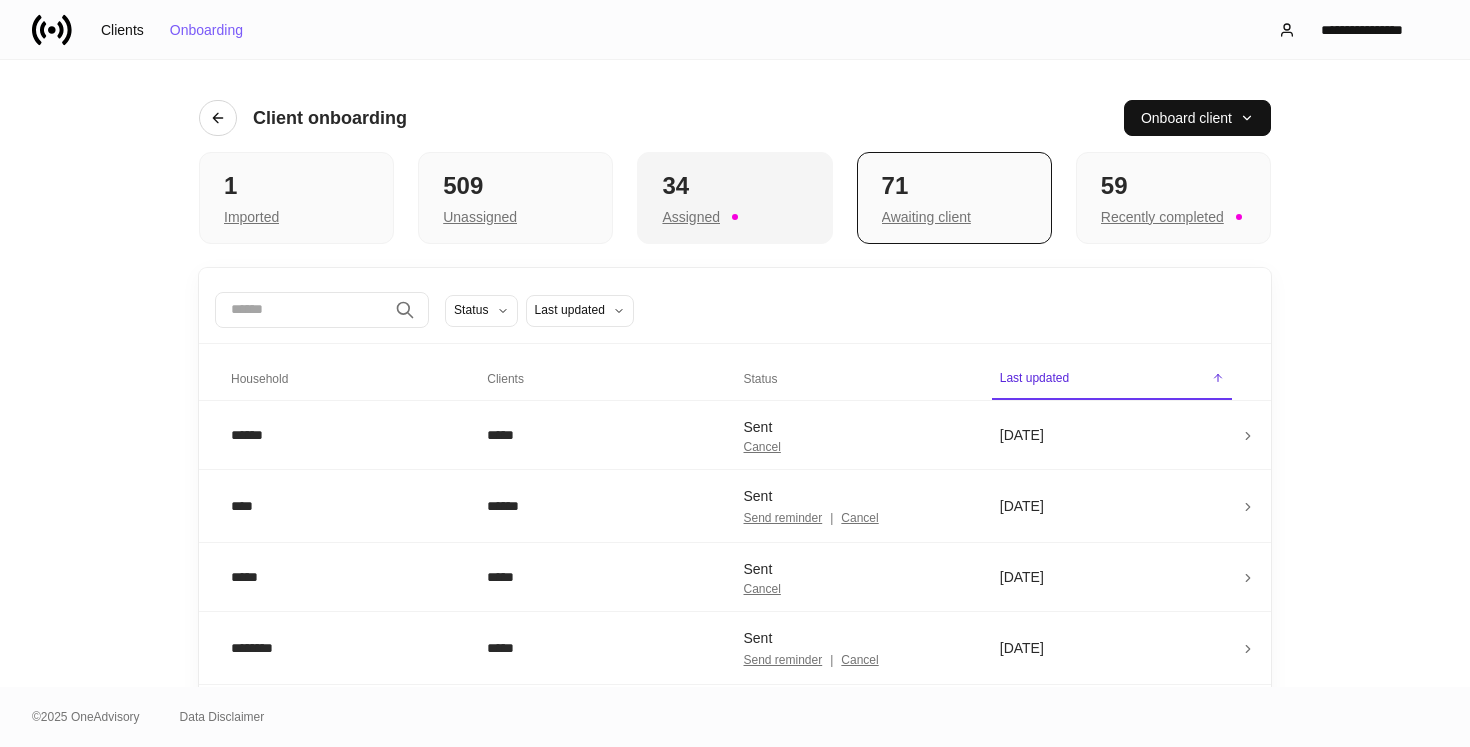 click on "34" at bounding box center (734, 186) 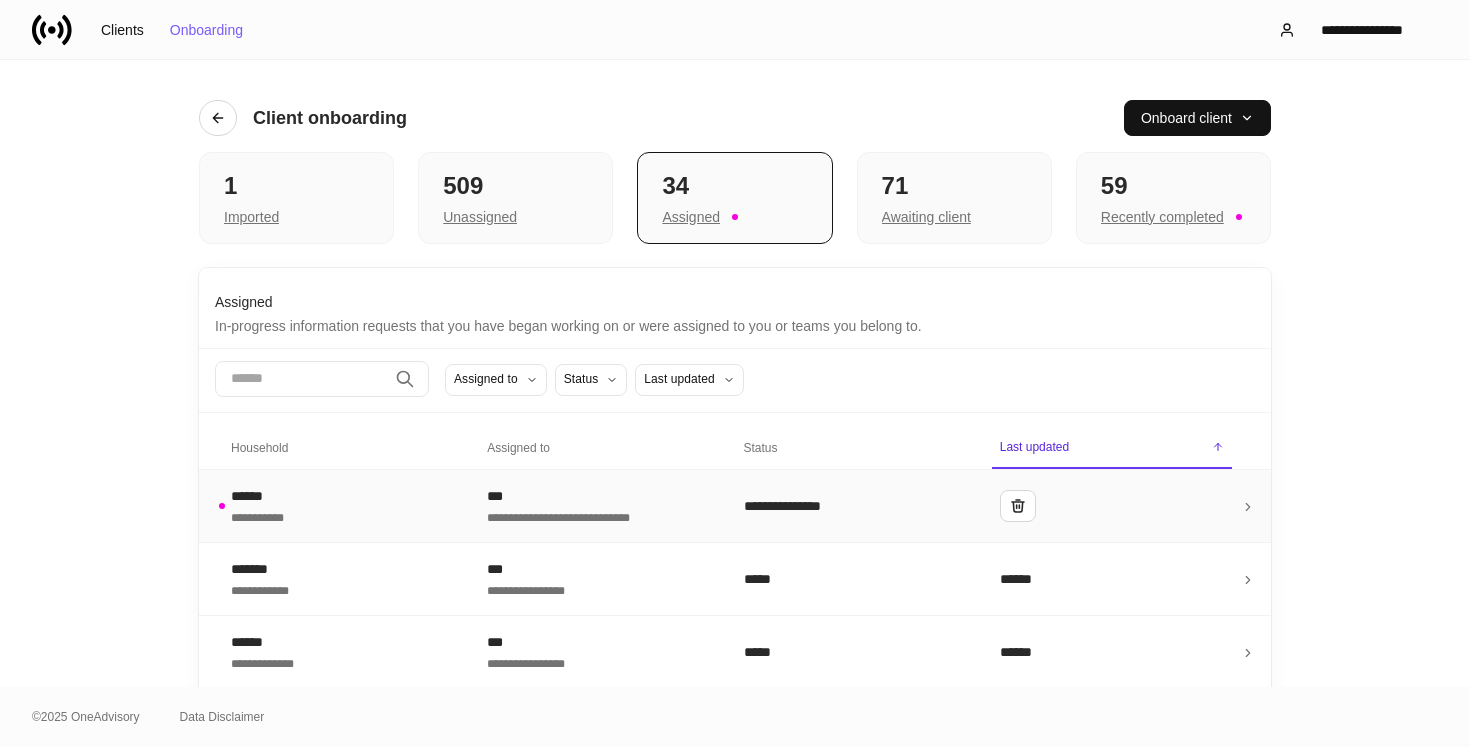 click on "**********" at bounding box center [599, 516] 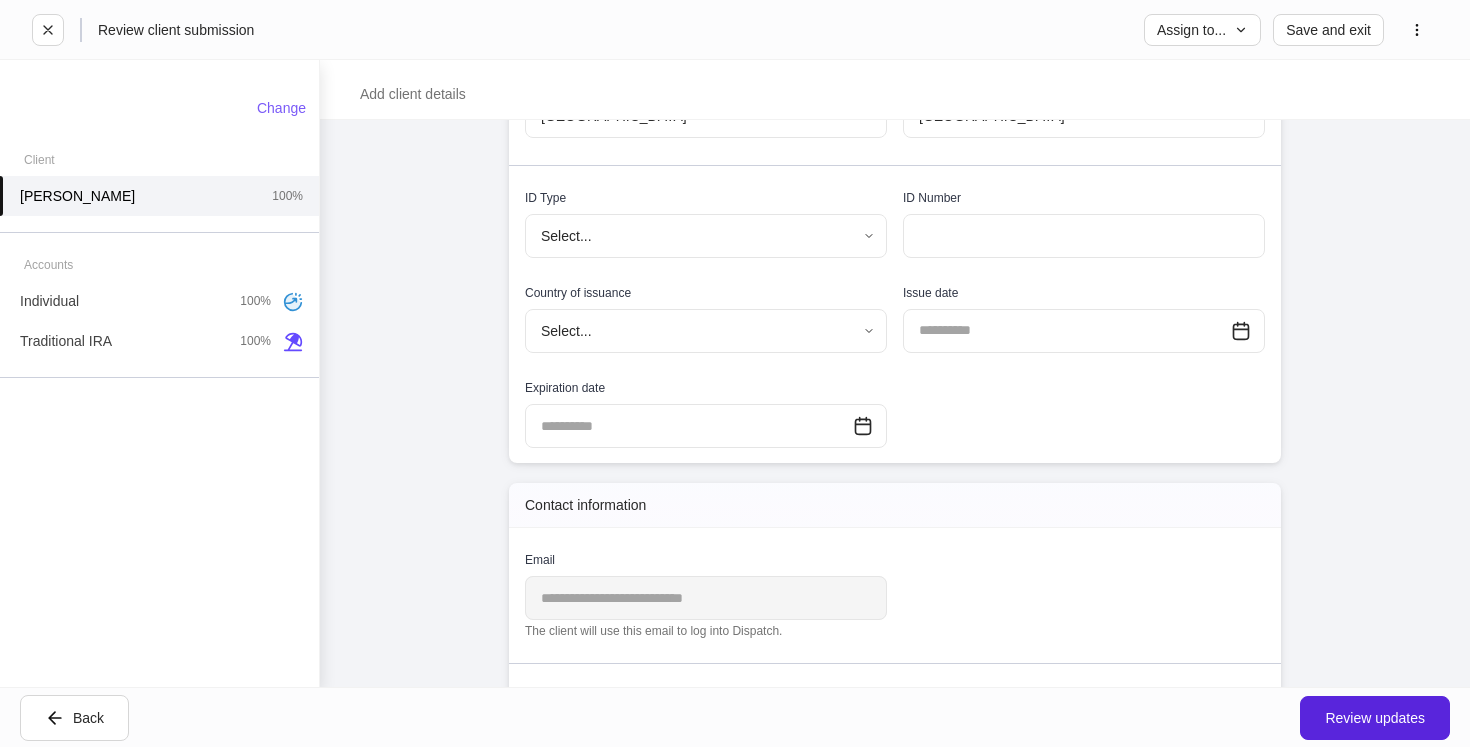scroll, scrollTop: 816, scrollLeft: 0, axis: vertical 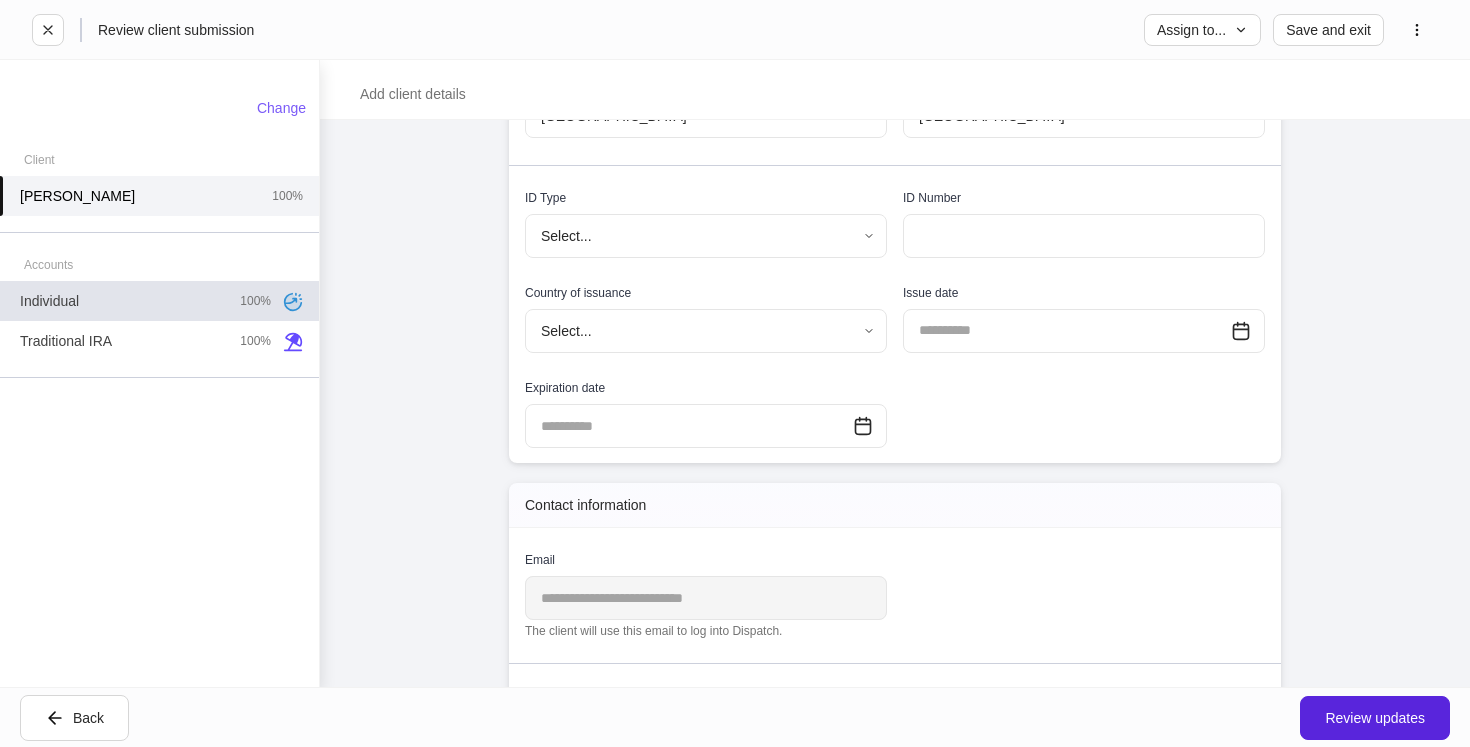 click on "Individual 100%" at bounding box center [159, 301] 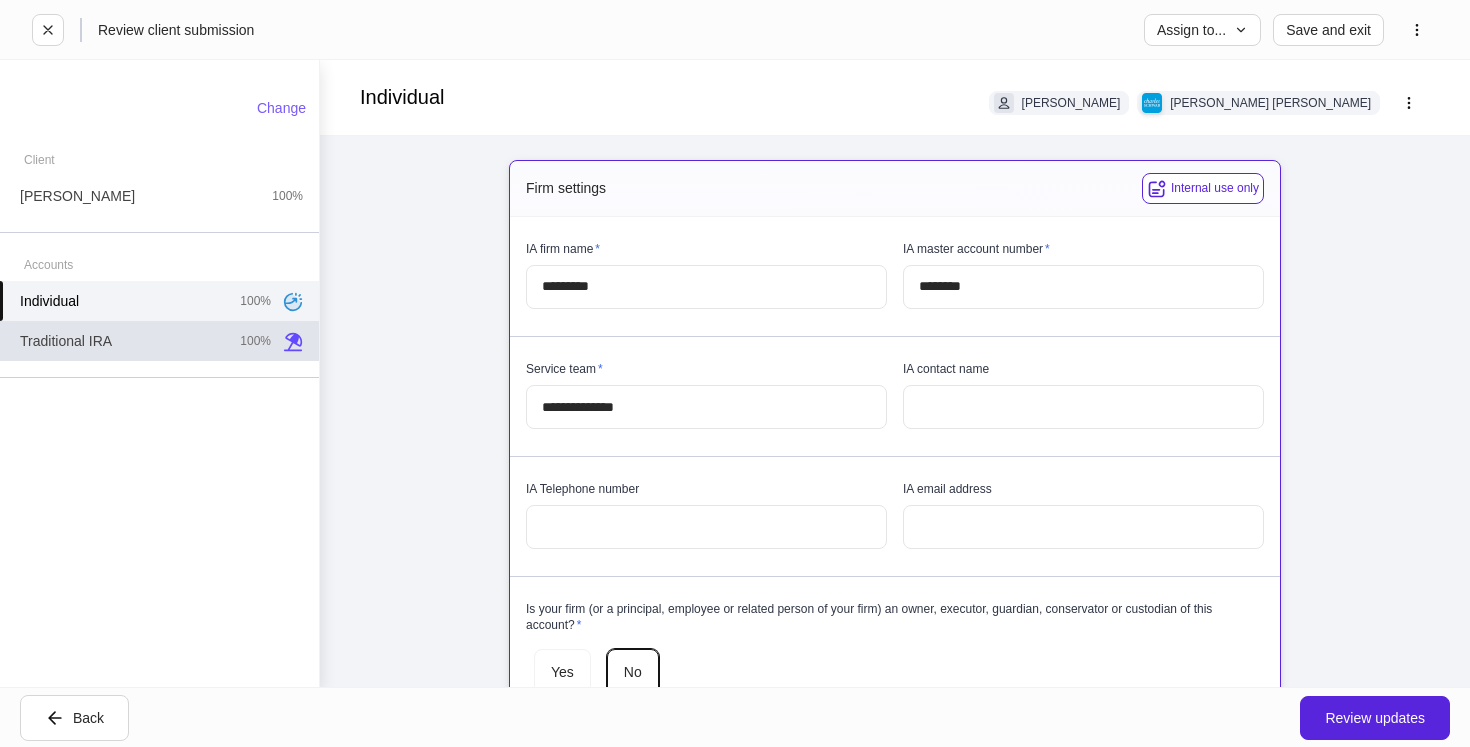 click on "Traditional IRA 100%" at bounding box center [159, 341] 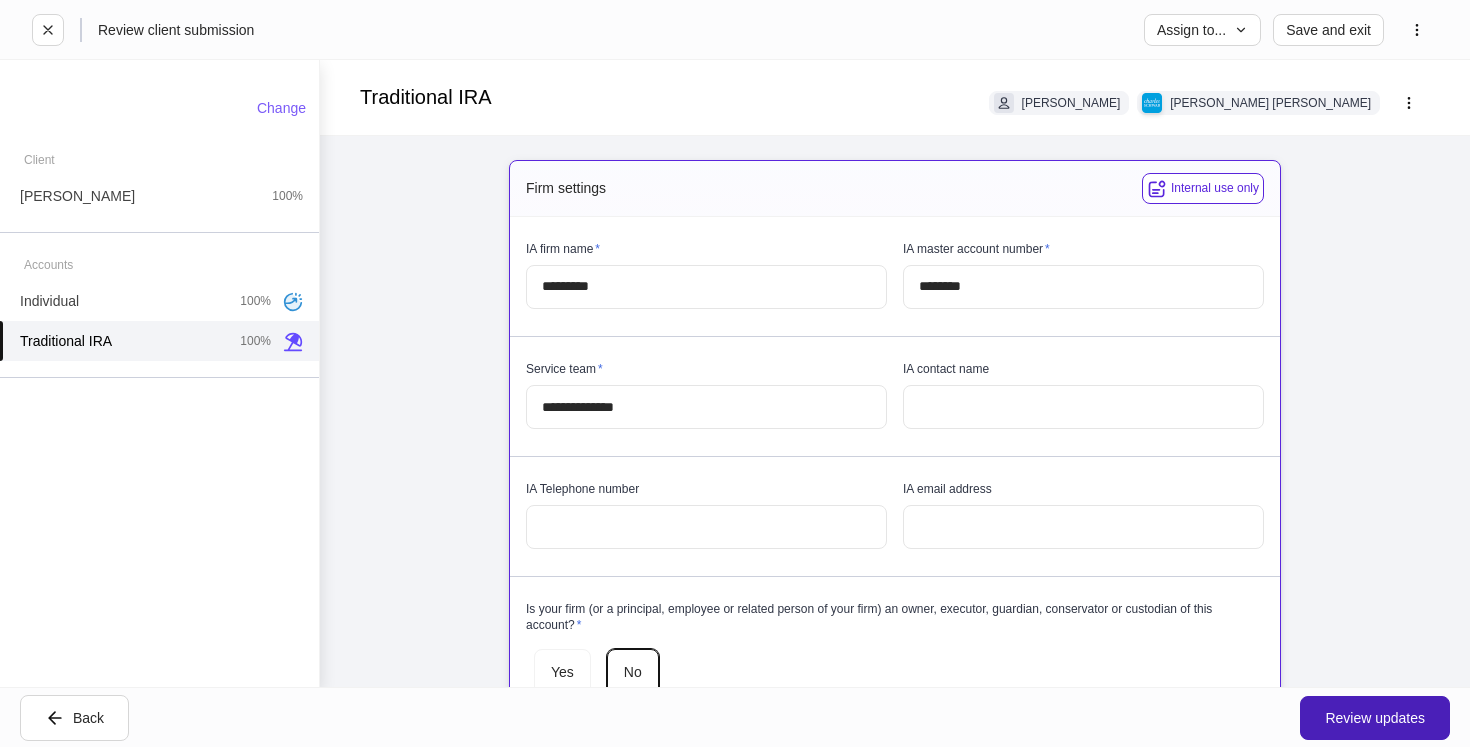 click on "Review updates" at bounding box center [1375, 718] 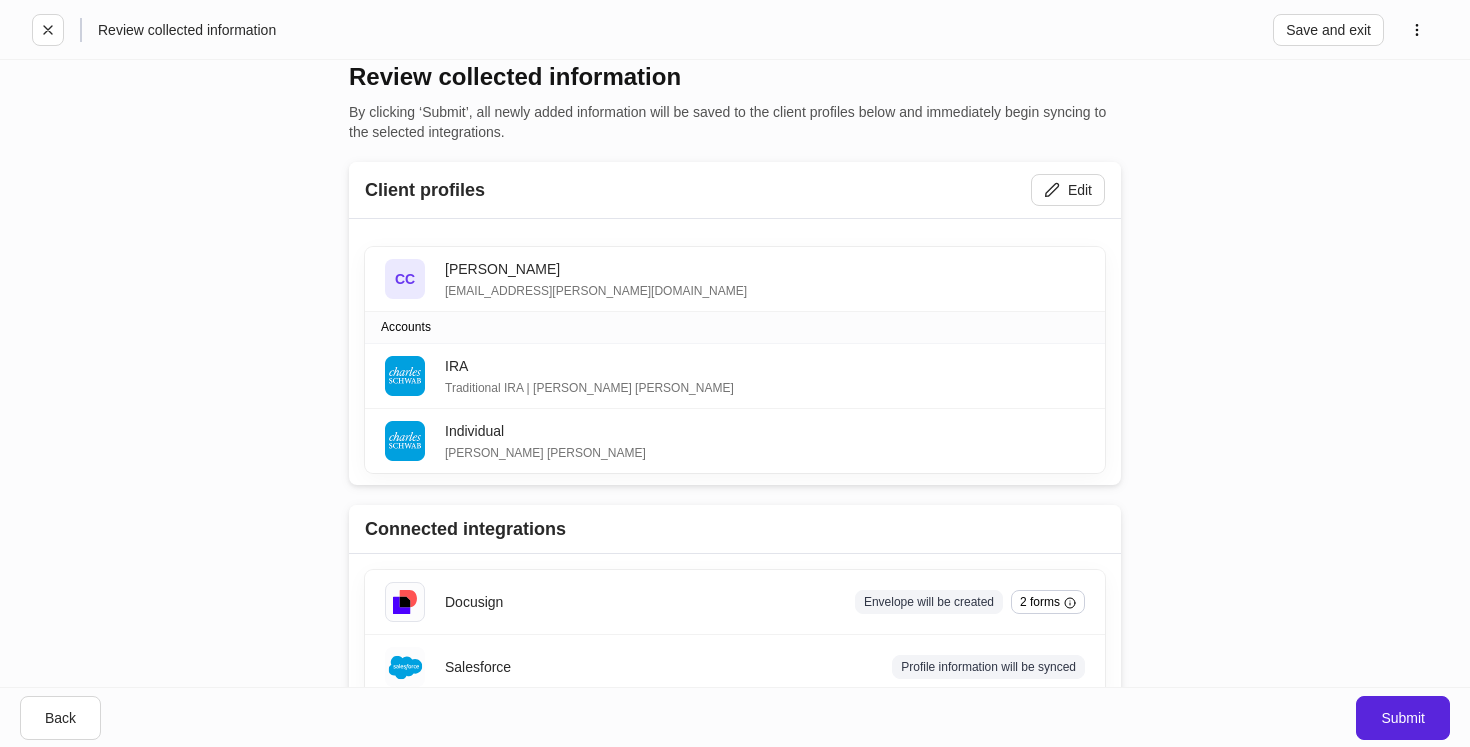 scroll, scrollTop: 24, scrollLeft: 0, axis: vertical 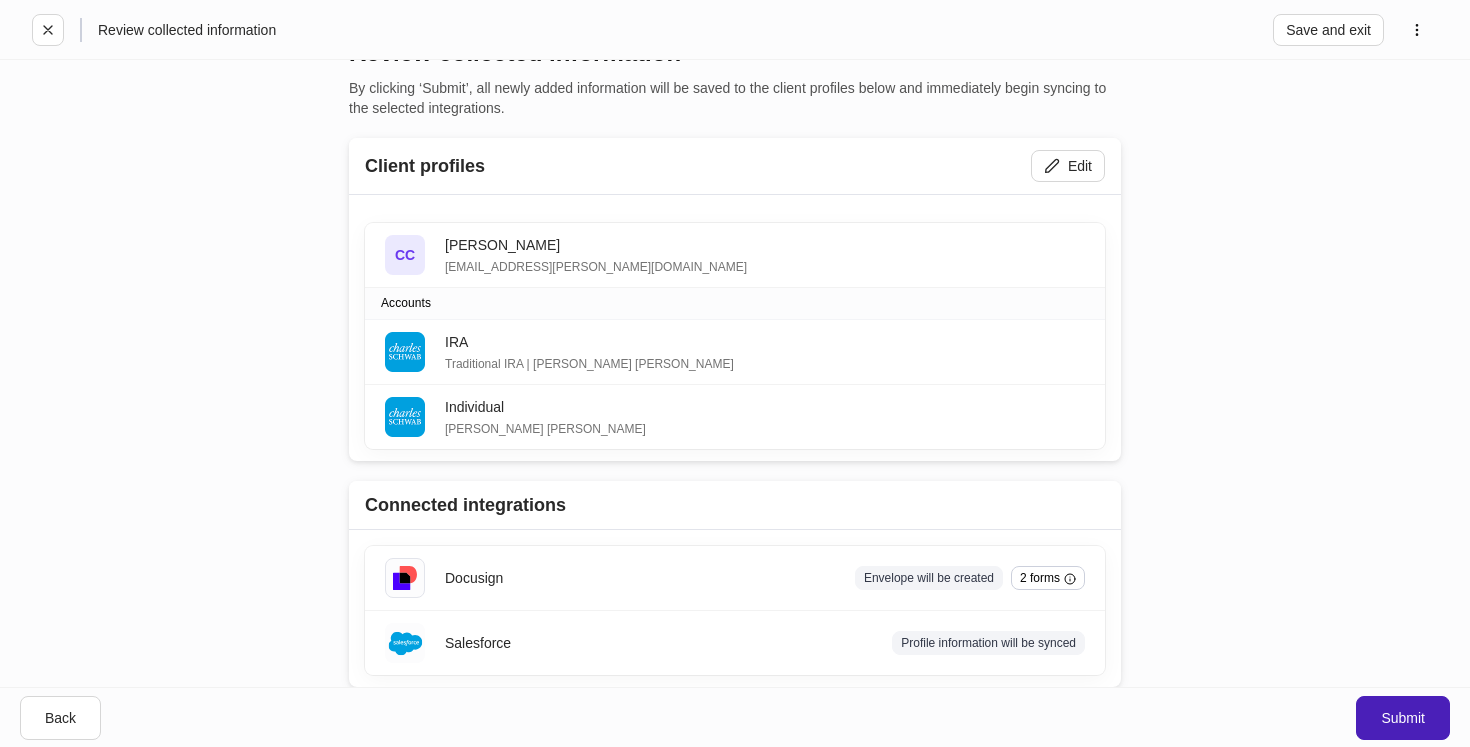click on "Submit" at bounding box center (1403, 718) 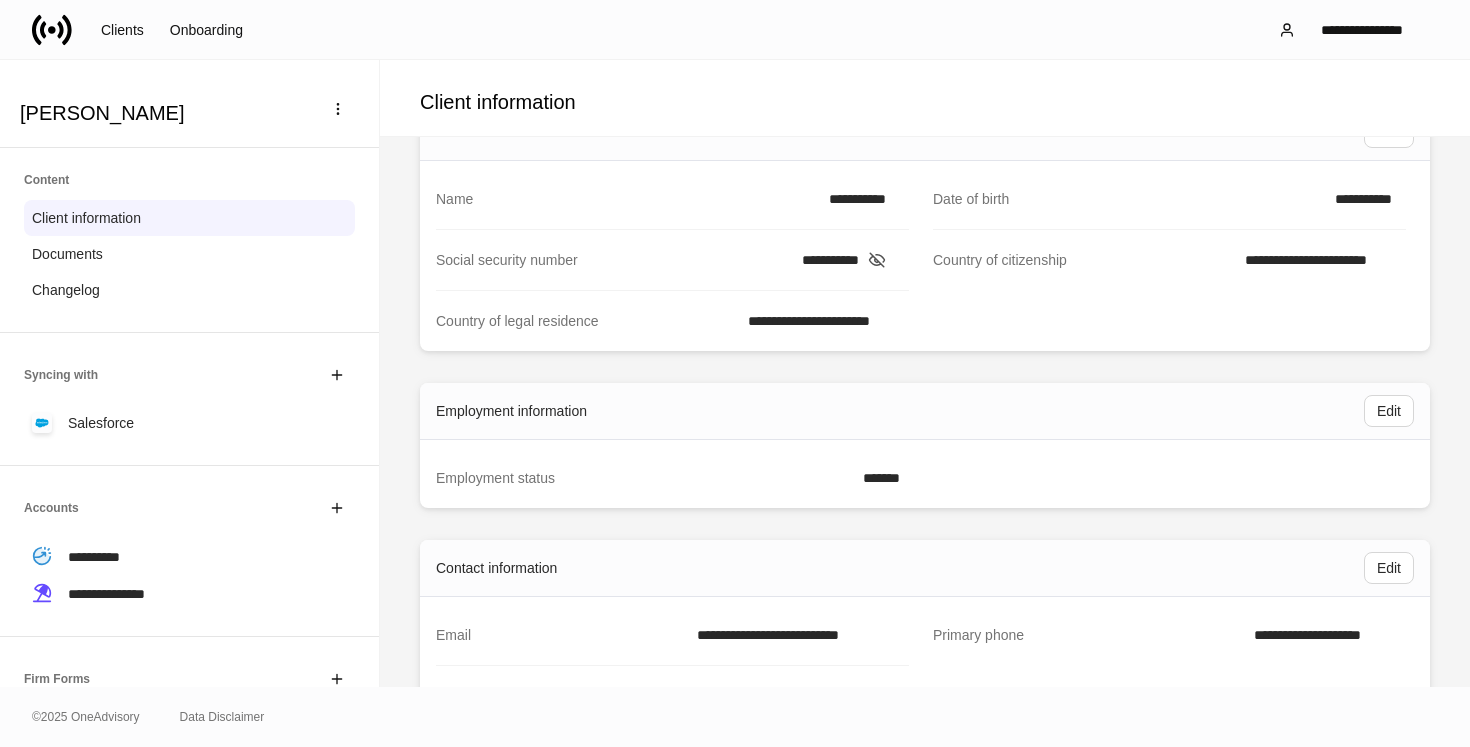 scroll, scrollTop: 93, scrollLeft: 0, axis: vertical 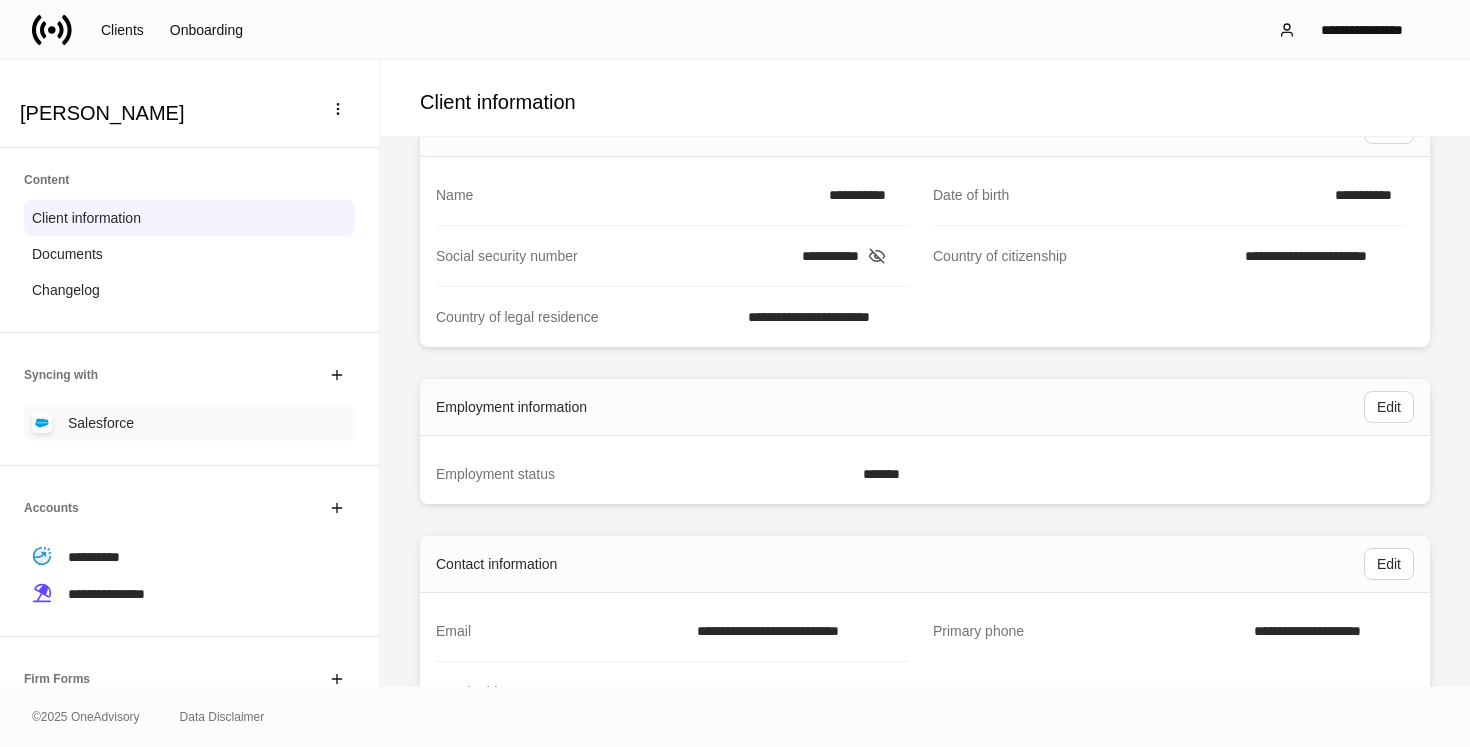 click on "Salesforce" at bounding box center (189, 423) 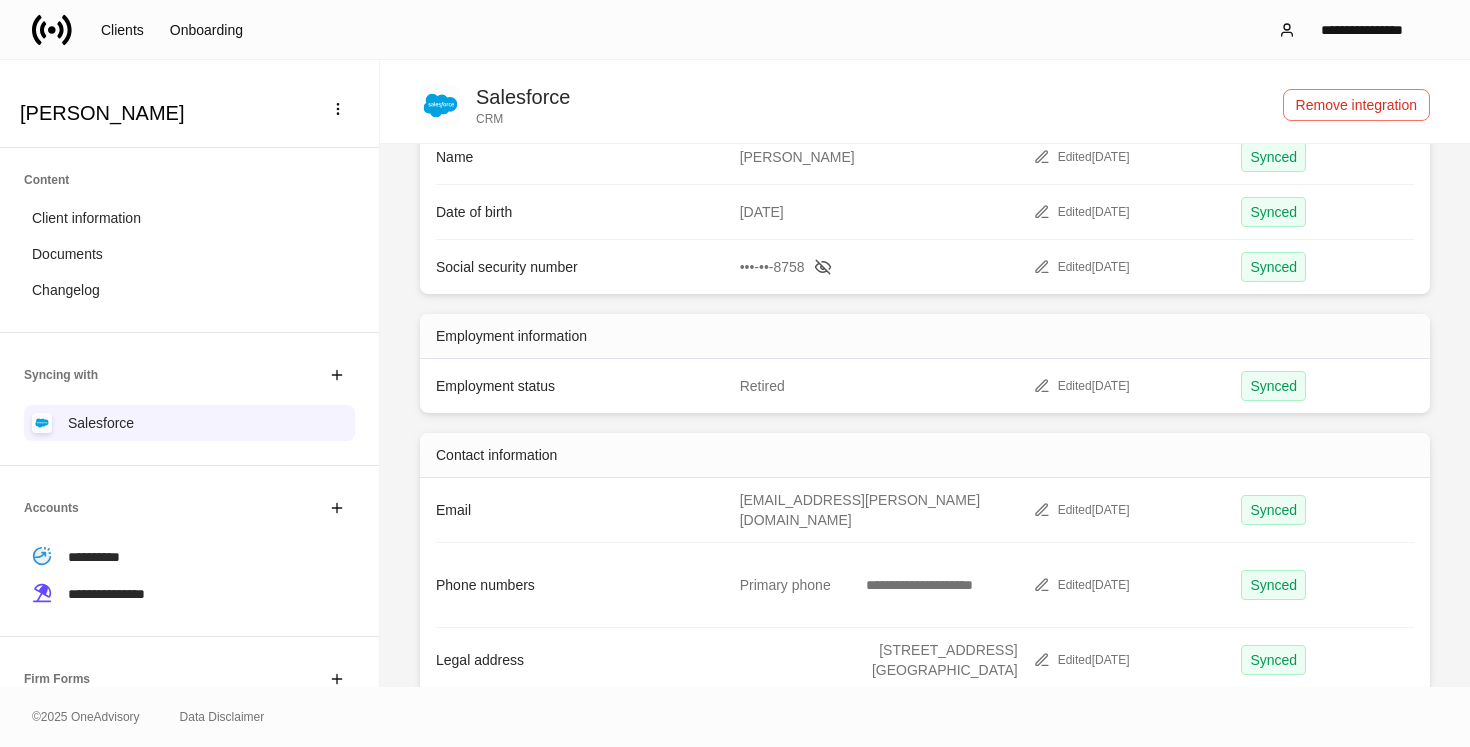 scroll, scrollTop: 211, scrollLeft: 0, axis: vertical 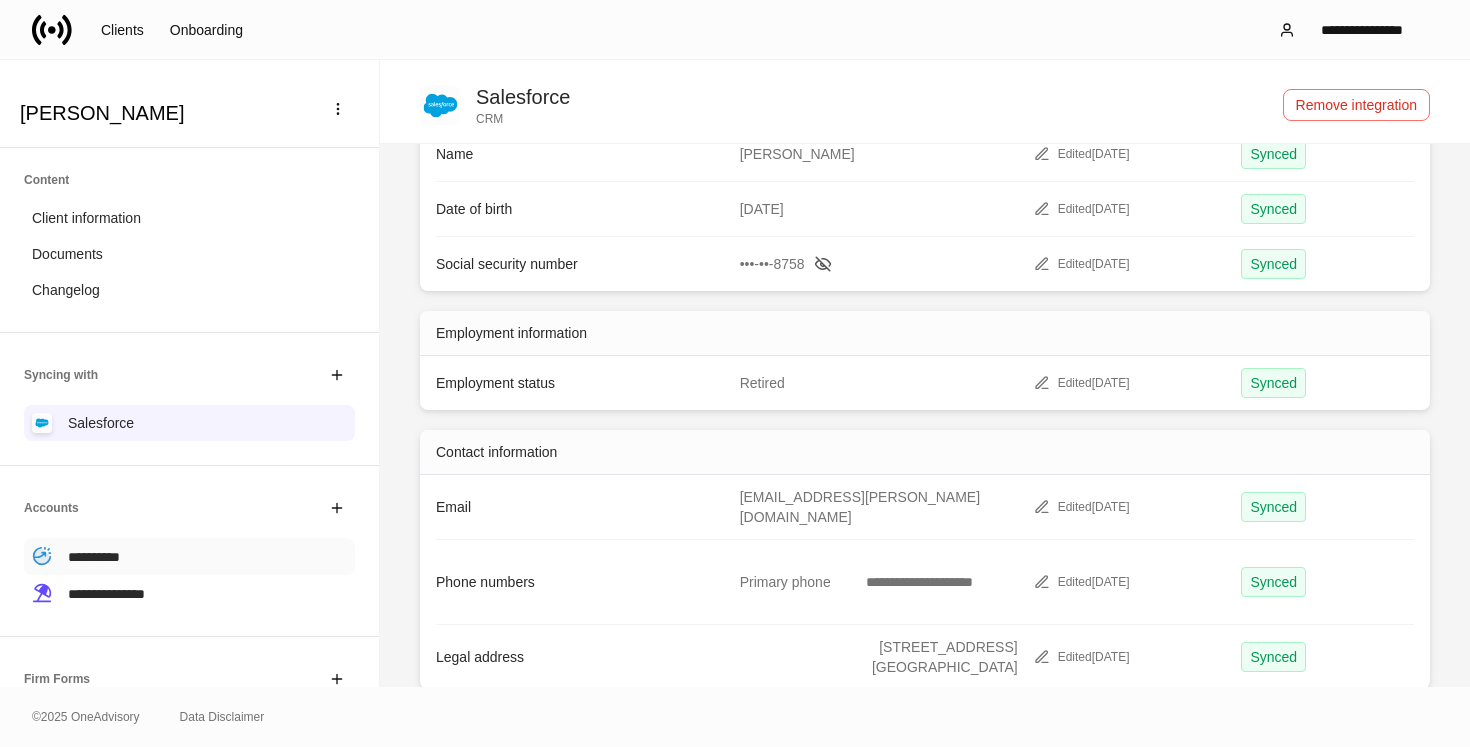 click on "**********" at bounding box center [189, 556] 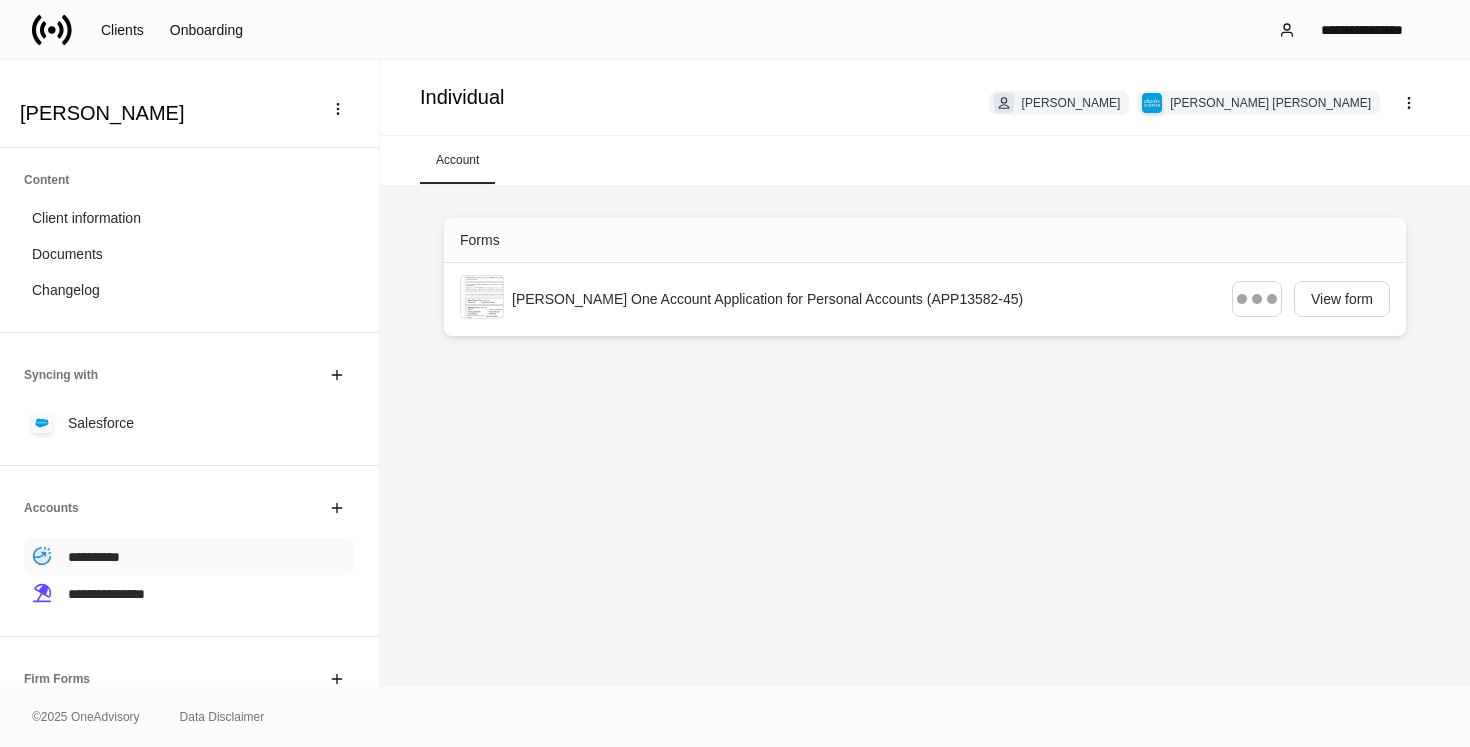 scroll, scrollTop: 0, scrollLeft: 0, axis: both 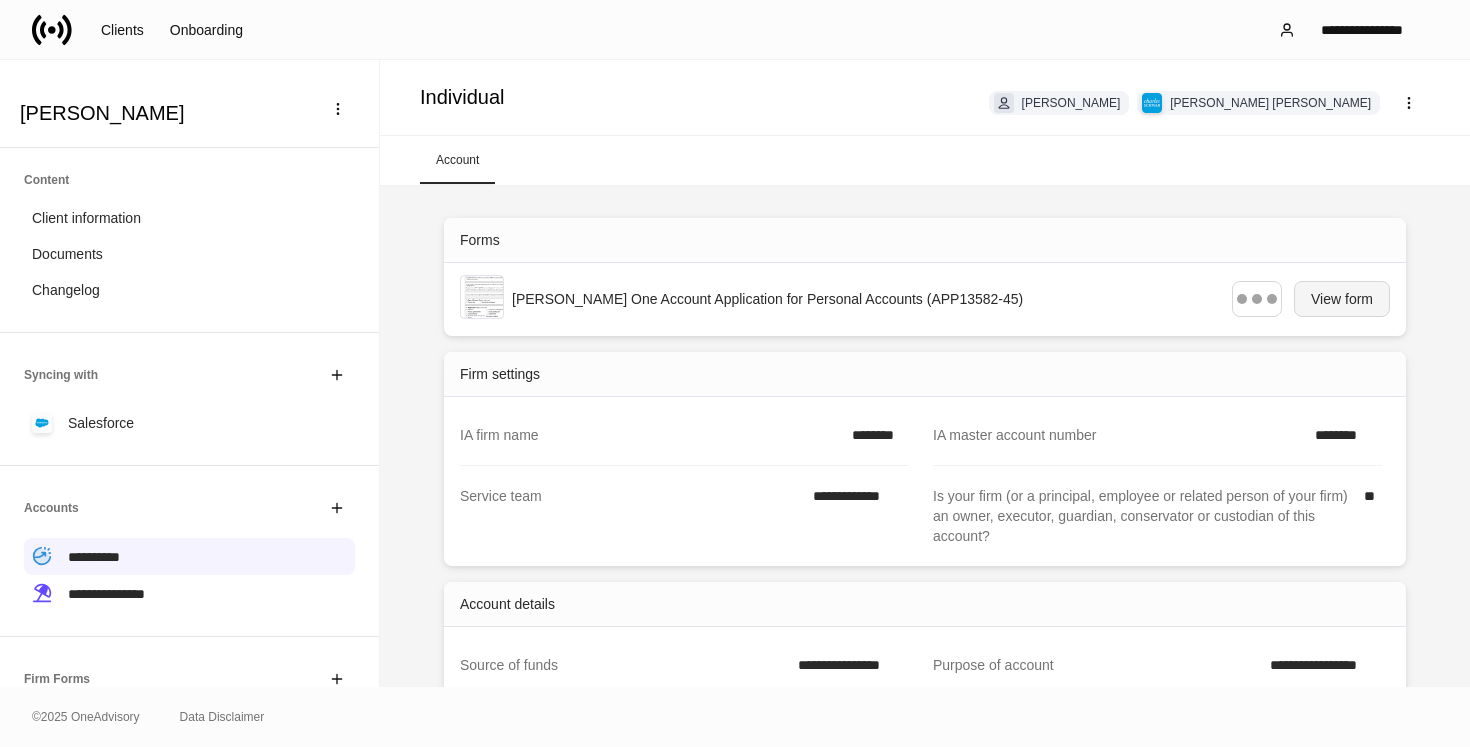 click on "View form" at bounding box center (1342, 299) 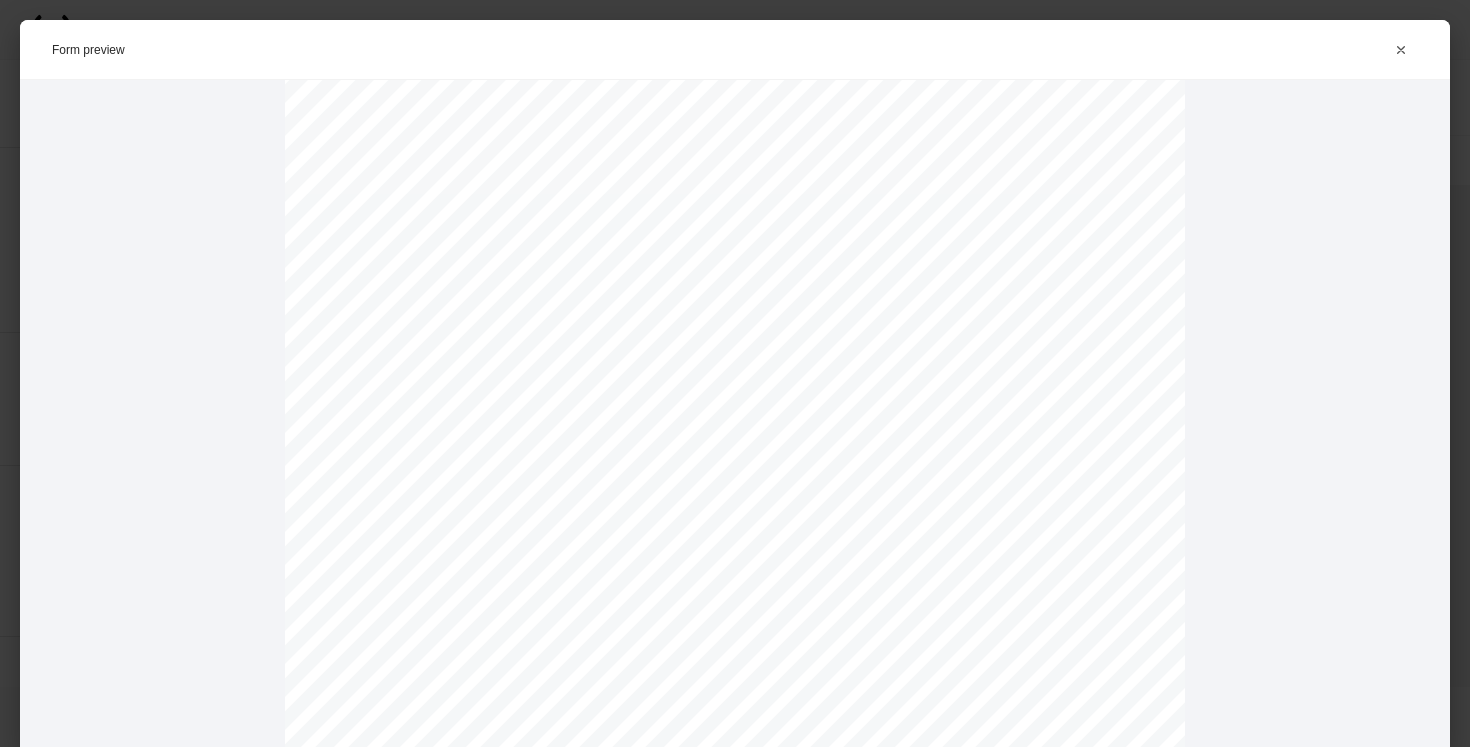 scroll, scrollTop: 0, scrollLeft: 0, axis: both 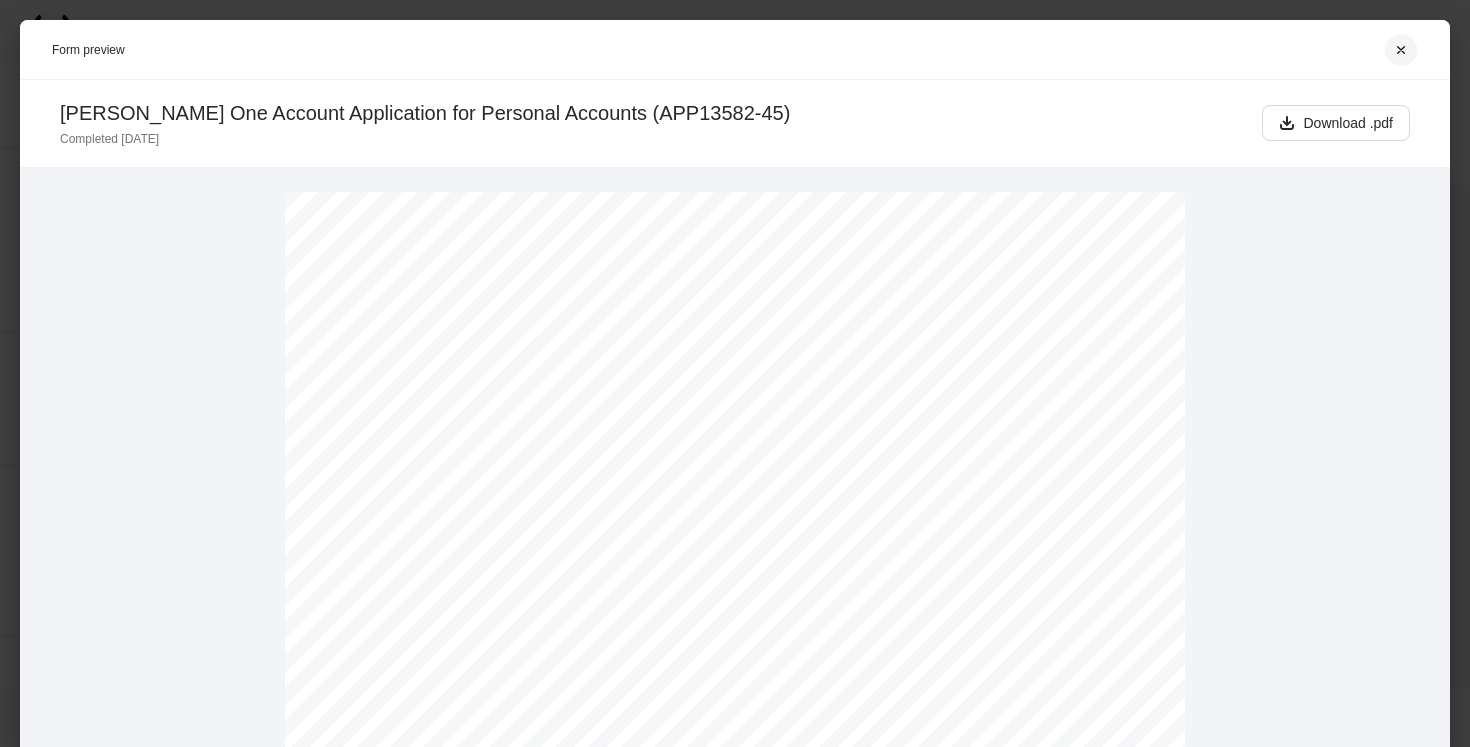 click 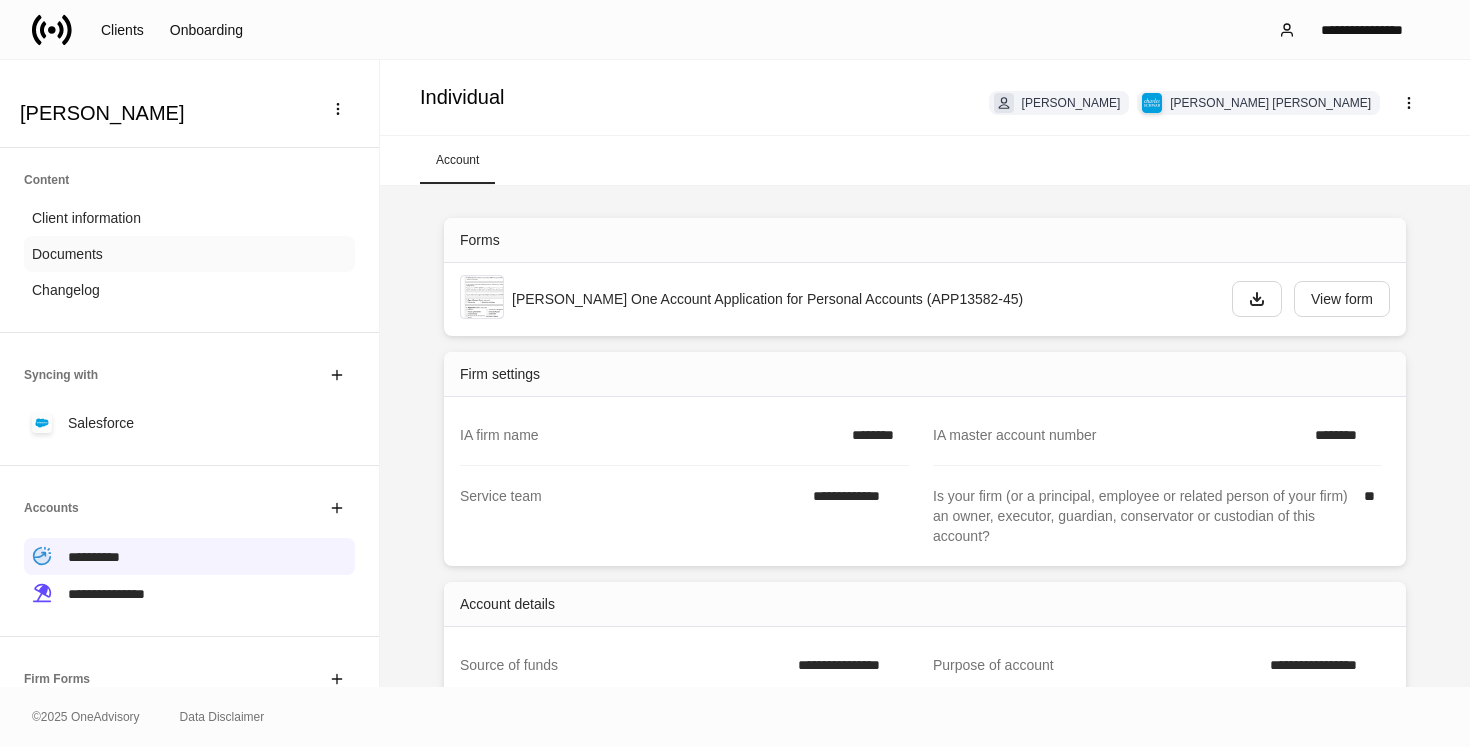 click on "Documents" at bounding box center [189, 254] 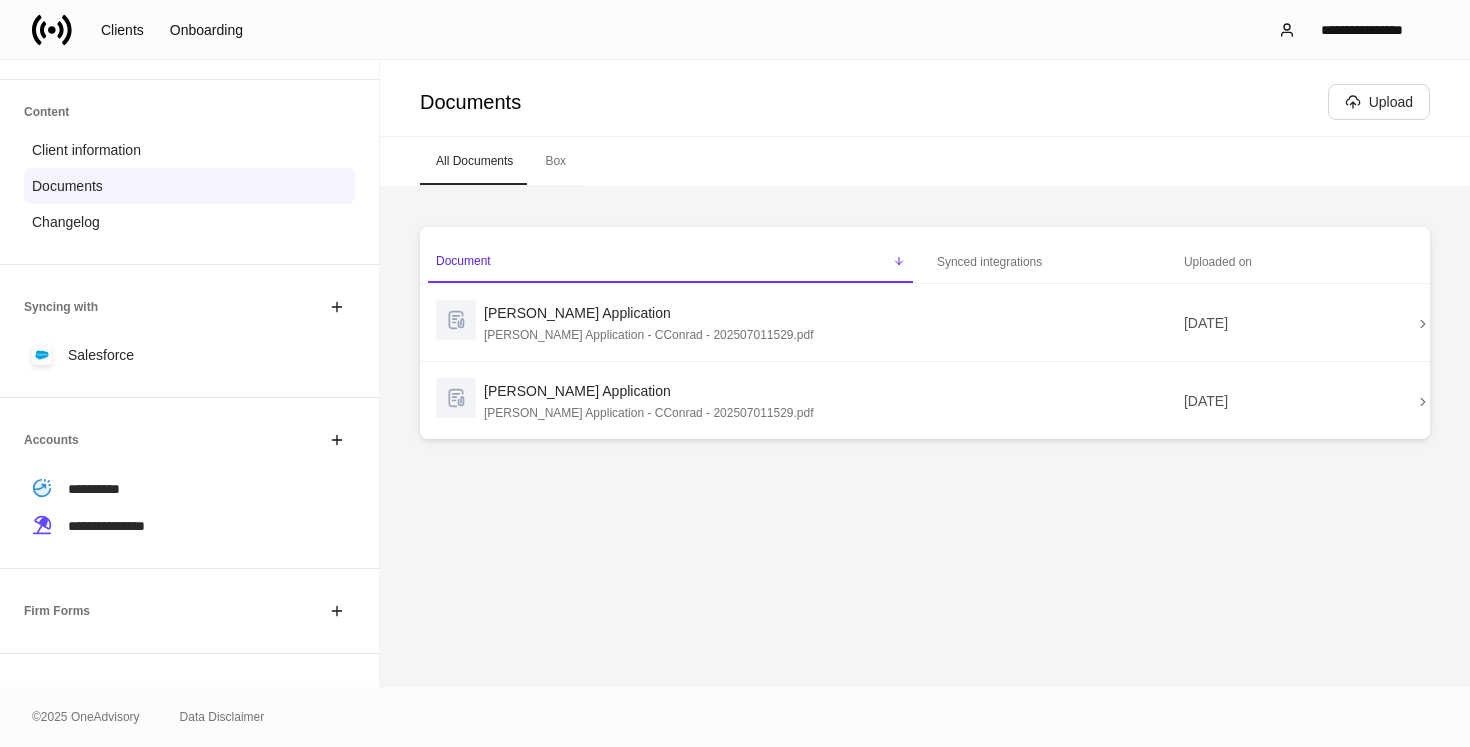 scroll, scrollTop: 0, scrollLeft: 0, axis: both 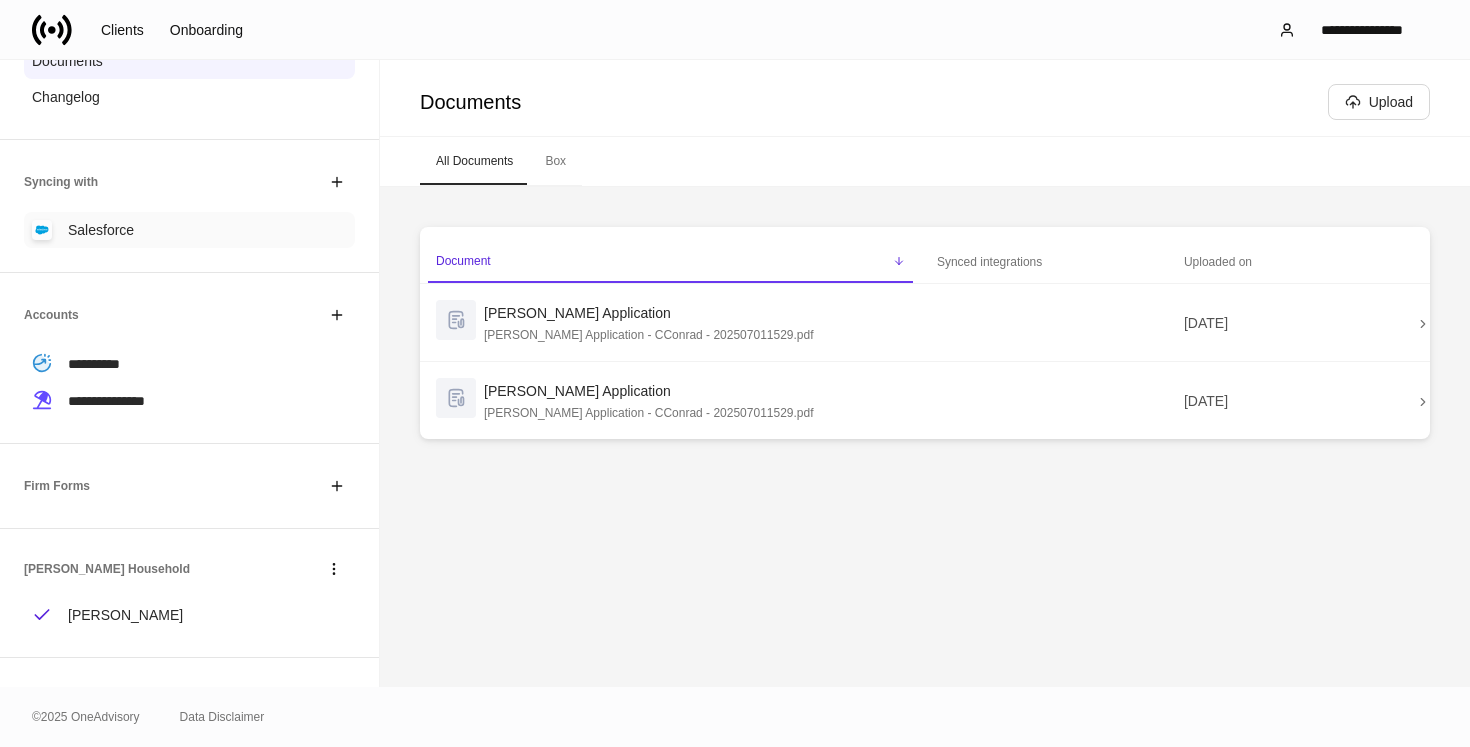 click on "Salesforce" at bounding box center [189, 230] 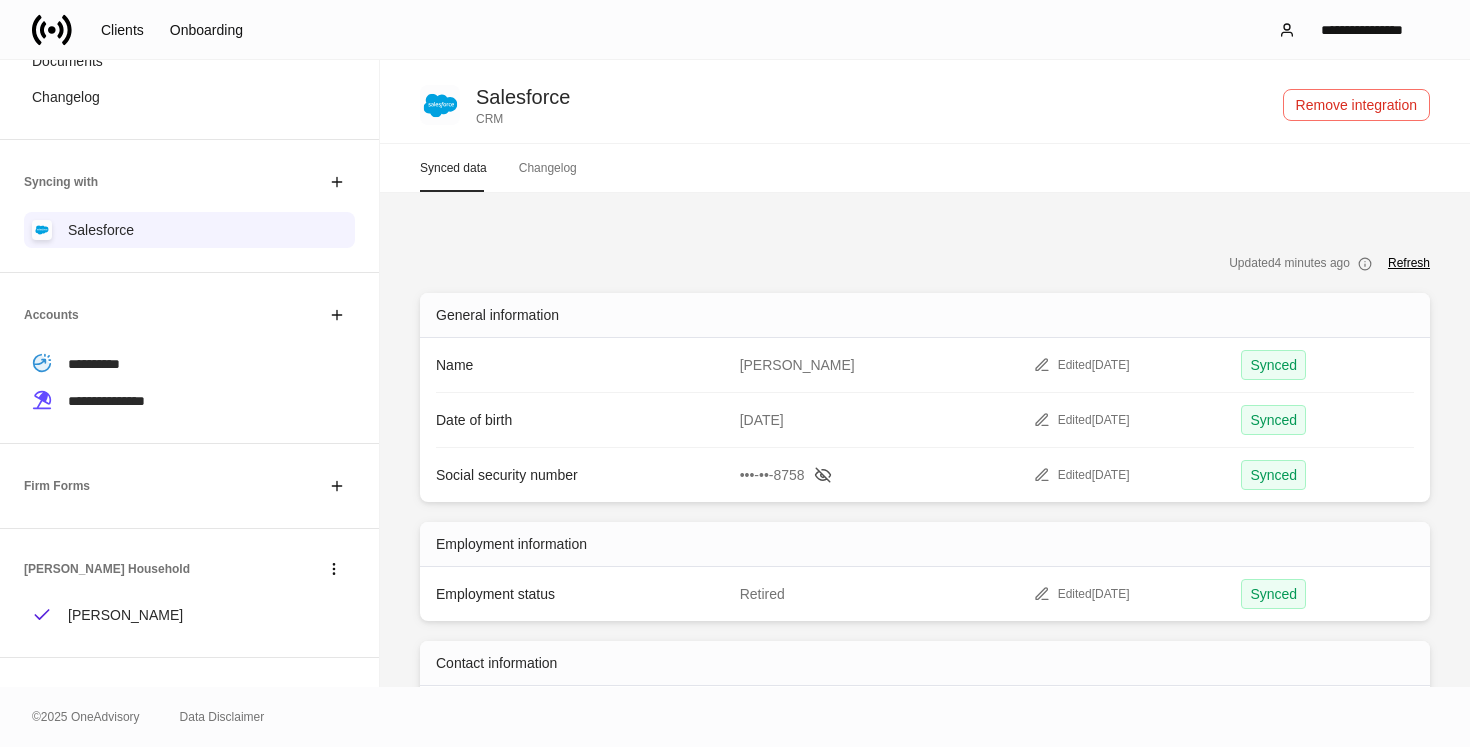 scroll, scrollTop: 76, scrollLeft: 0, axis: vertical 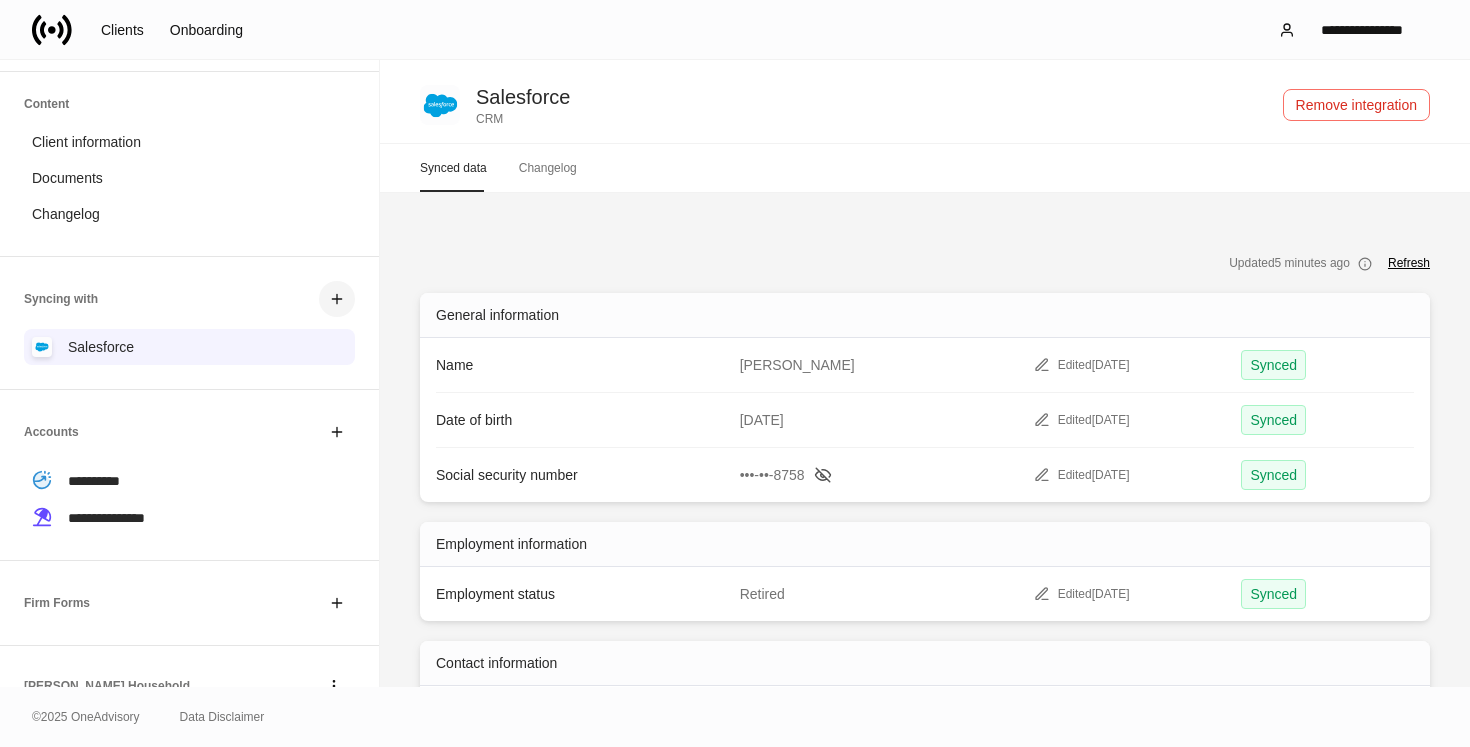 click at bounding box center [337, 299] 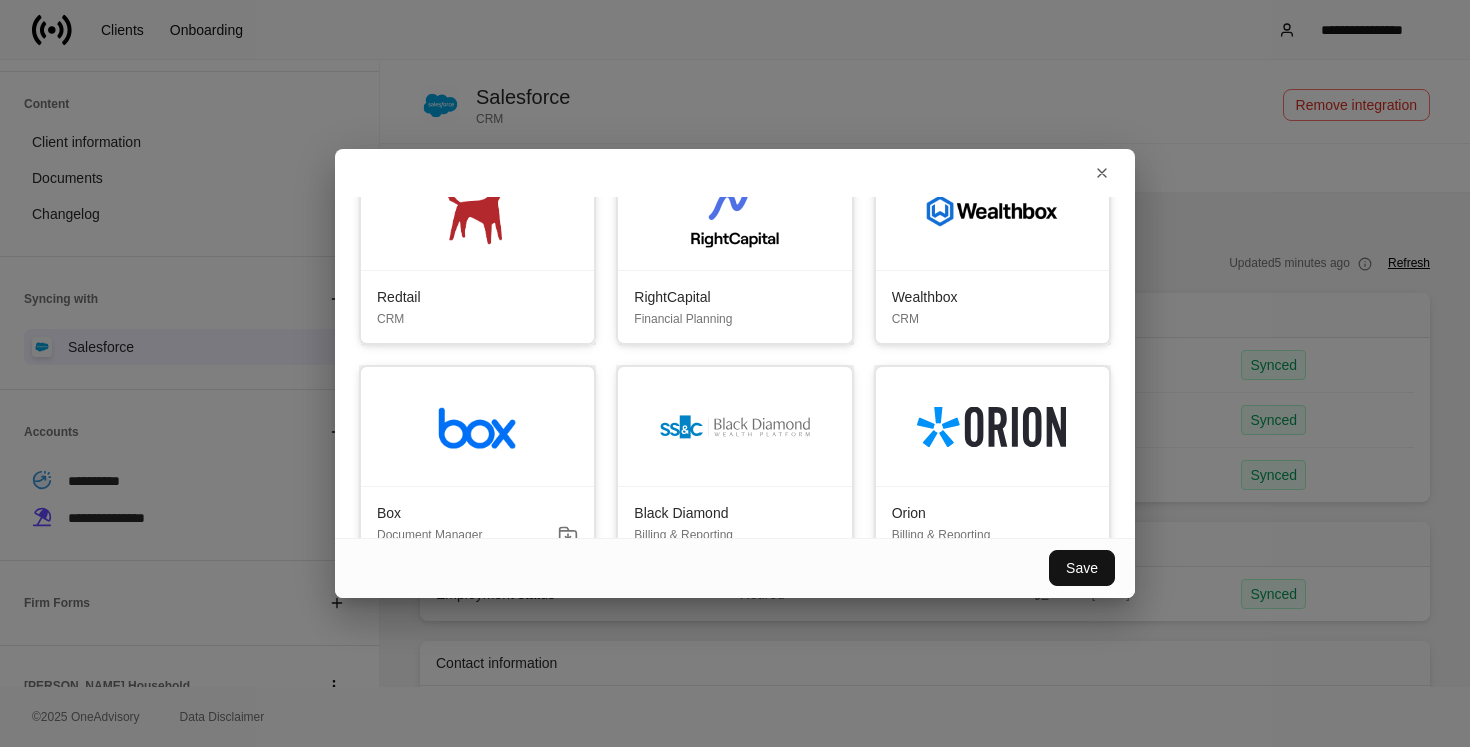 scroll, scrollTop: 319, scrollLeft: 0, axis: vertical 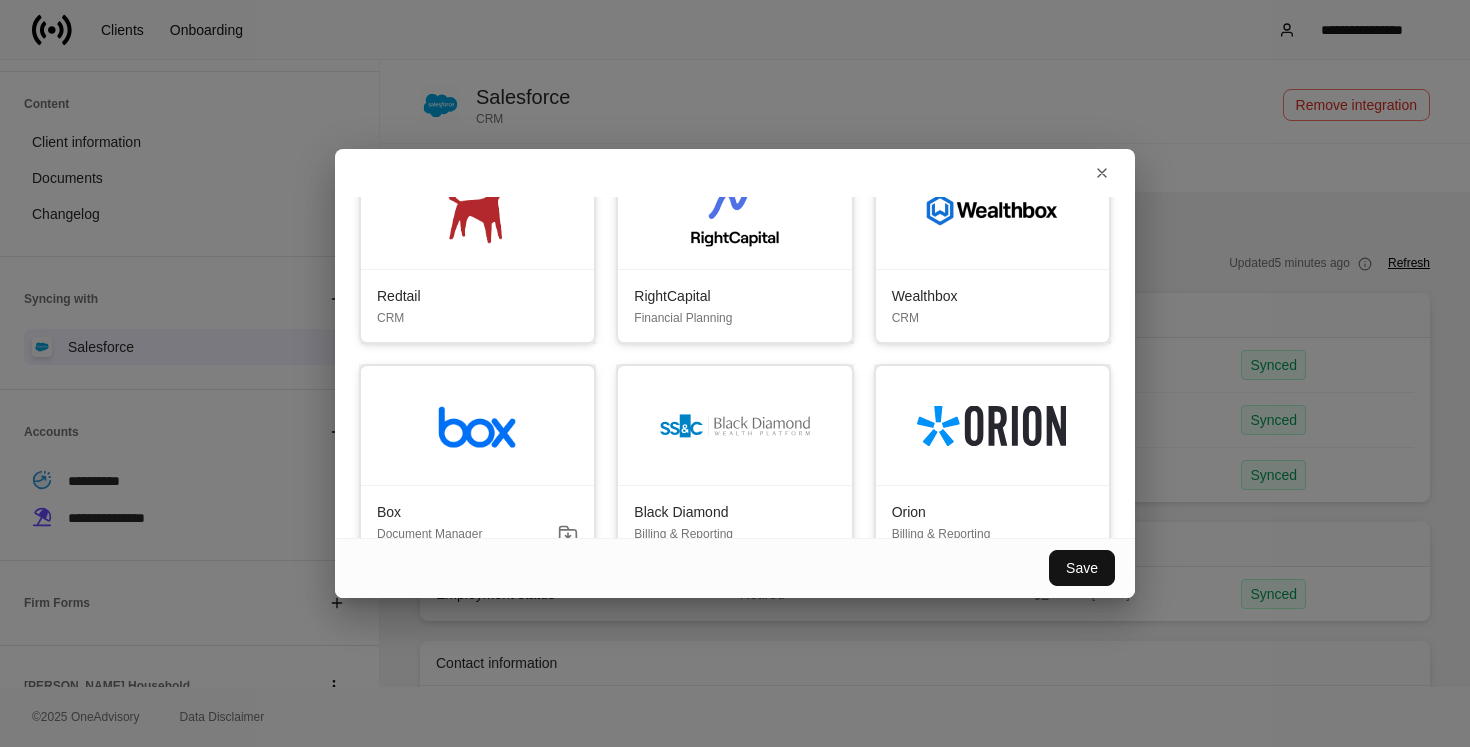 click on "Wealthbox CRM" at bounding box center [992, 306] 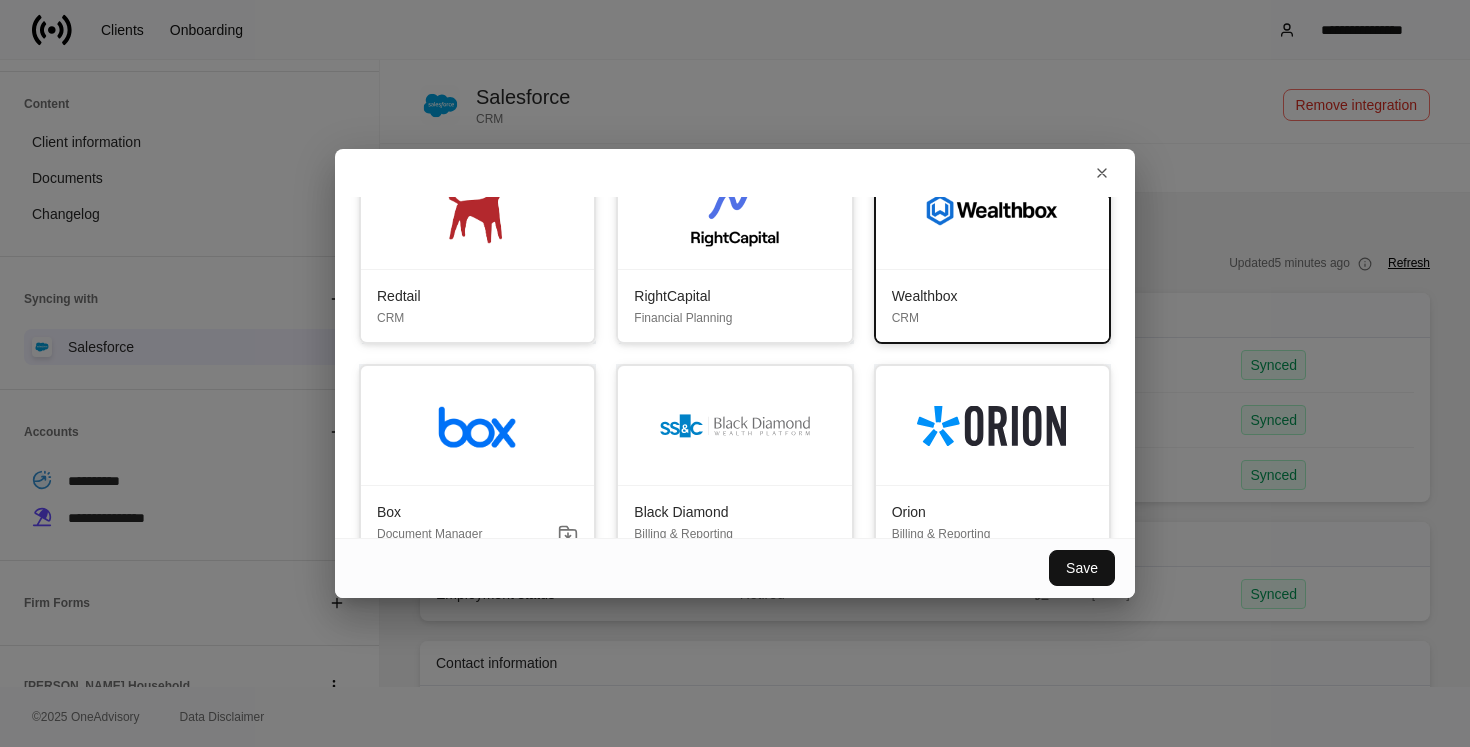 scroll, scrollTop: 269, scrollLeft: 0, axis: vertical 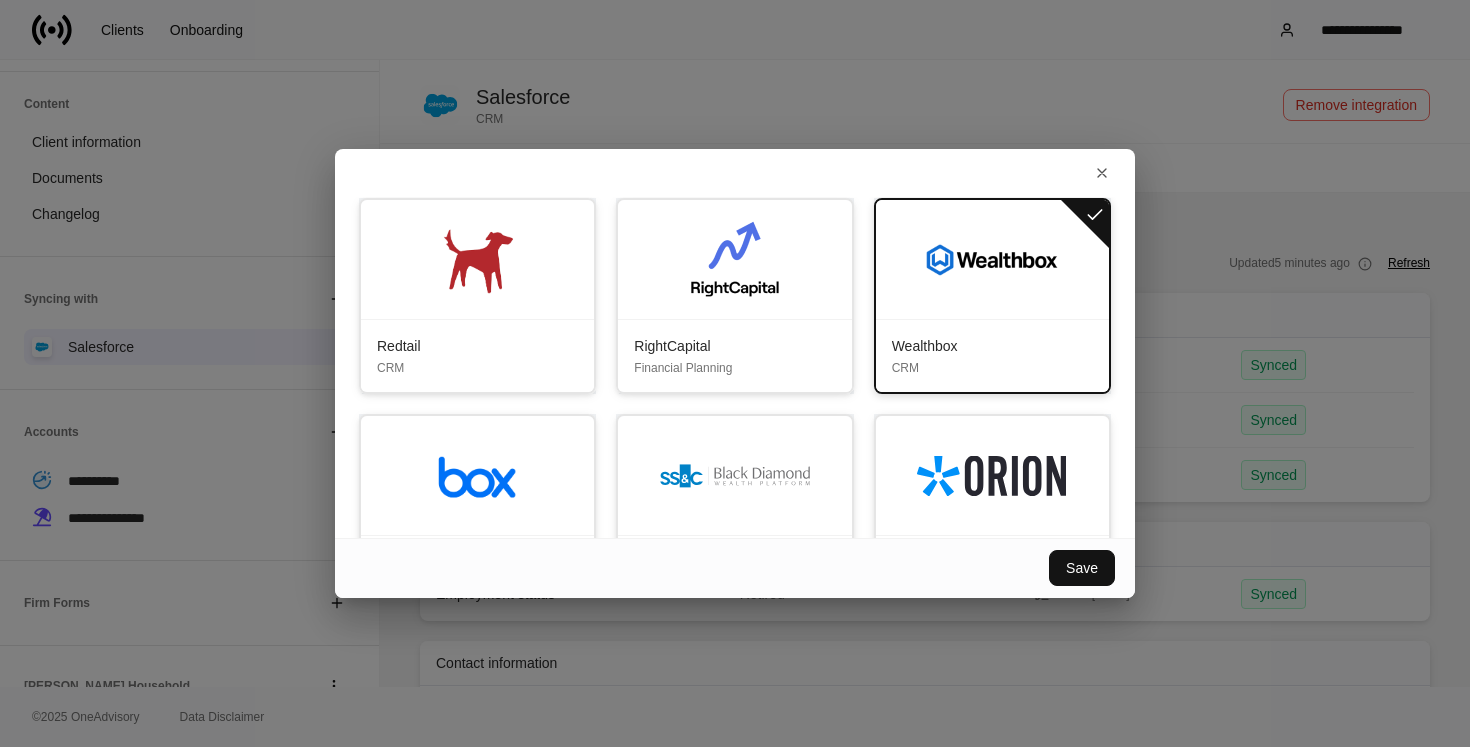 click on "Financial Planning" at bounding box center [734, 366] 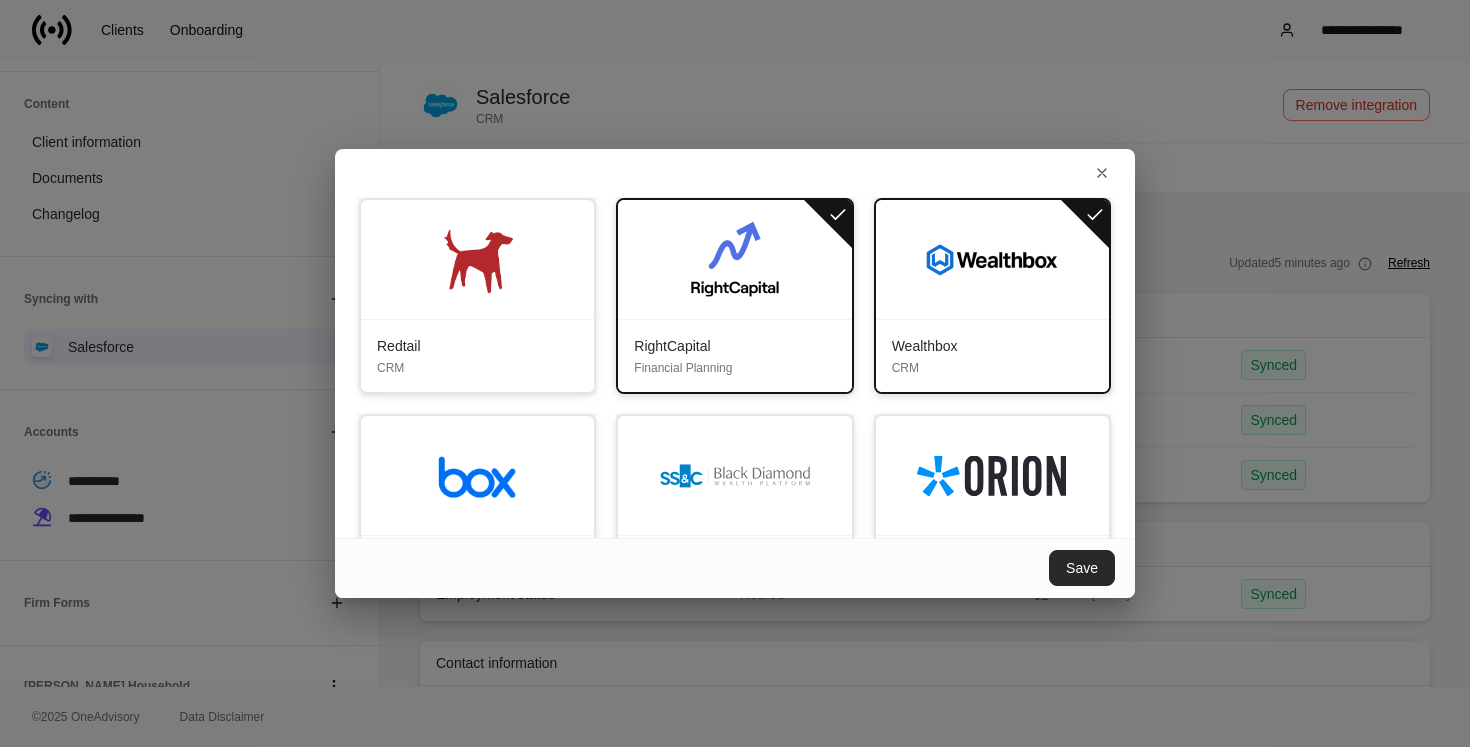 click on "Save" at bounding box center [1082, 568] 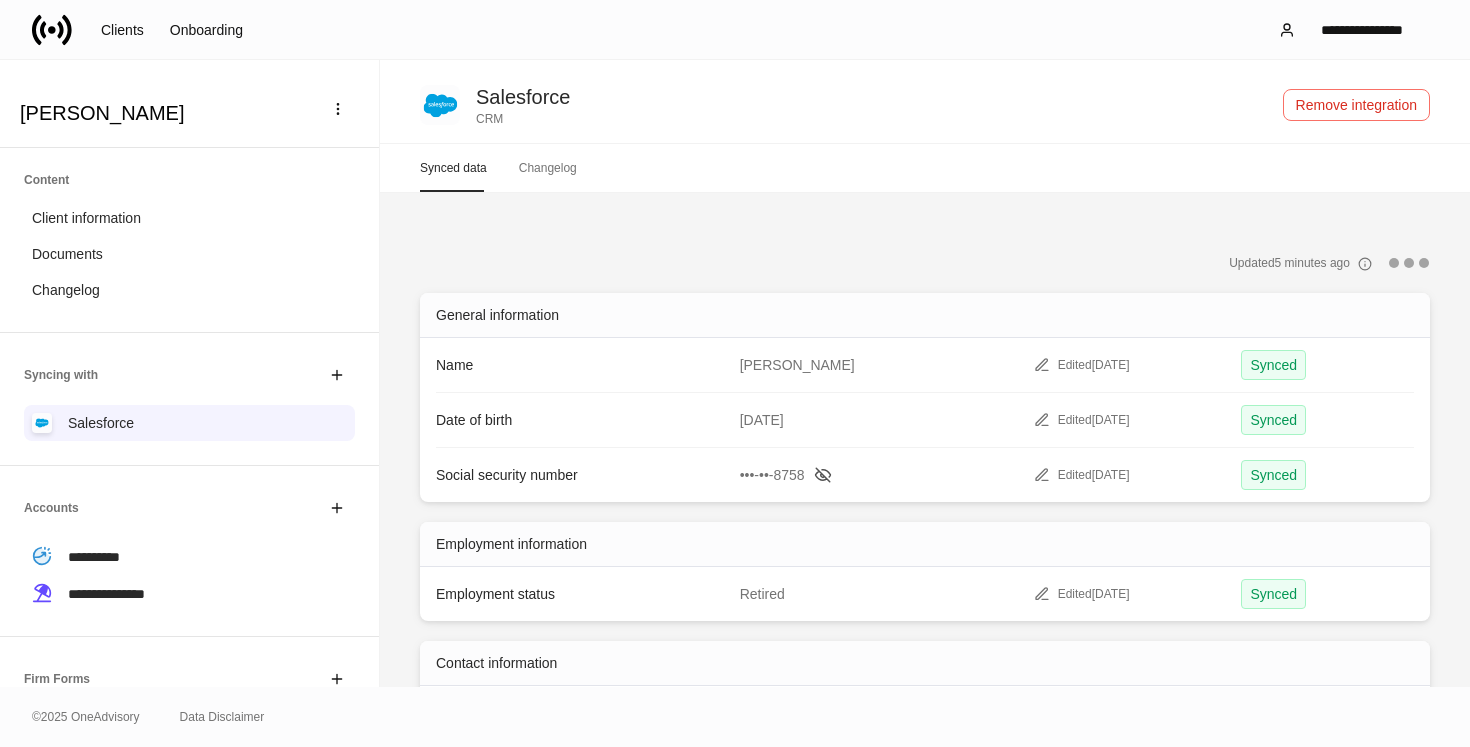 scroll, scrollTop: 0, scrollLeft: 0, axis: both 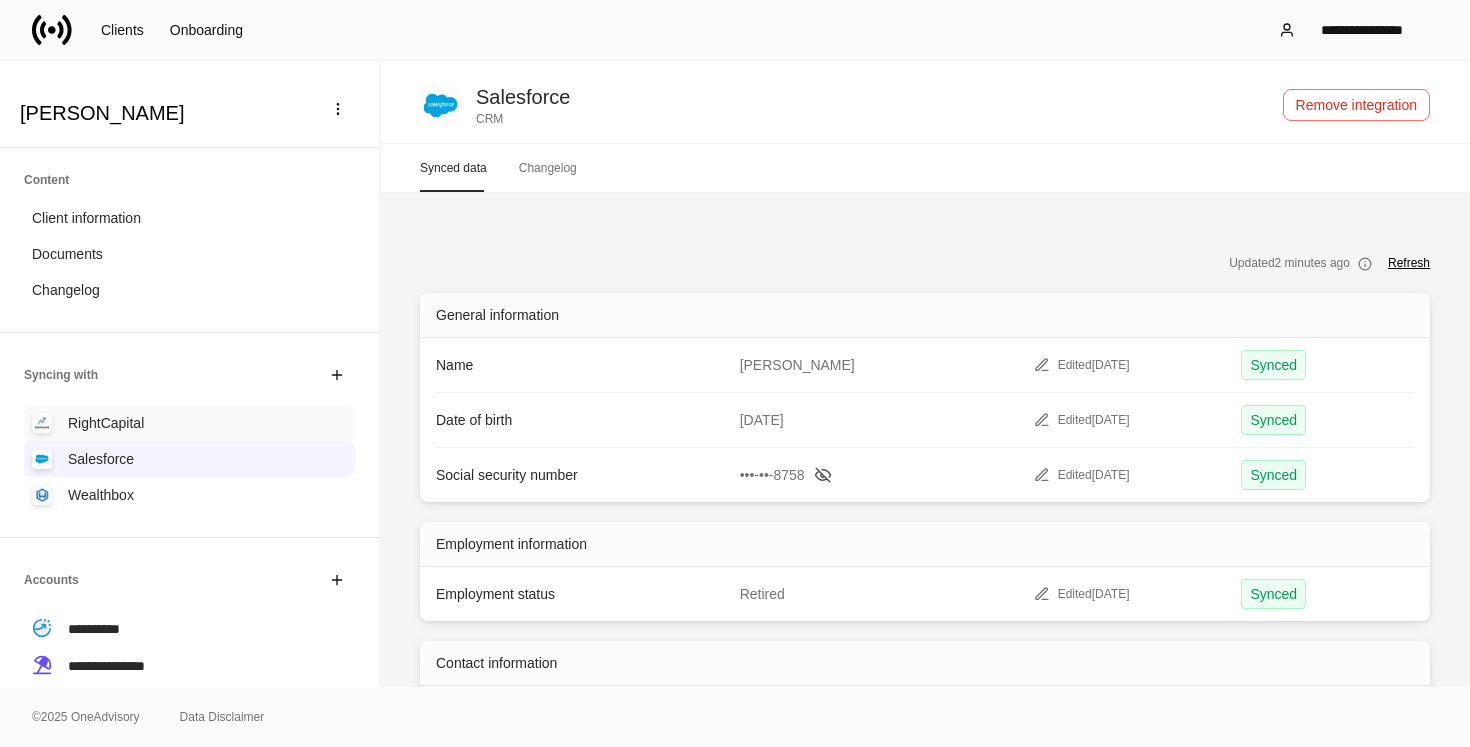 click on "RightCapital" at bounding box center (106, 423) 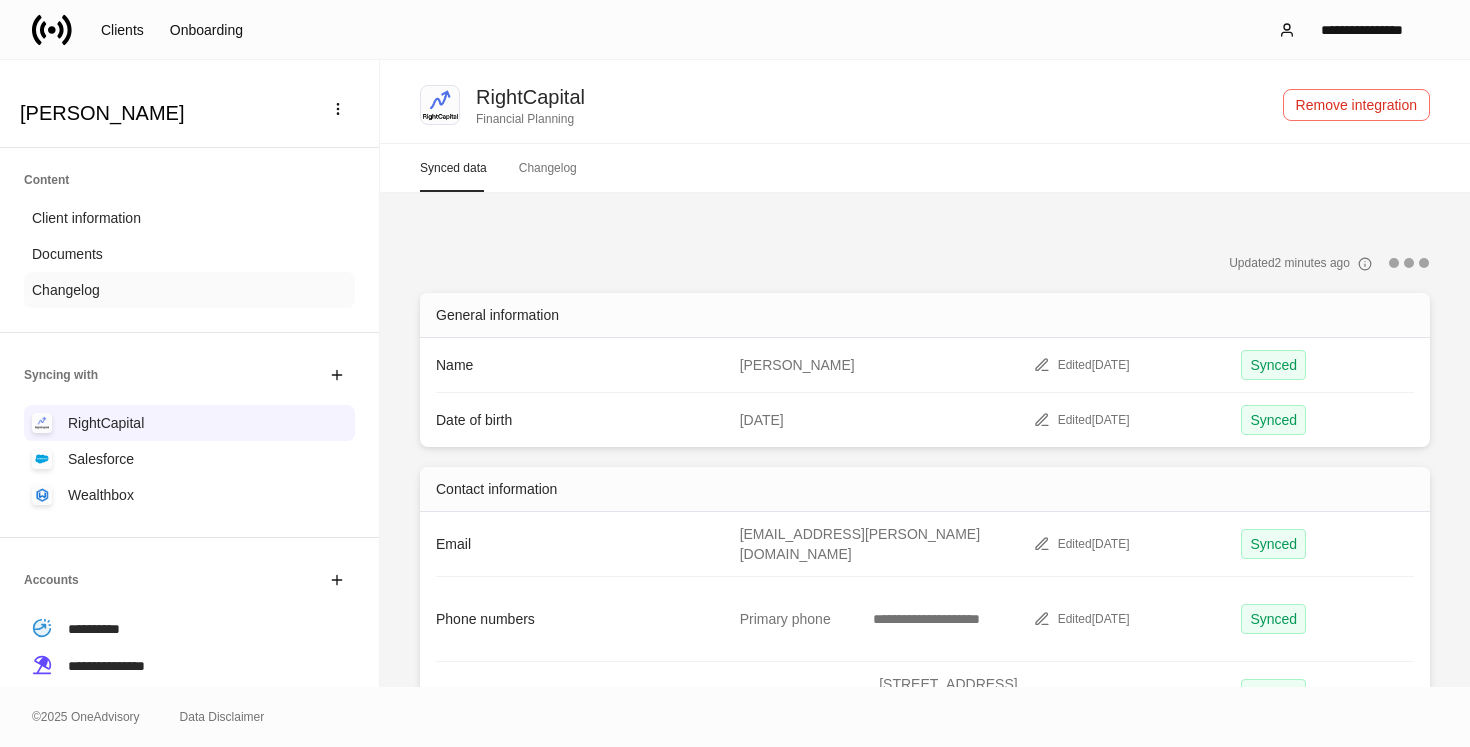 click on "Changelog" at bounding box center (189, 290) 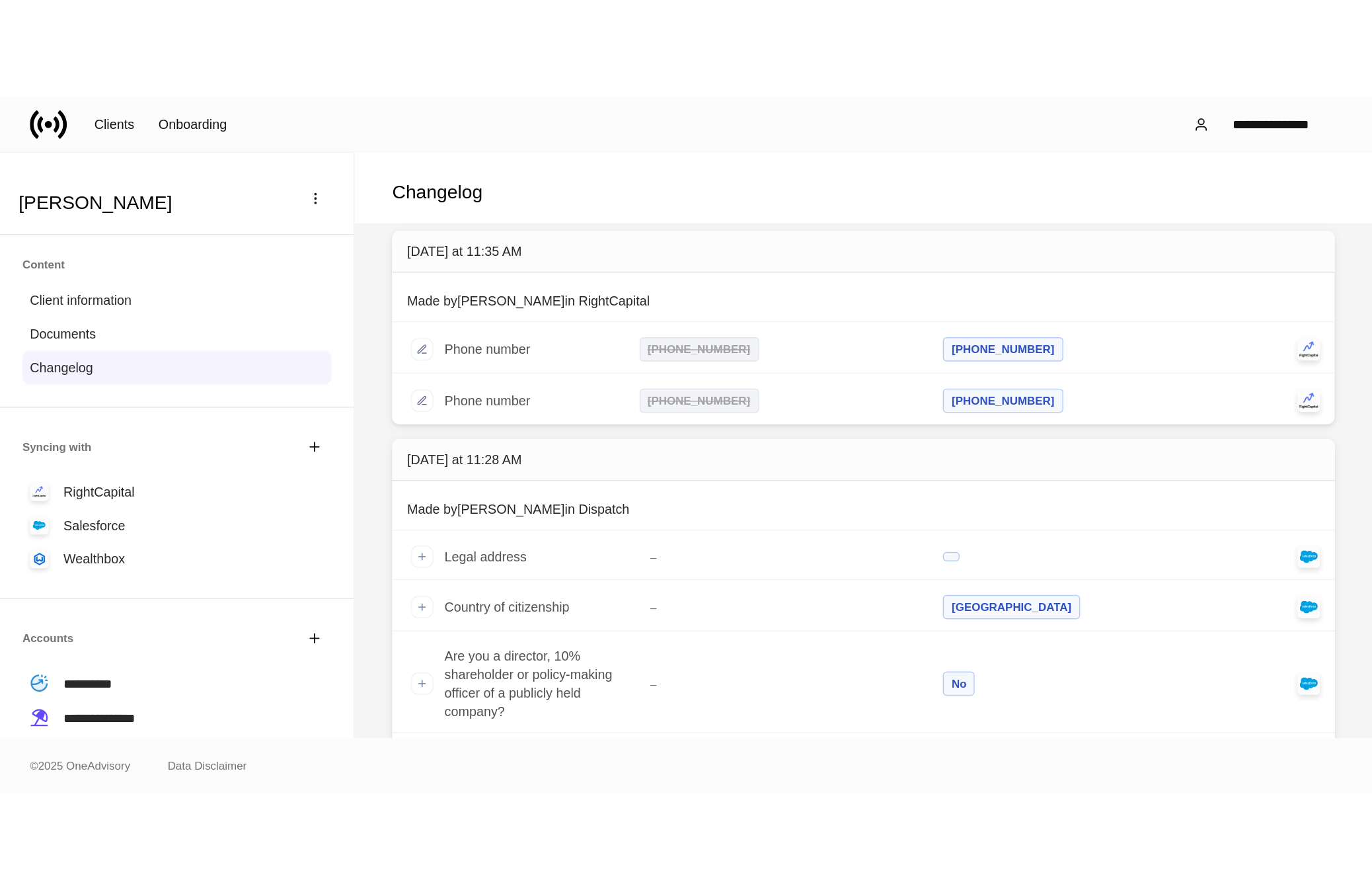 scroll, scrollTop: 61, scrollLeft: 0, axis: vertical 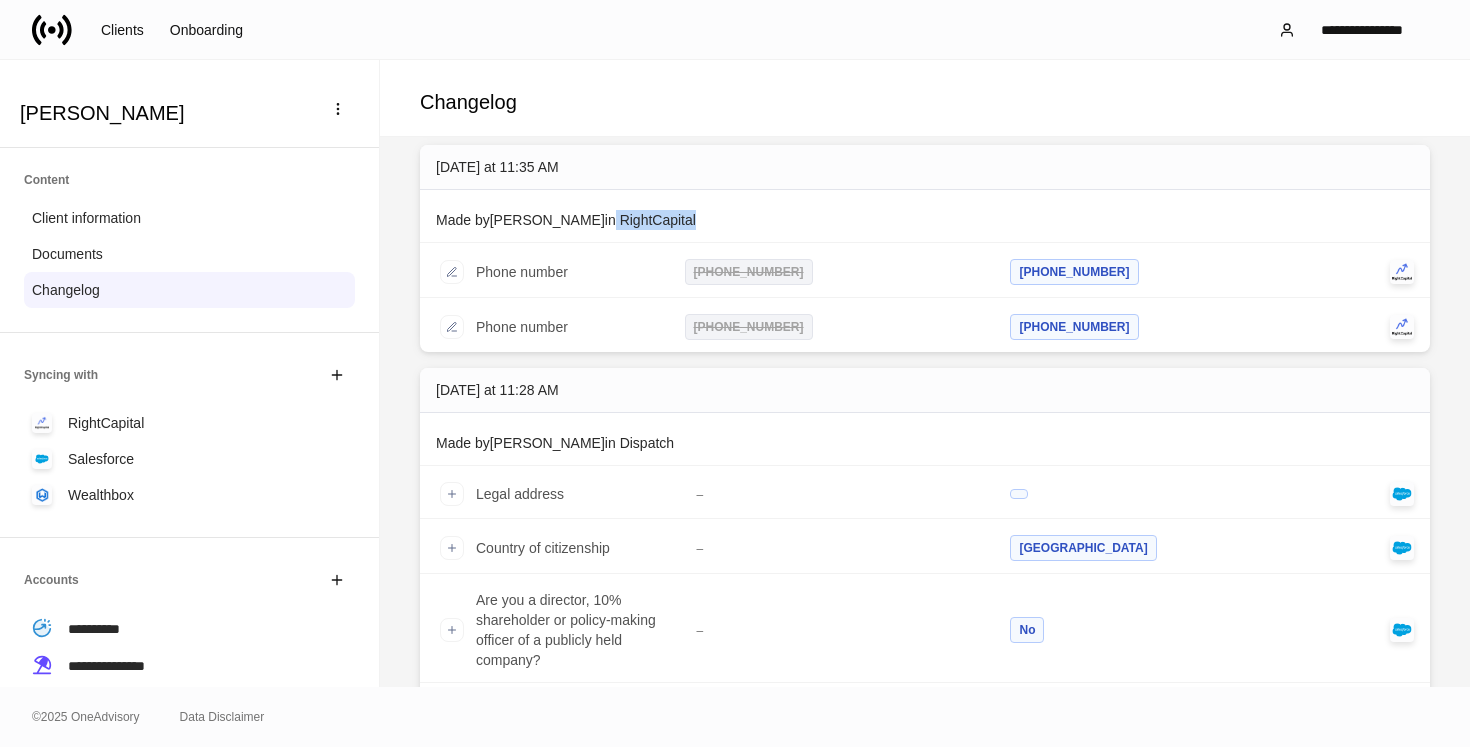drag, startPoint x: 734, startPoint y: 224, endPoint x: 624, endPoint y: 218, distance: 110.16351 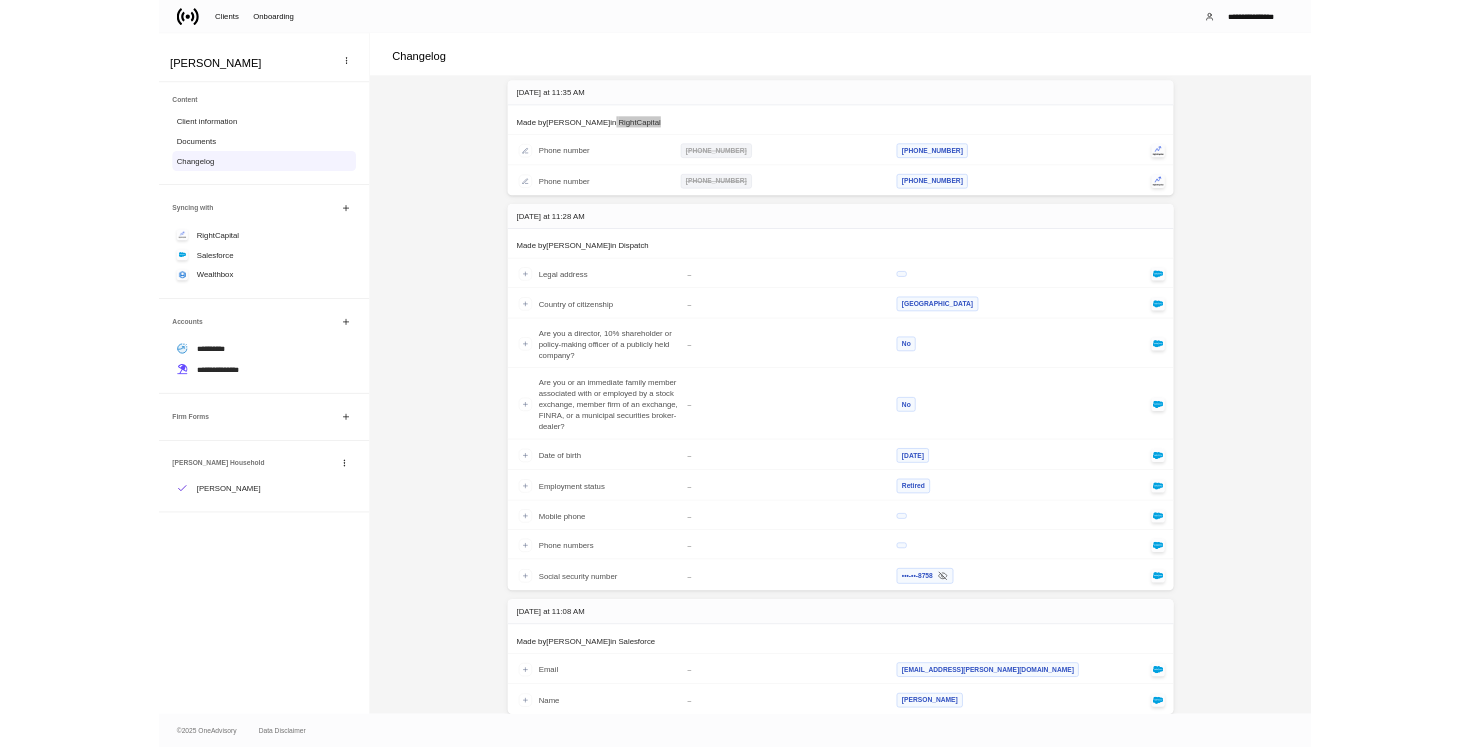 scroll, scrollTop: 92, scrollLeft: 0, axis: vertical 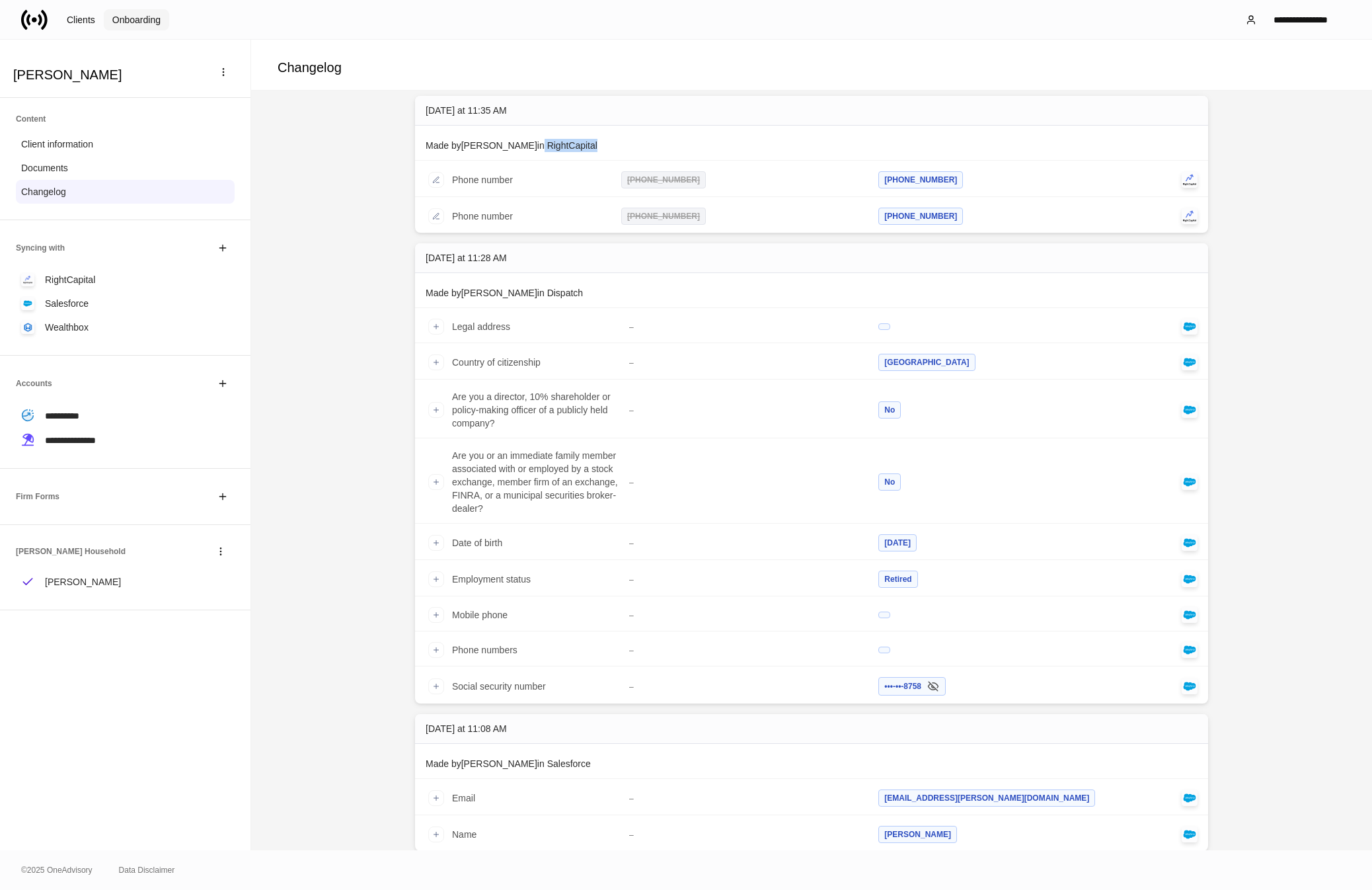 click on "Onboarding" at bounding box center (136, 20) 